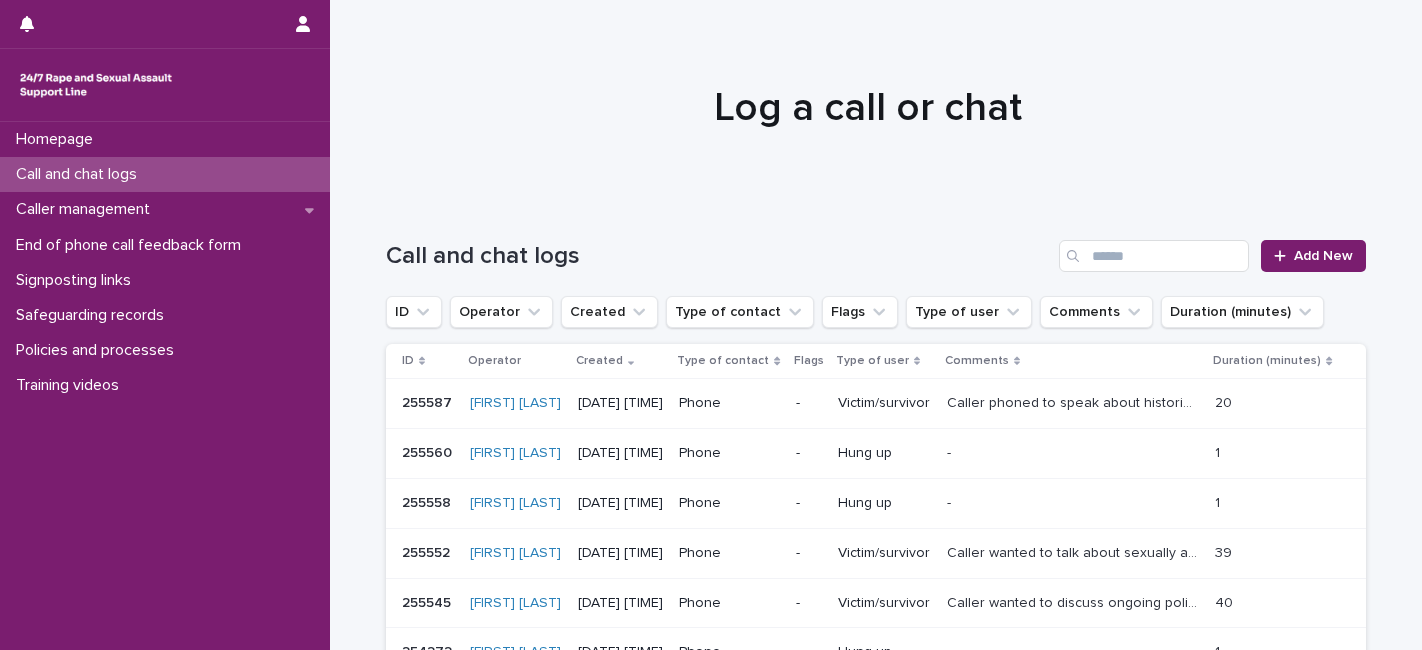 scroll, scrollTop: 0, scrollLeft: 0, axis: both 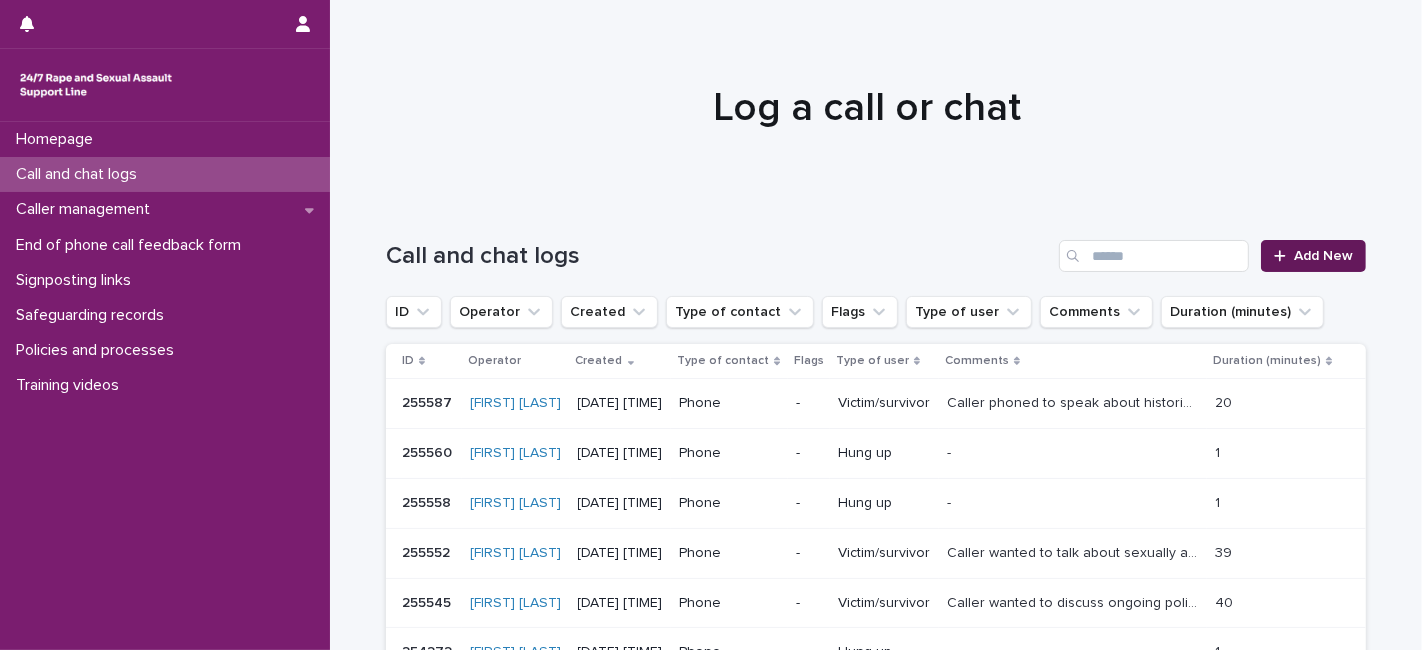 click on "Add New" at bounding box center (1323, 256) 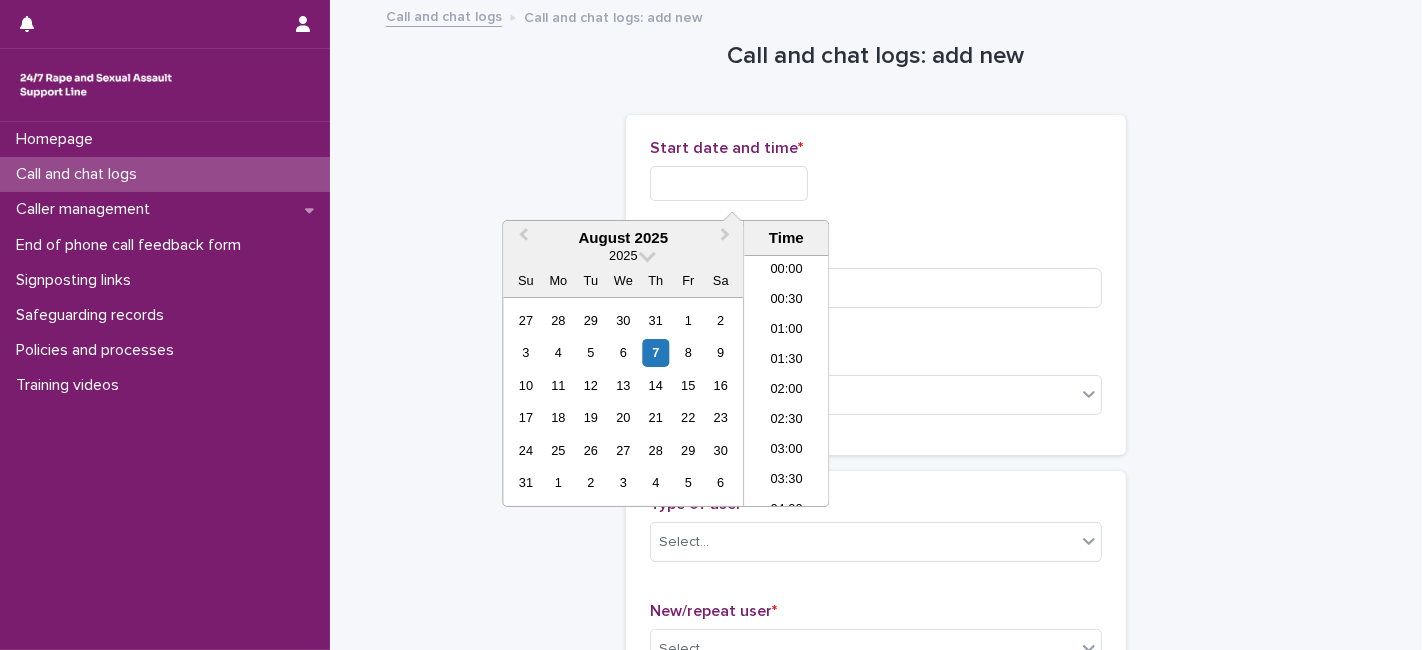 click at bounding box center [729, 183] 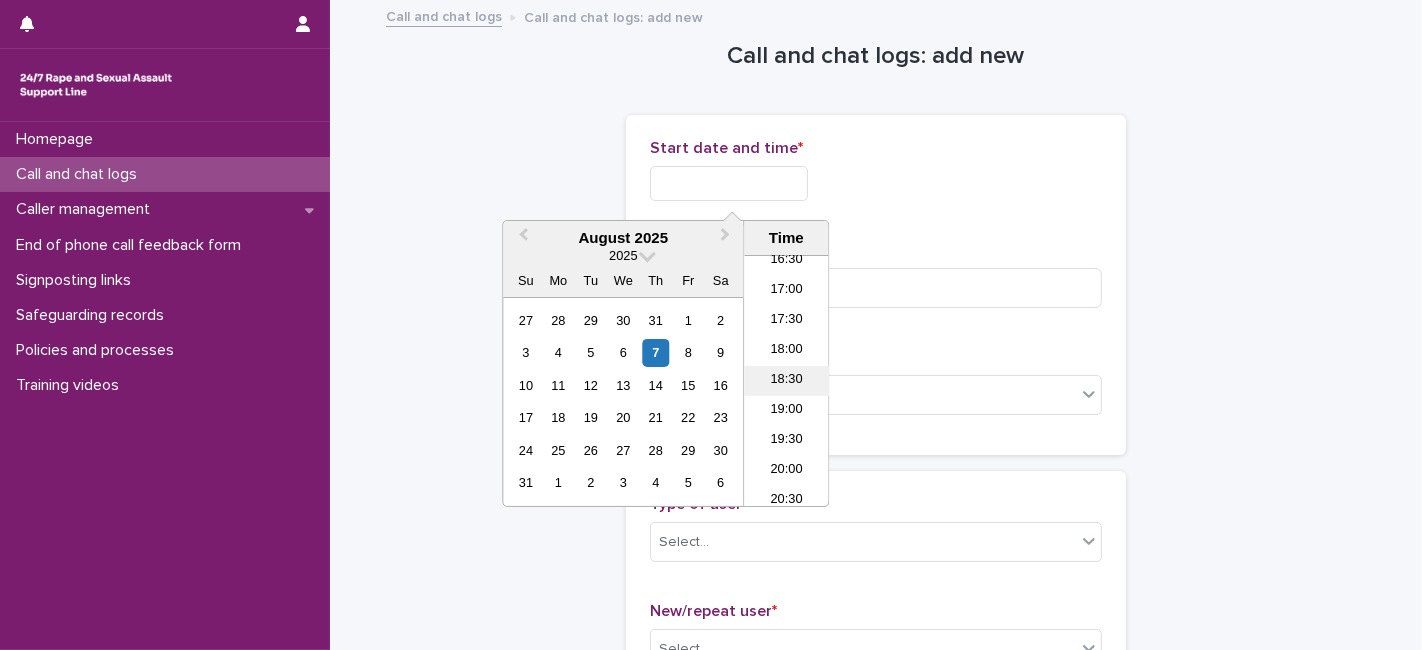 click on "18:30" at bounding box center [786, 381] 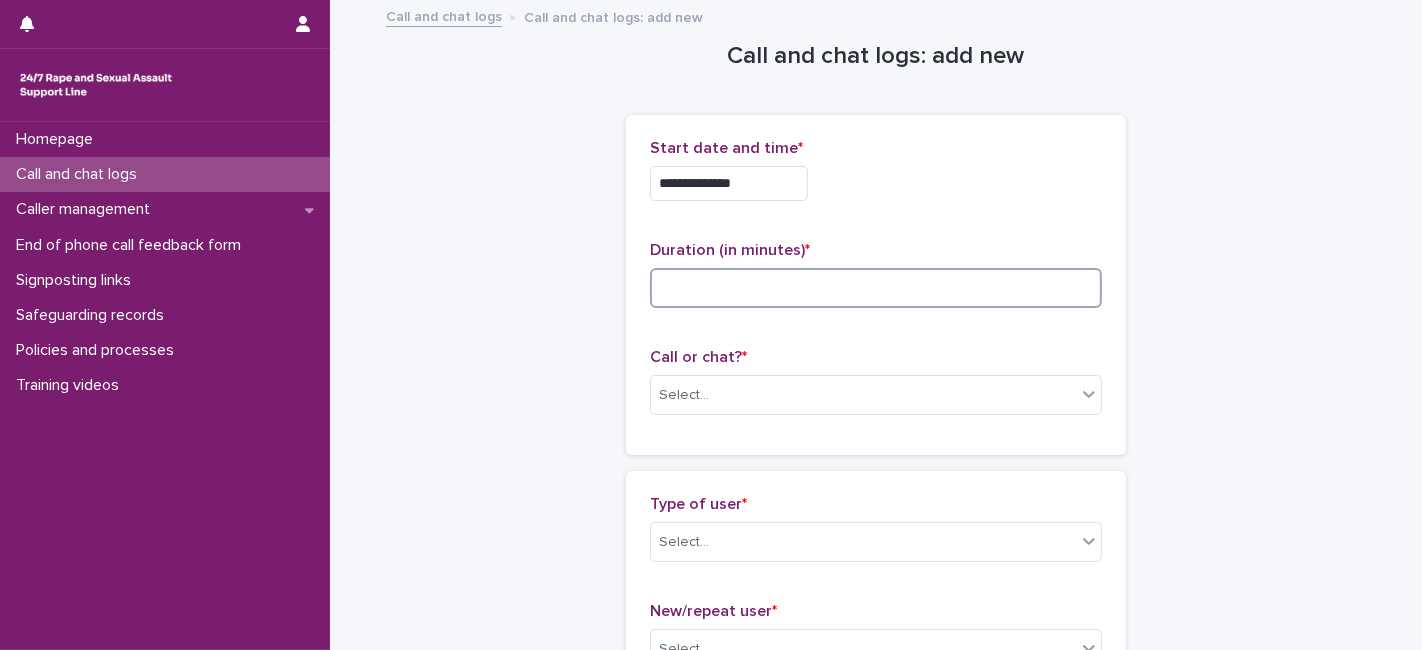click at bounding box center (876, 288) 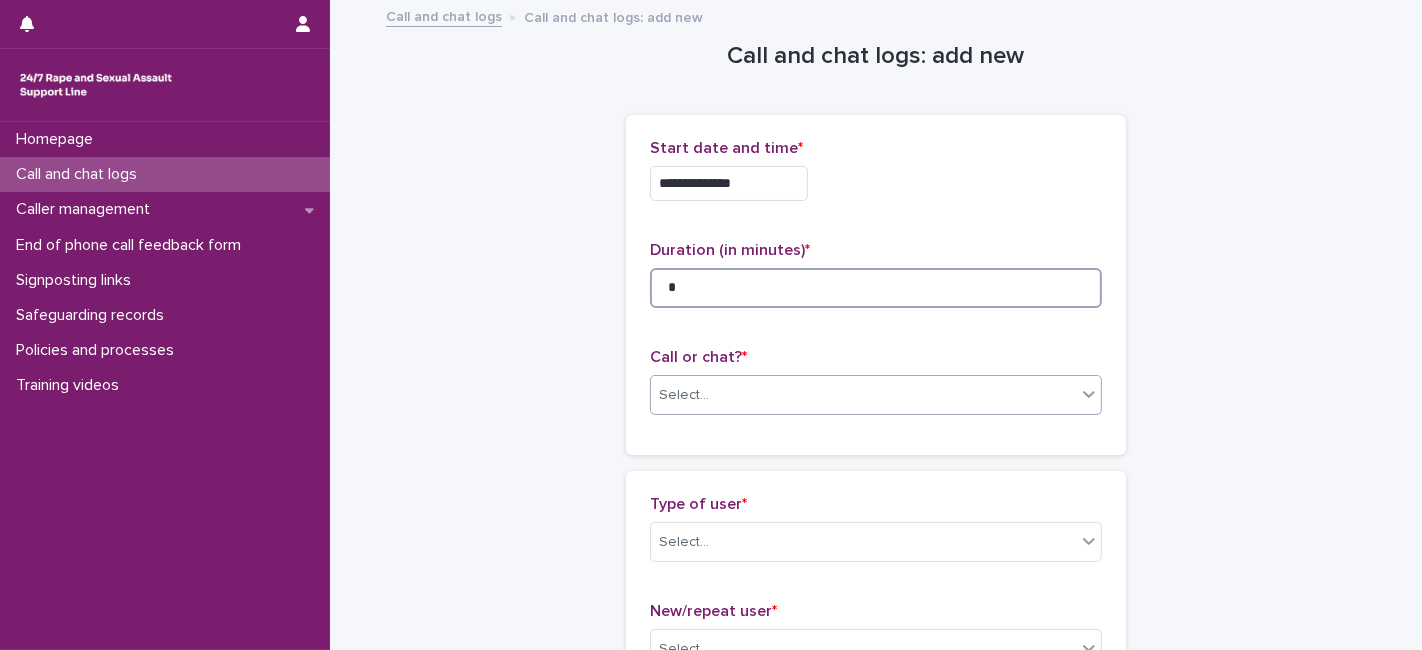 type on "*" 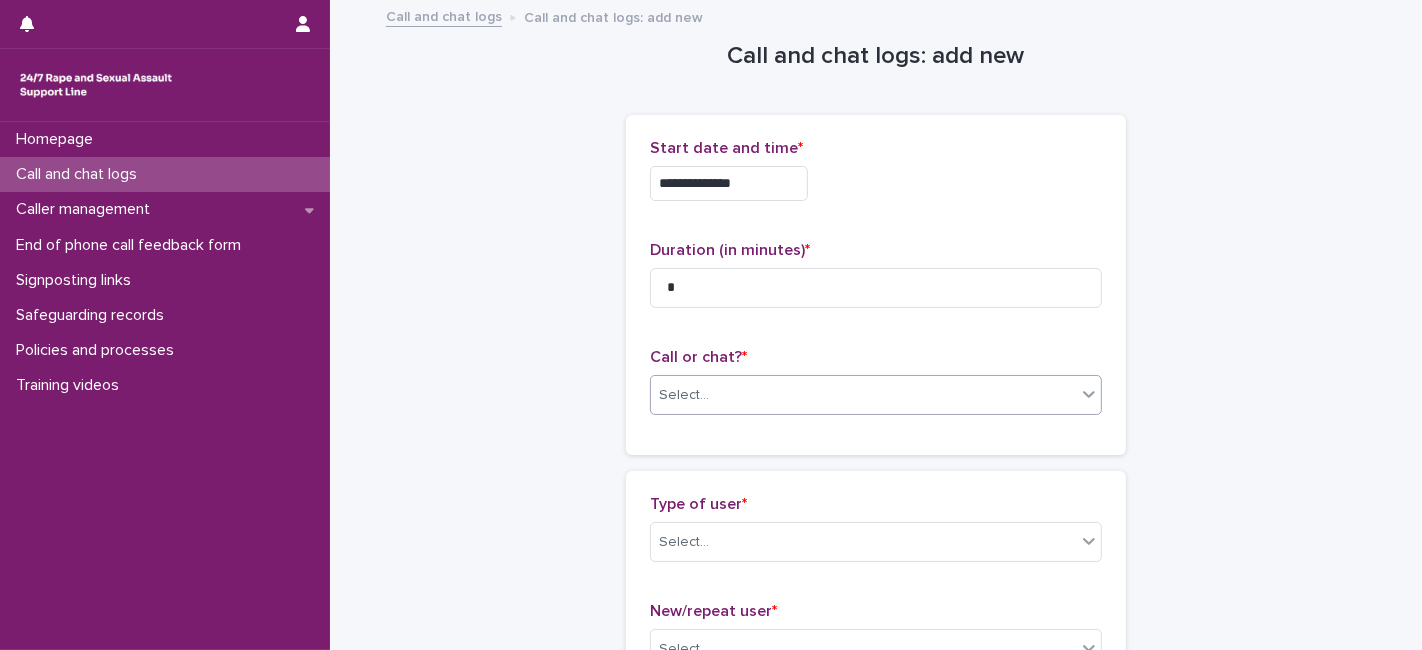 click on "Select..." at bounding box center [684, 395] 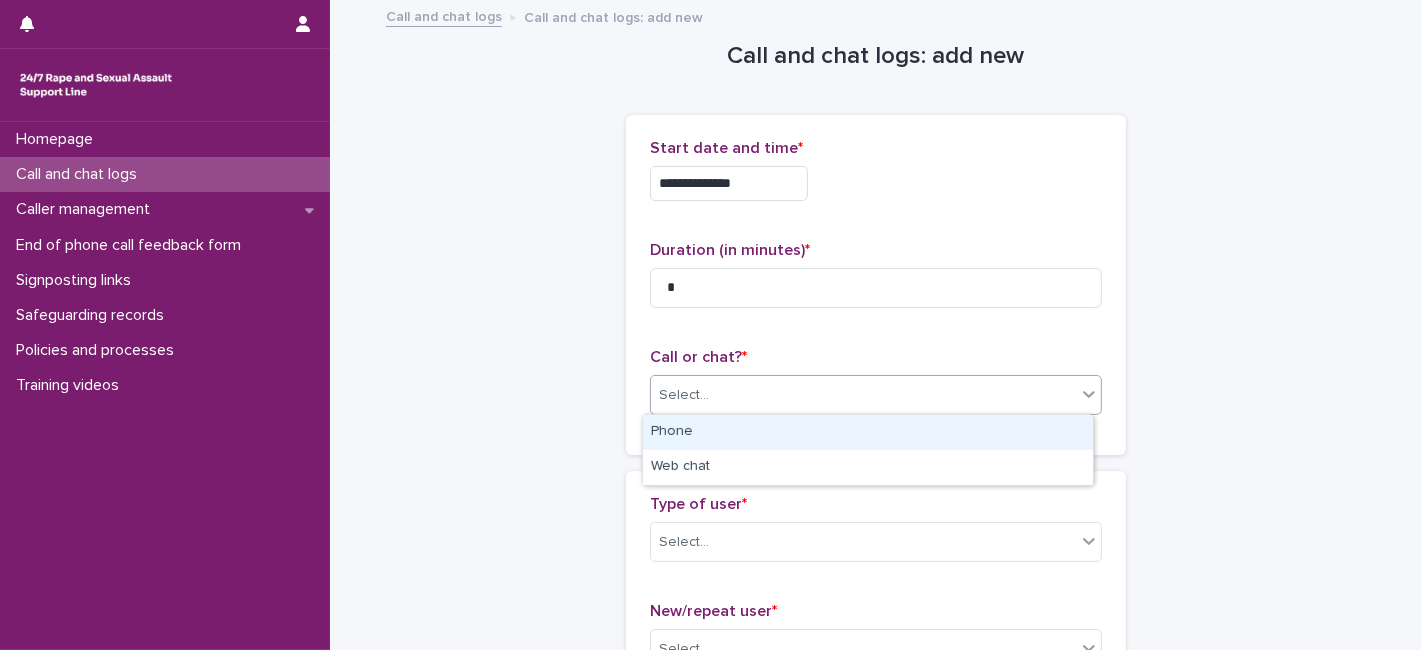 click on "Phone" at bounding box center (868, 432) 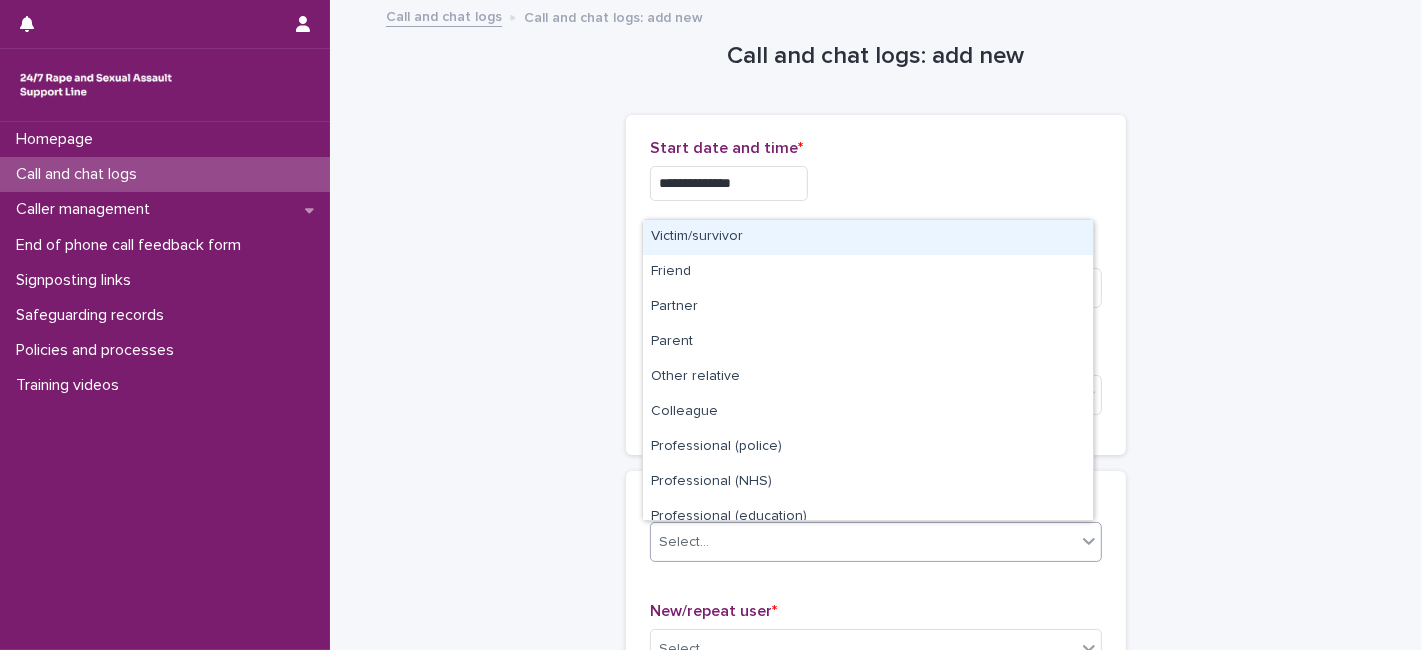 click on "Select..." at bounding box center (684, 542) 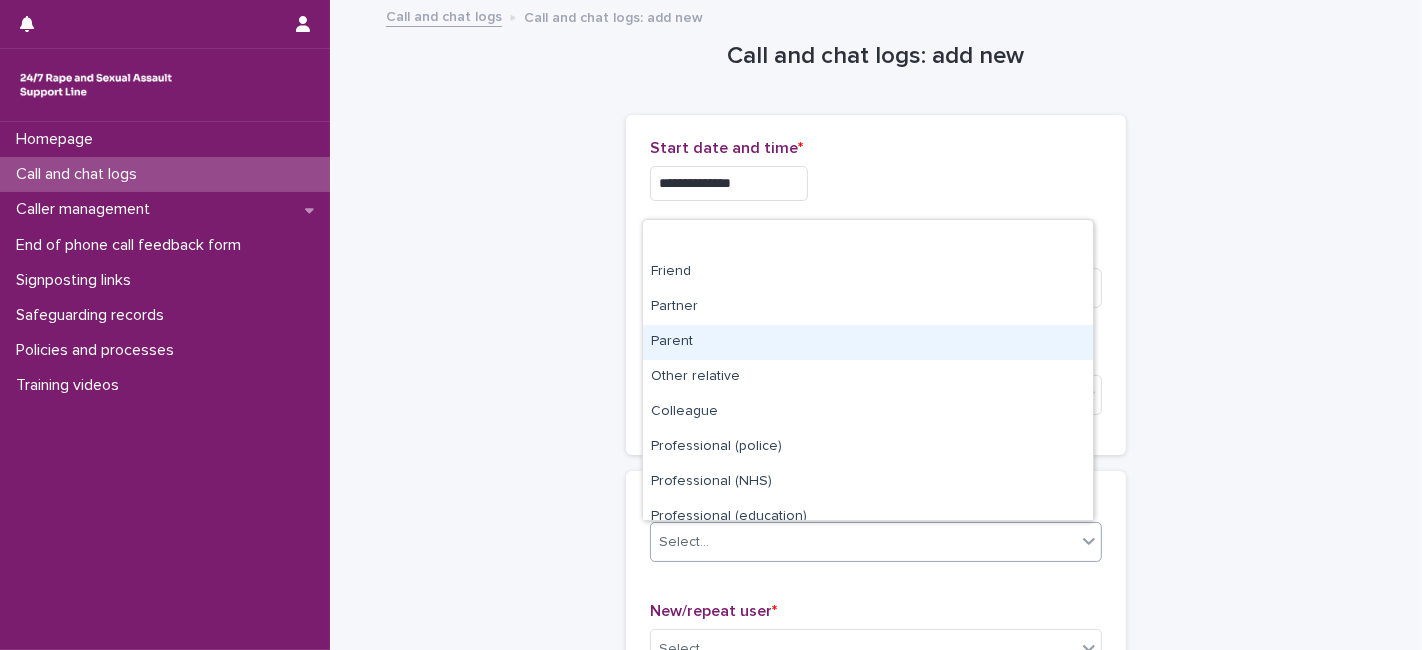 scroll, scrollTop: 225, scrollLeft: 0, axis: vertical 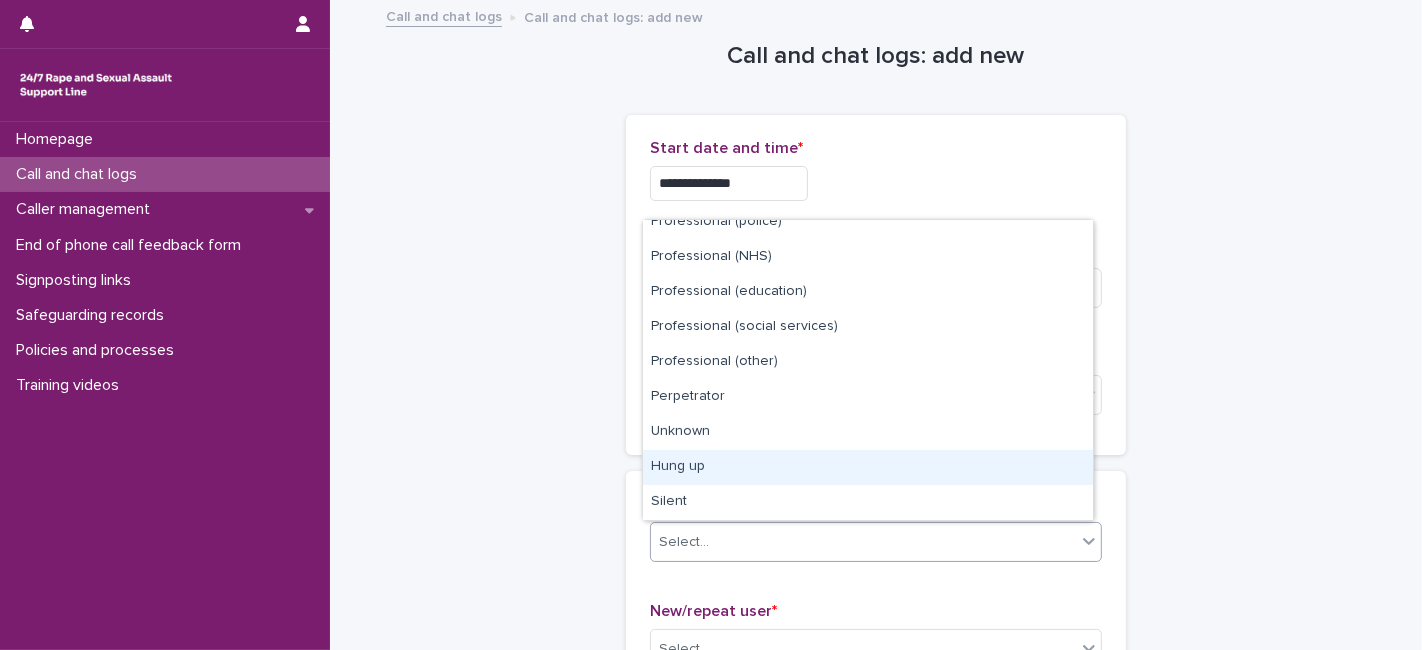 click on "Hung up" at bounding box center (868, 467) 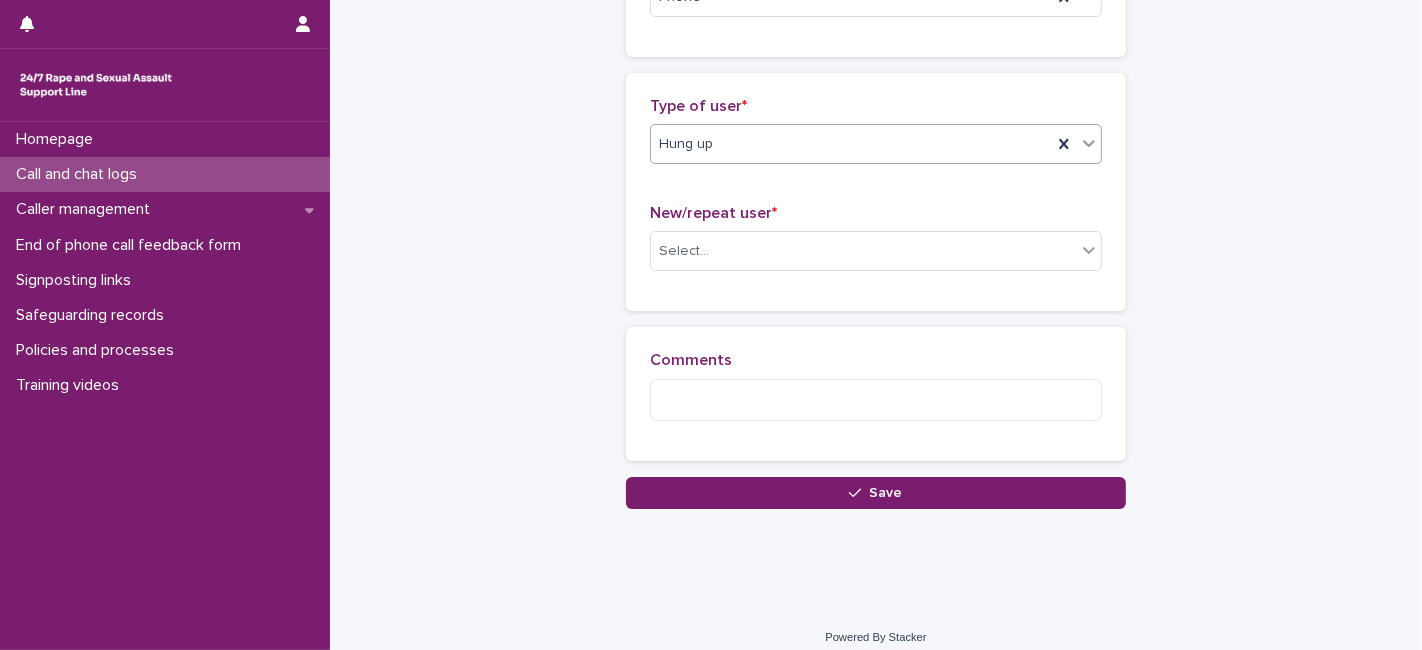 scroll, scrollTop: 411, scrollLeft: 0, axis: vertical 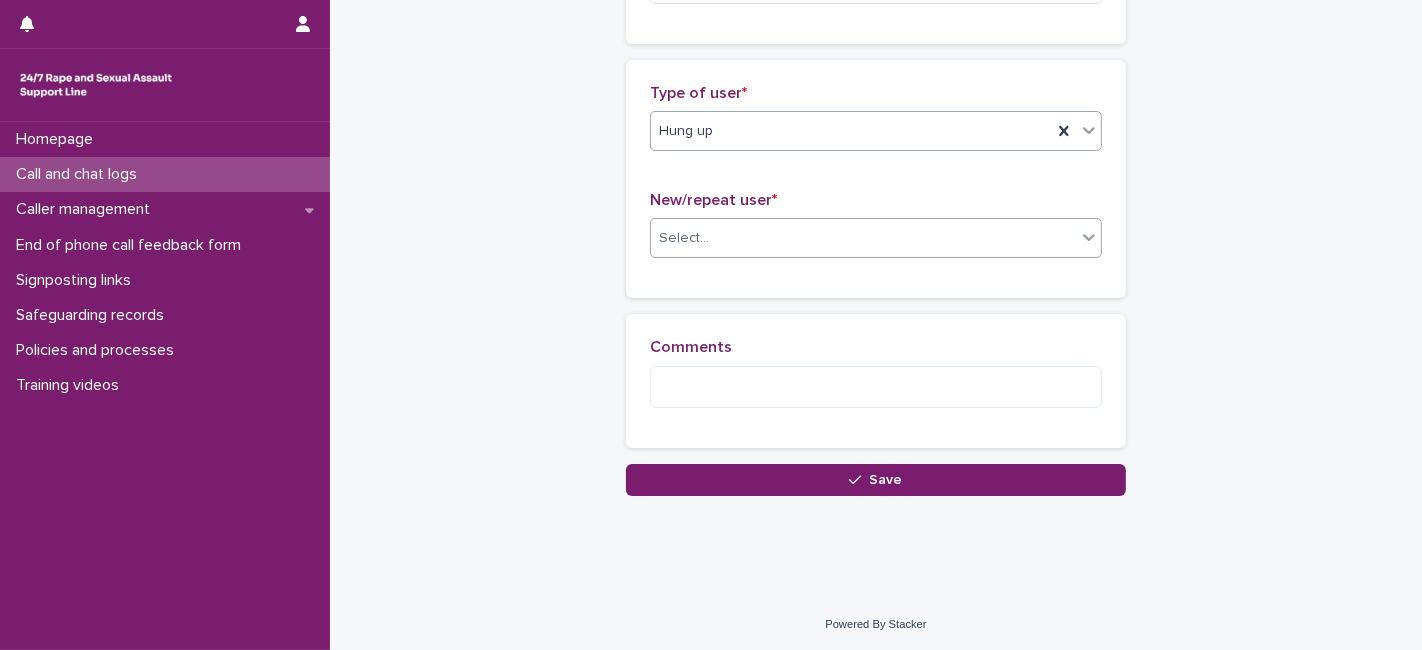 click on "Select..." at bounding box center (684, 238) 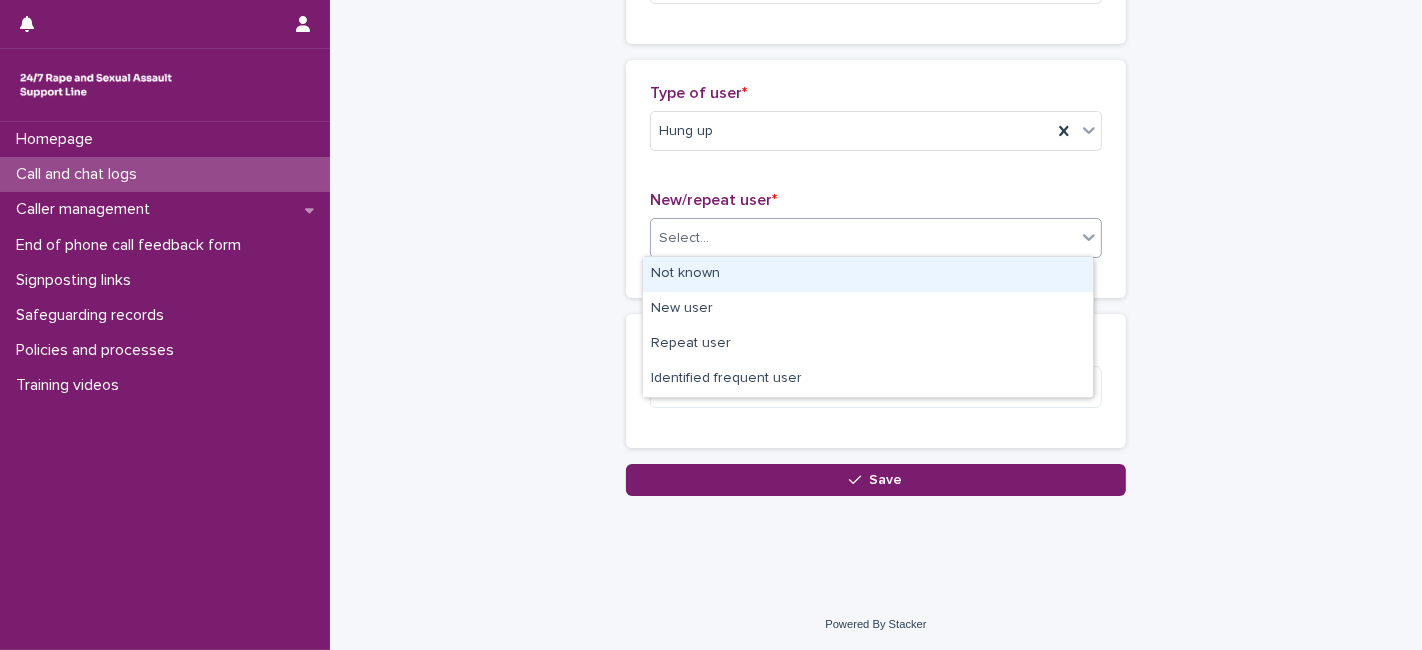 click on "Not known" at bounding box center [868, 274] 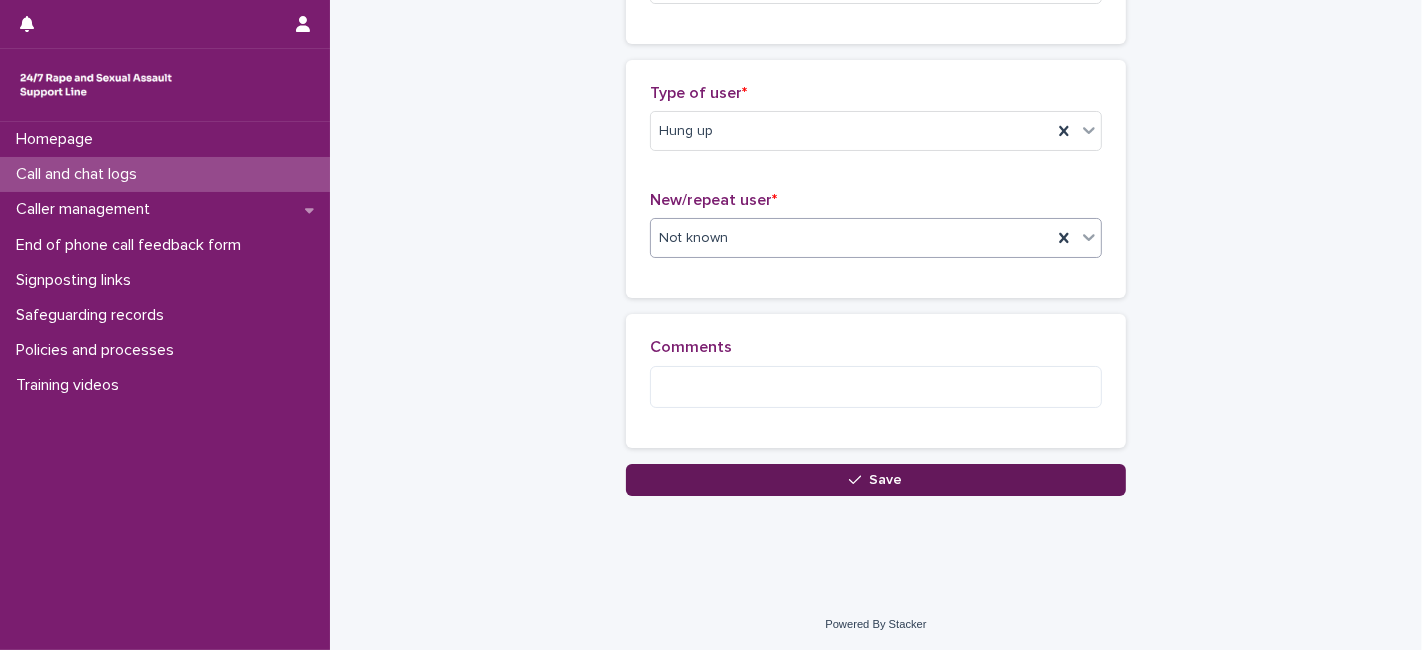 click 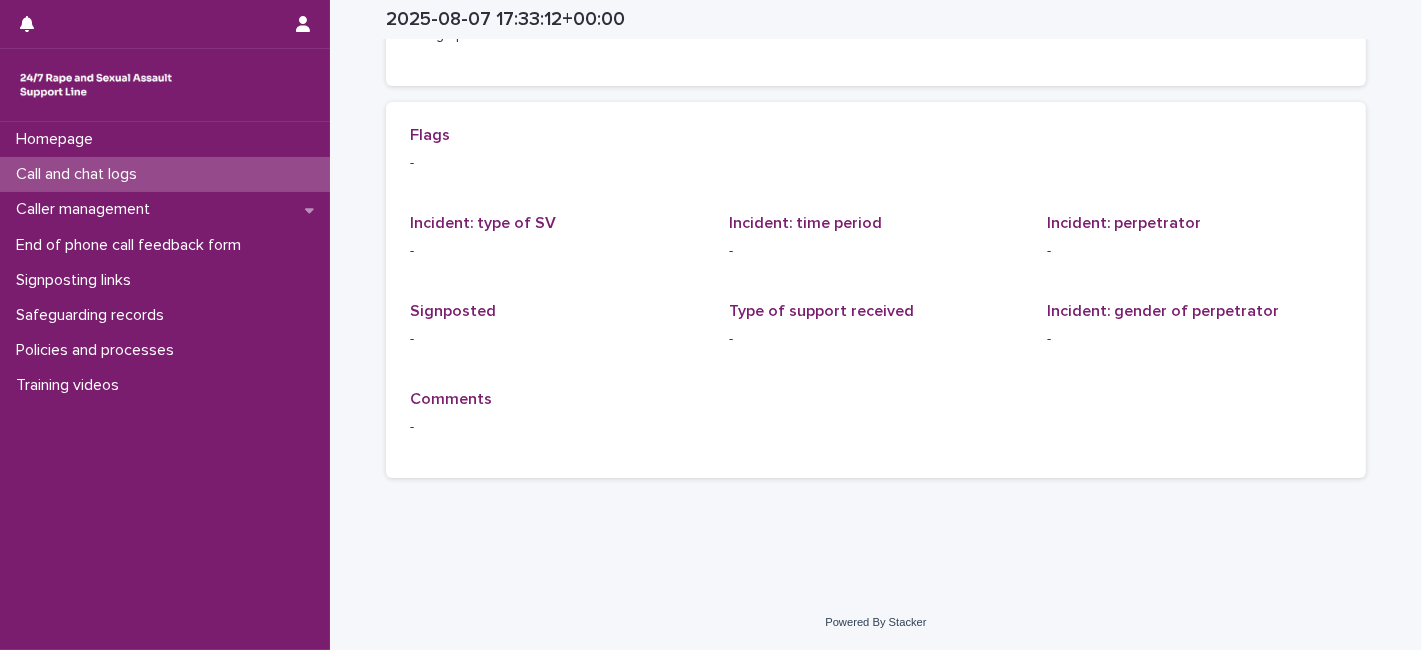 scroll, scrollTop: 0, scrollLeft: 0, axis: both 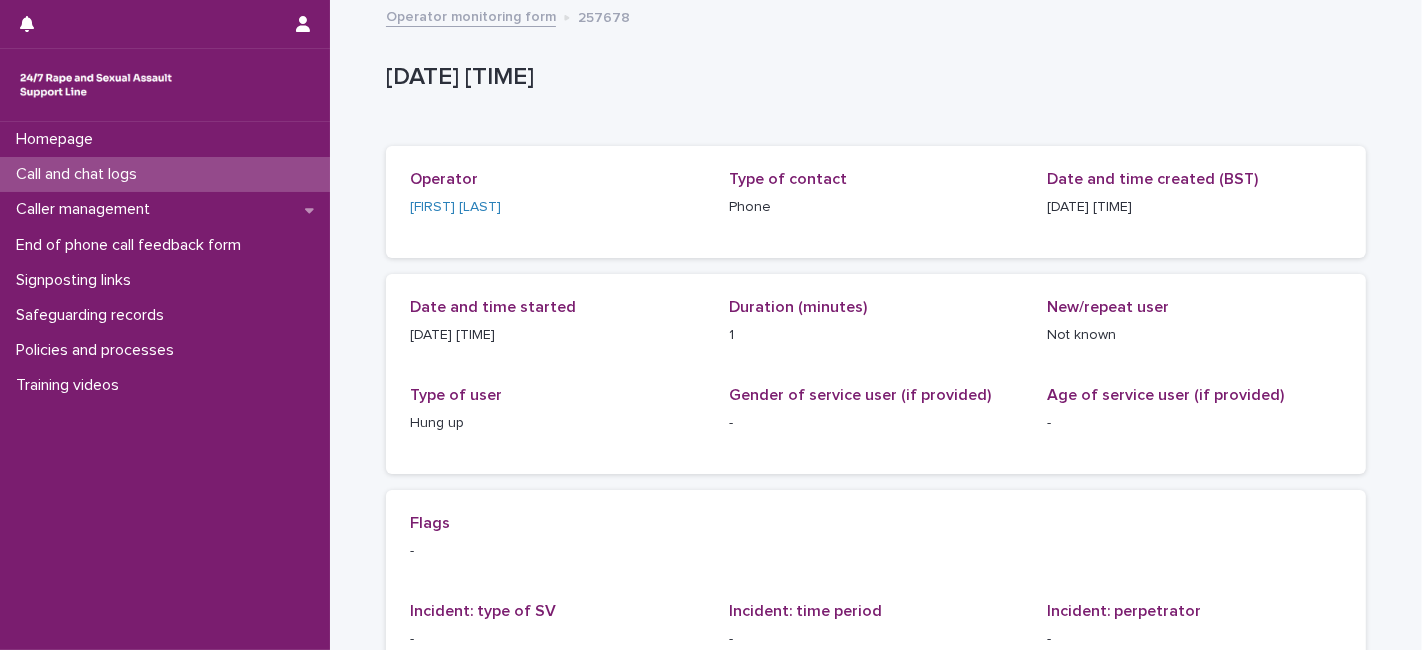 click on "-" at bounding box center (876, 551) 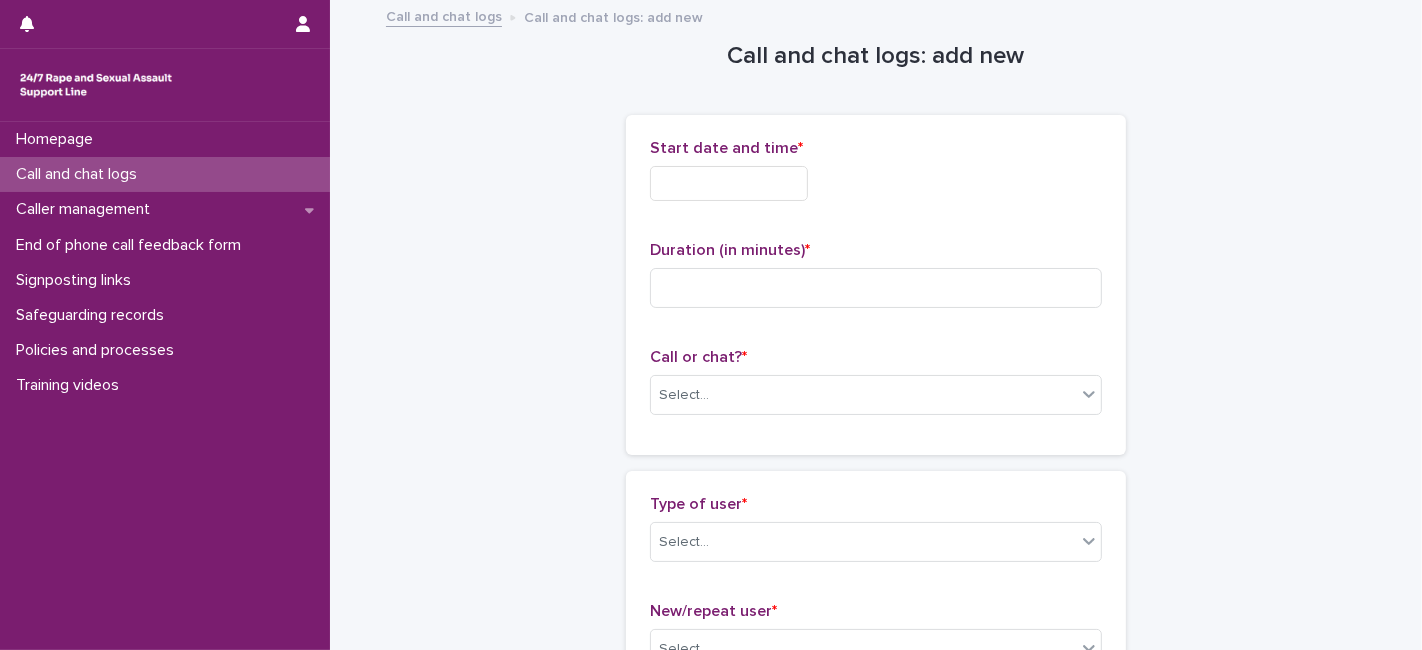click at bounding box center (729, 183) 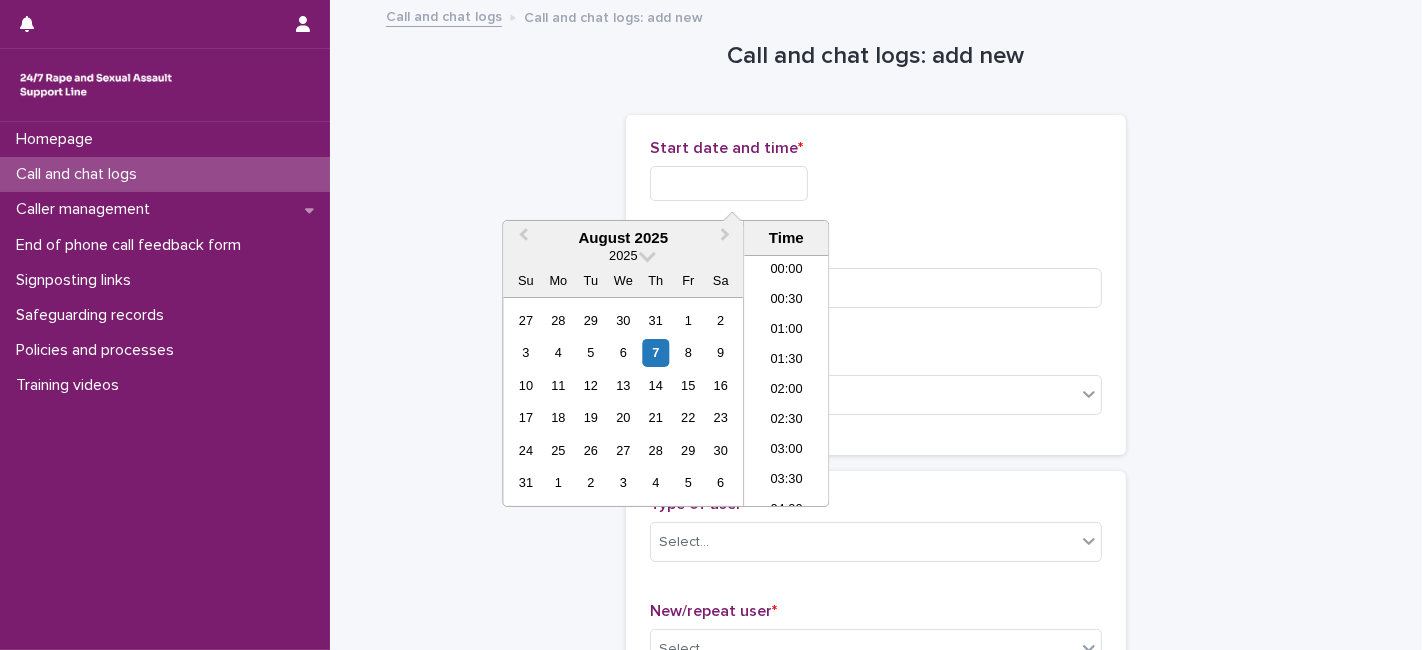 scroll, scrollTop: 1060, scrollLeft: 0, axis: vertical 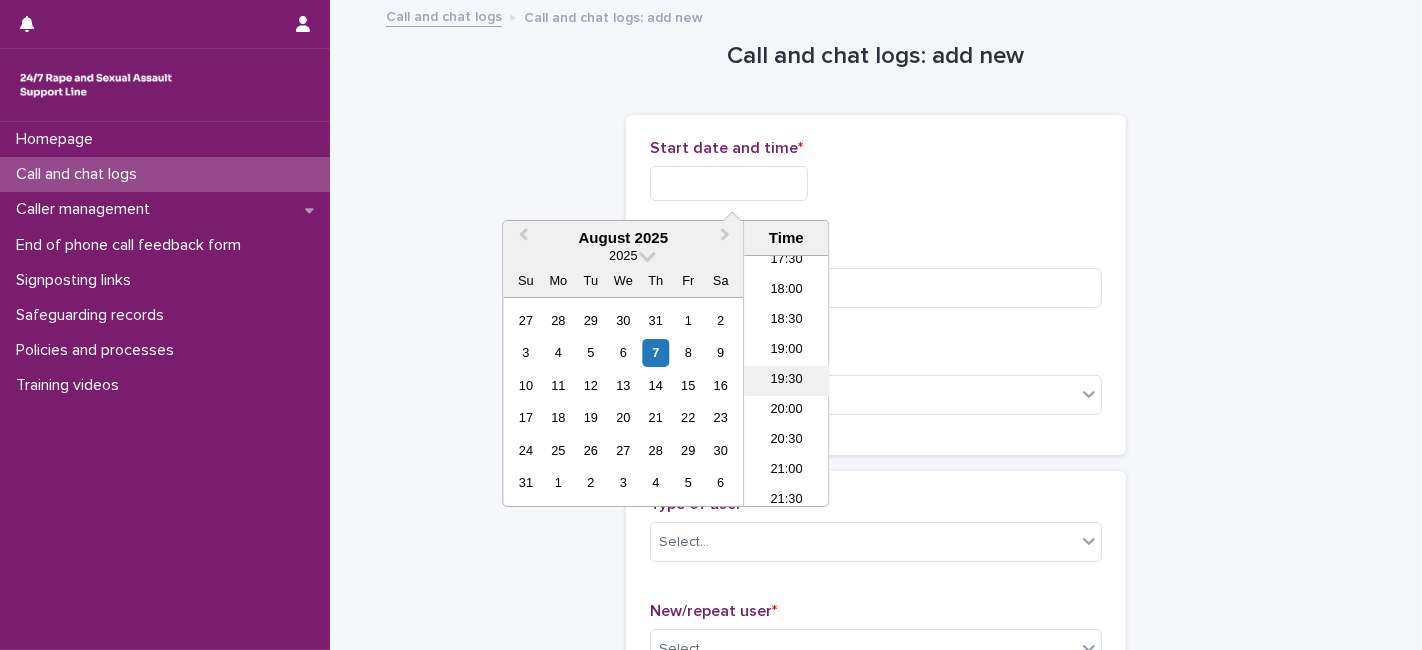 click on "19:30" at bounding box center [786, 381] 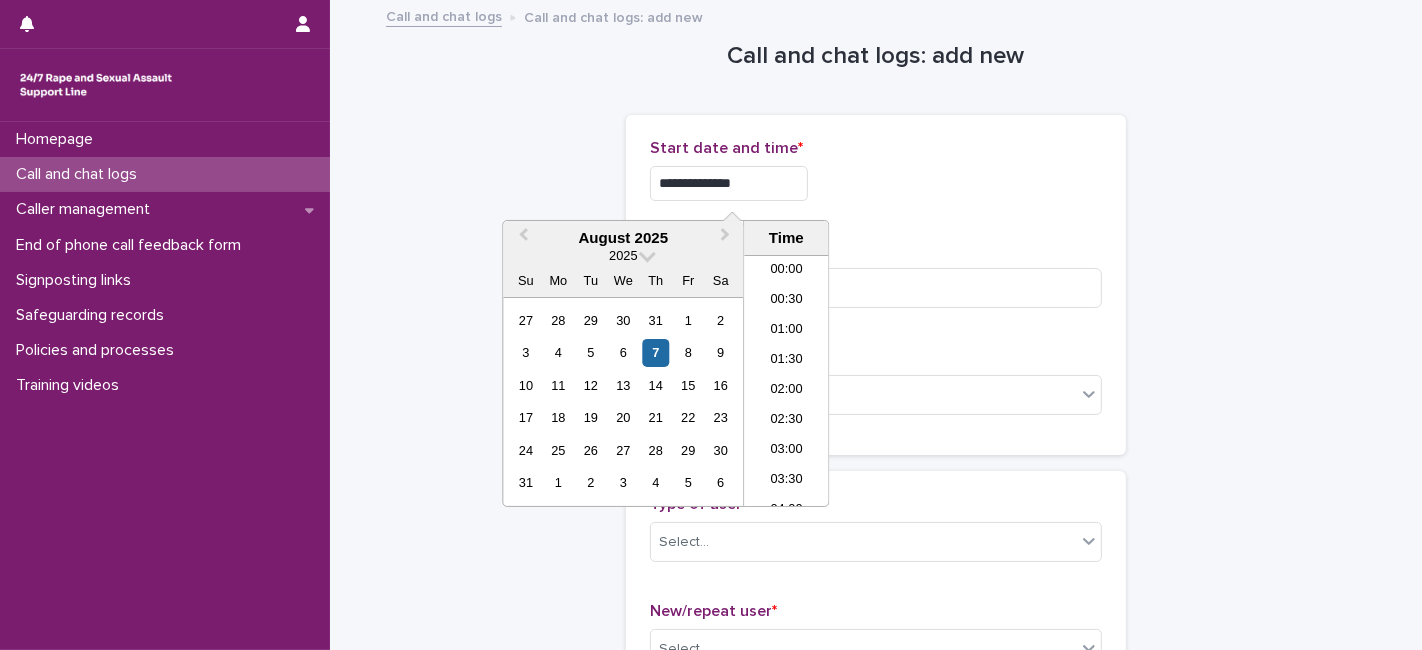 scroll, scrollTop: 1060, scrollLeft: 0, axis: vertical 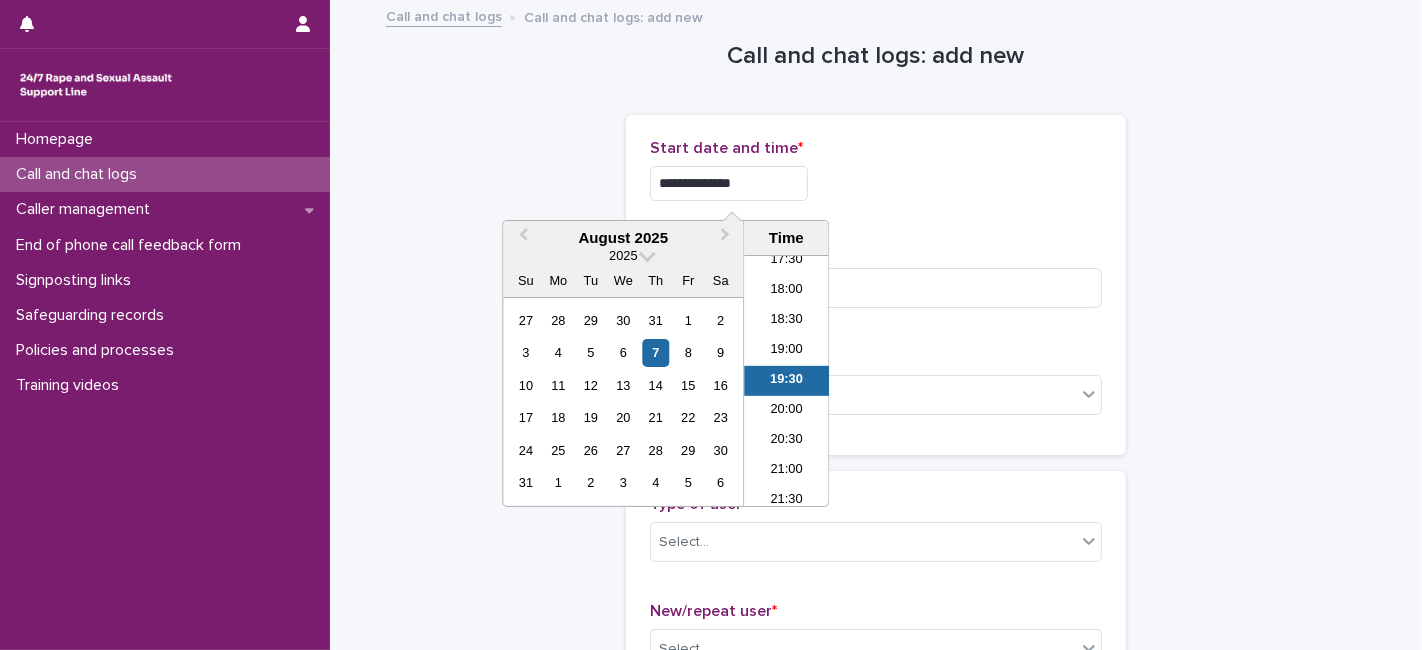 drag, startPoint x: 744, startPoint y: 193, endPoint x: 729, endPoint y: 181, distance: 19.209373 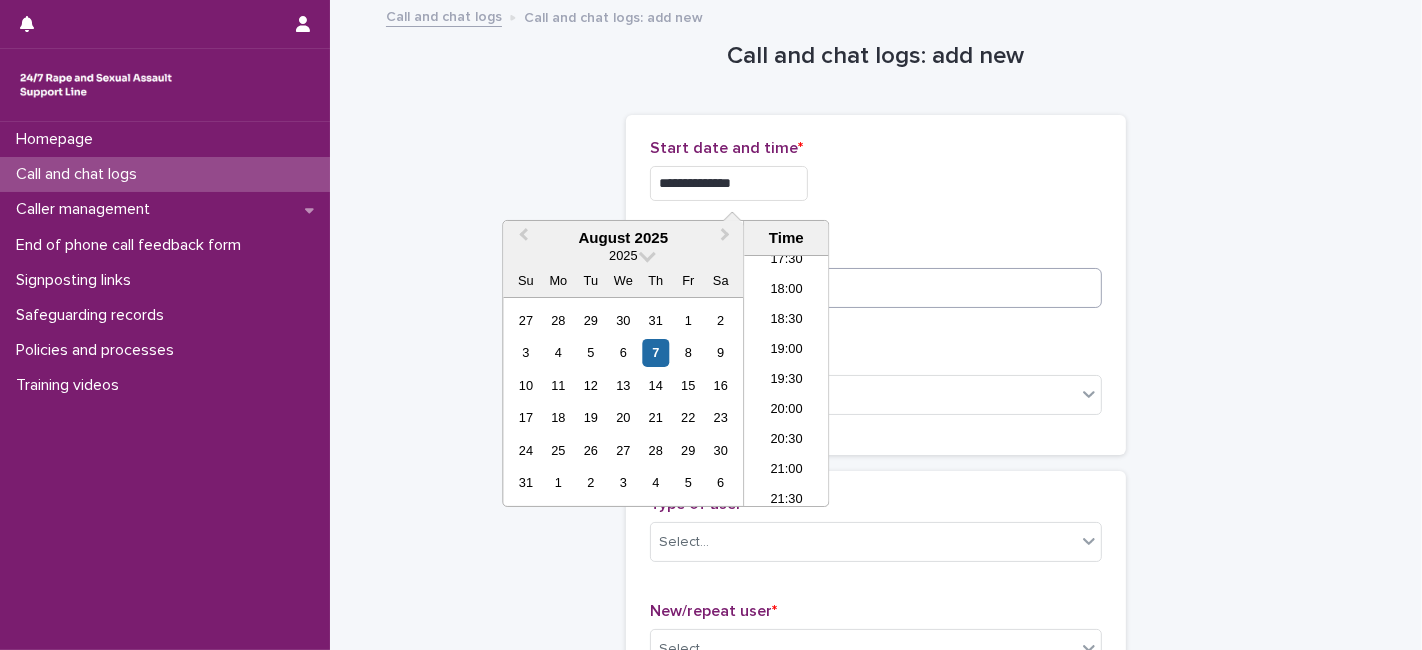 type on "**********" 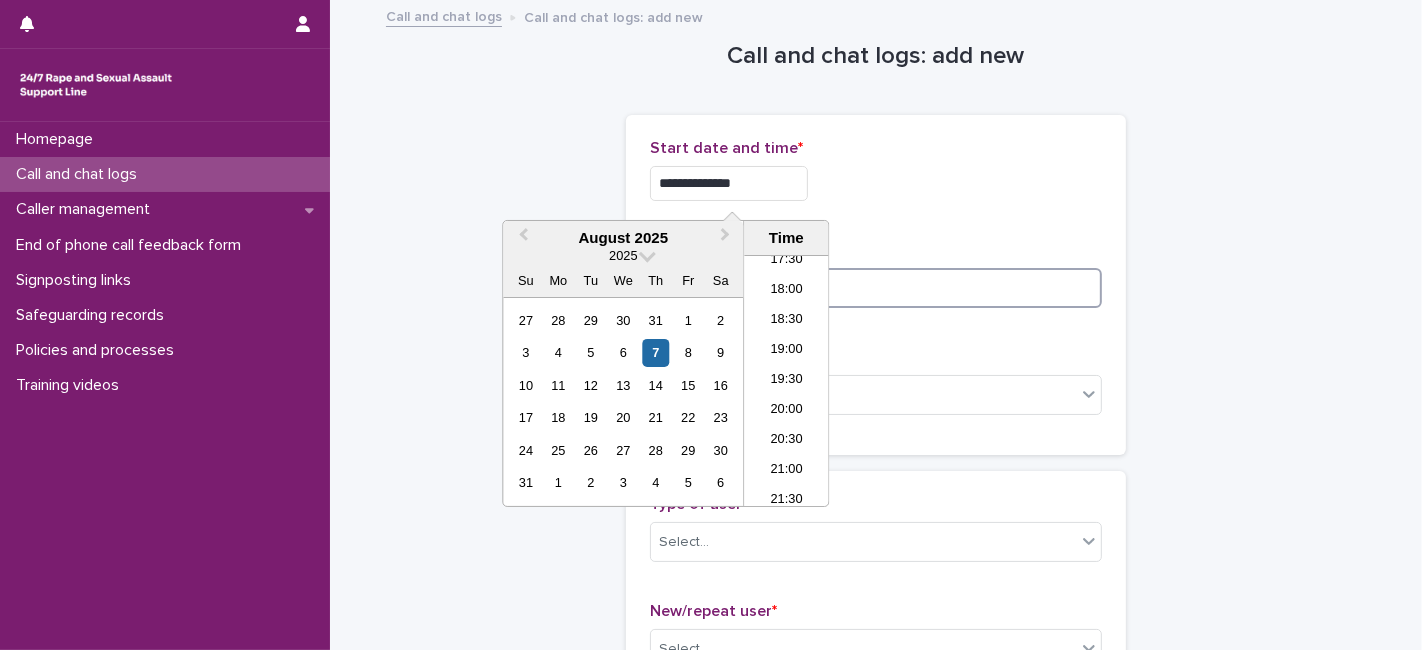 click at bounding box center [876, 288] 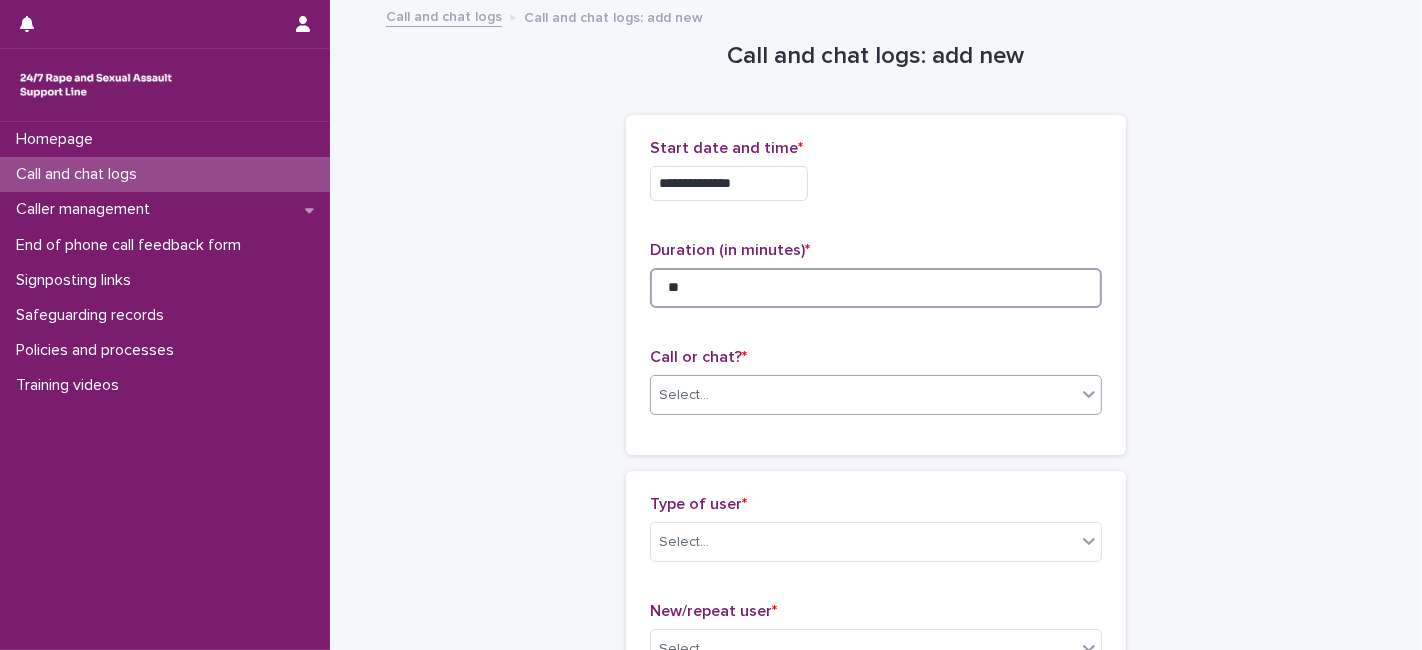 type on "**" 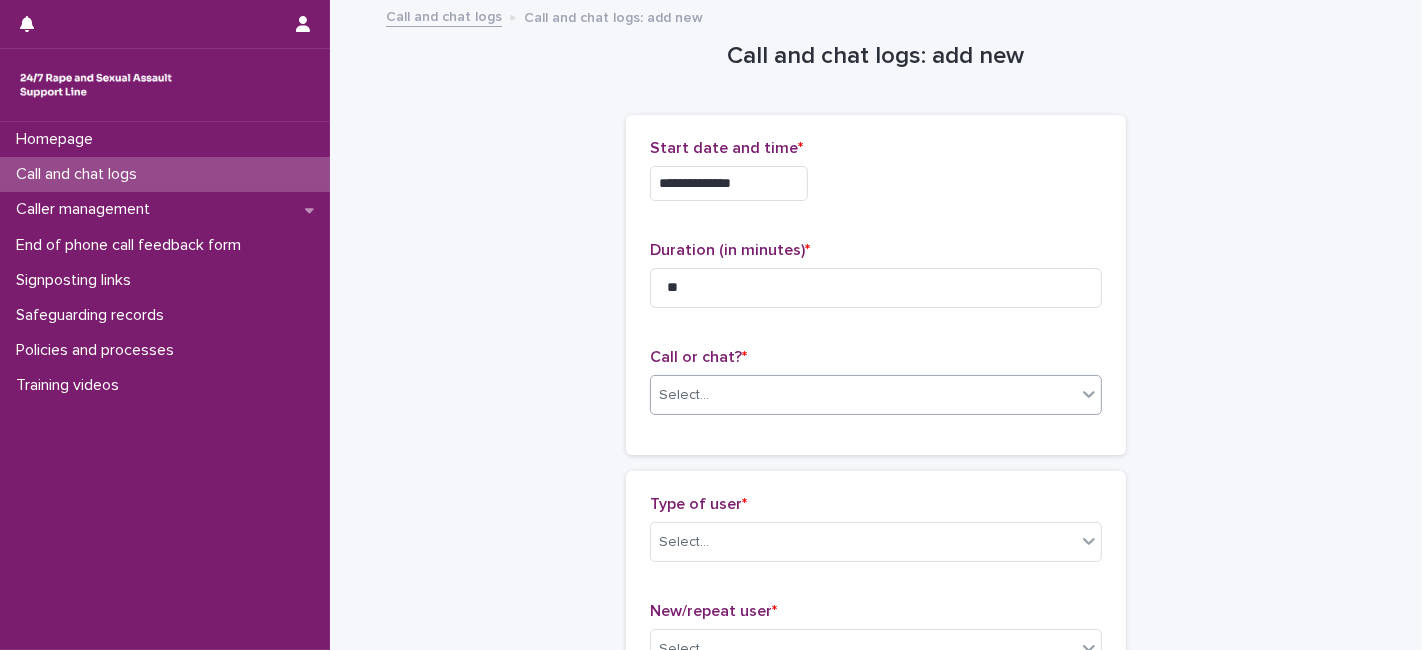 click on "Select..." at bounding box center [684, 395] 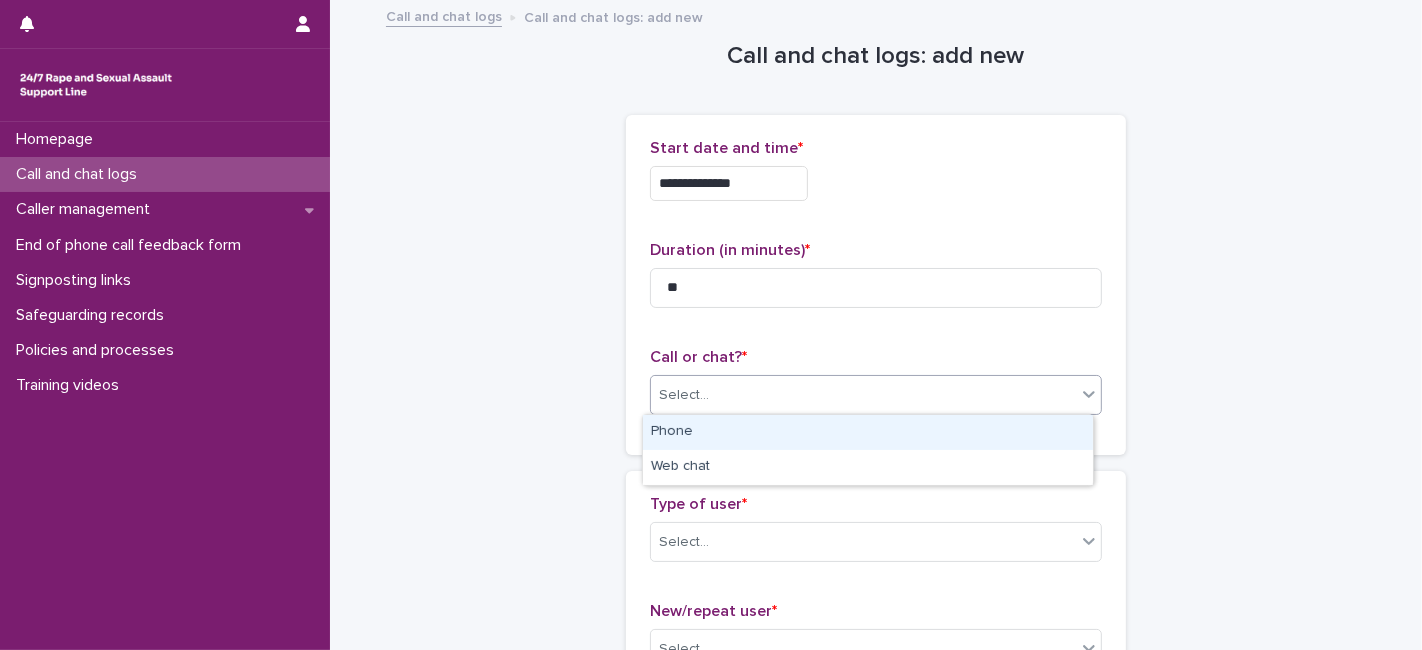 click on "Phone" at bounding box center [868, 432] 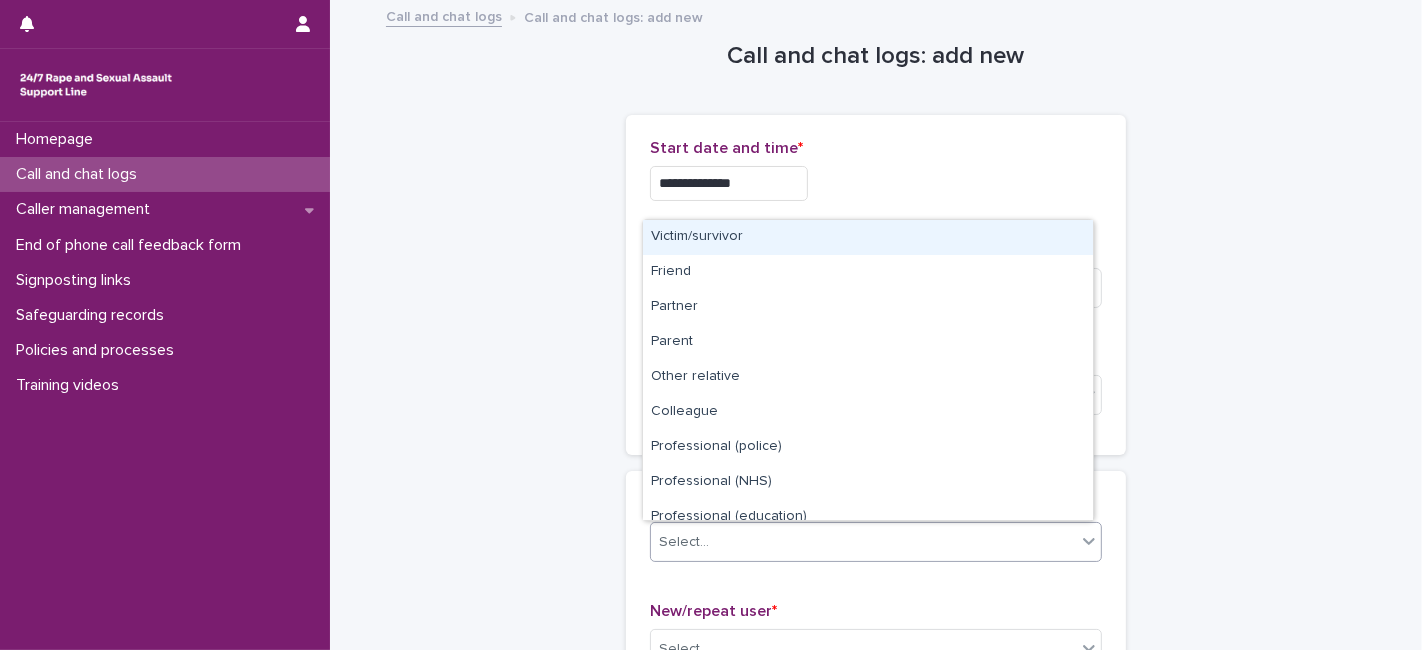 click on "Select..." at bounding box center (684, 542) 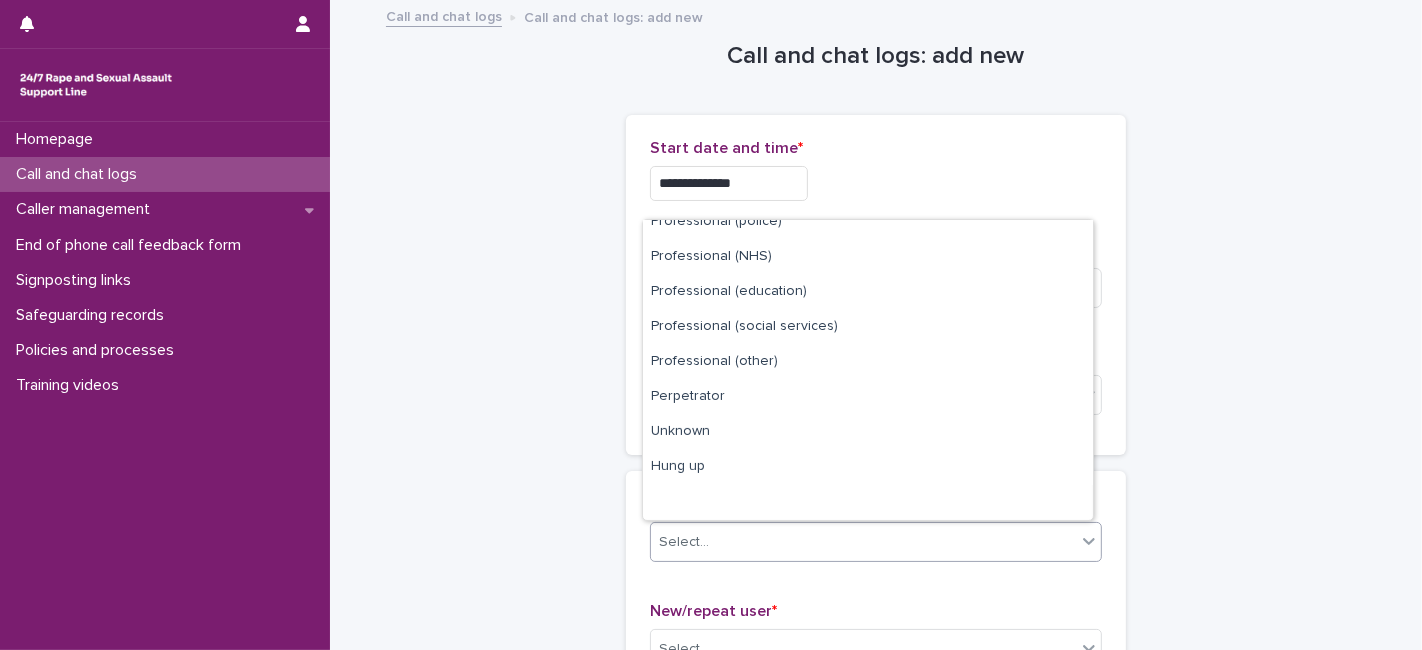 scroll, scrollTop: 0, scrollLeft: 0, axis: both 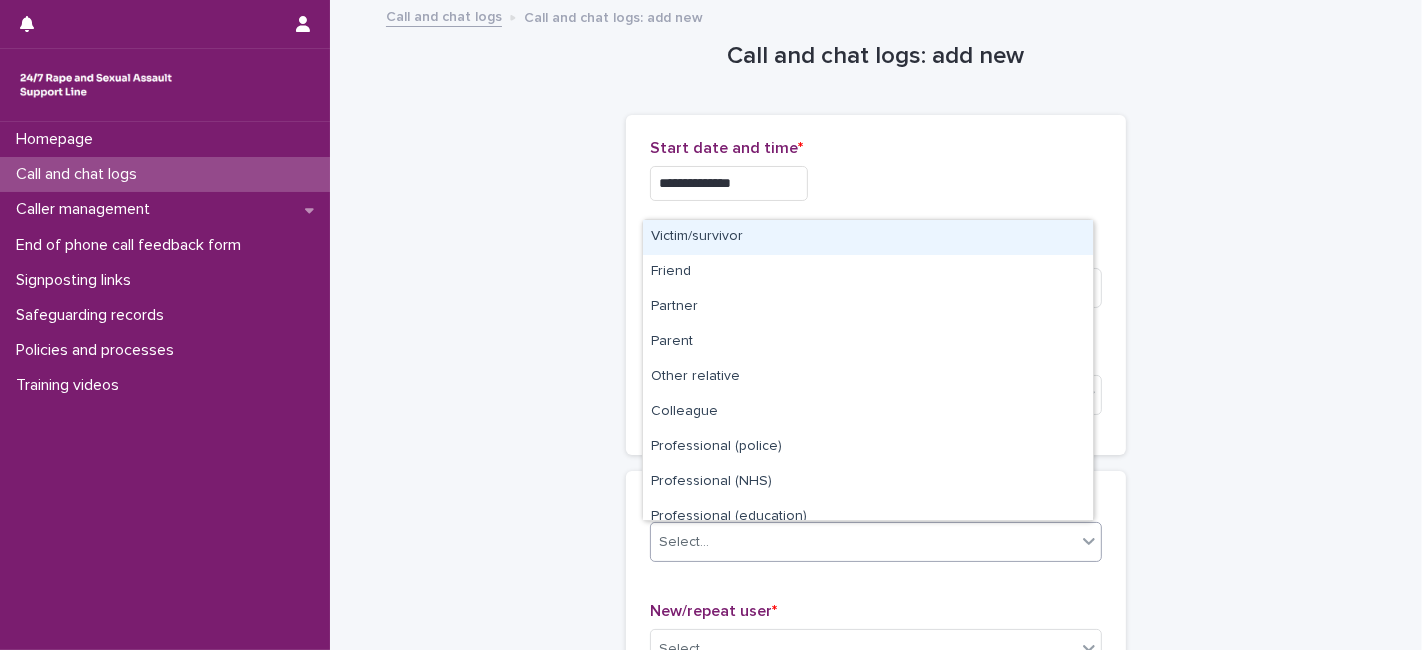 click on "Victim/survivor" at bounding box center (868, 237) 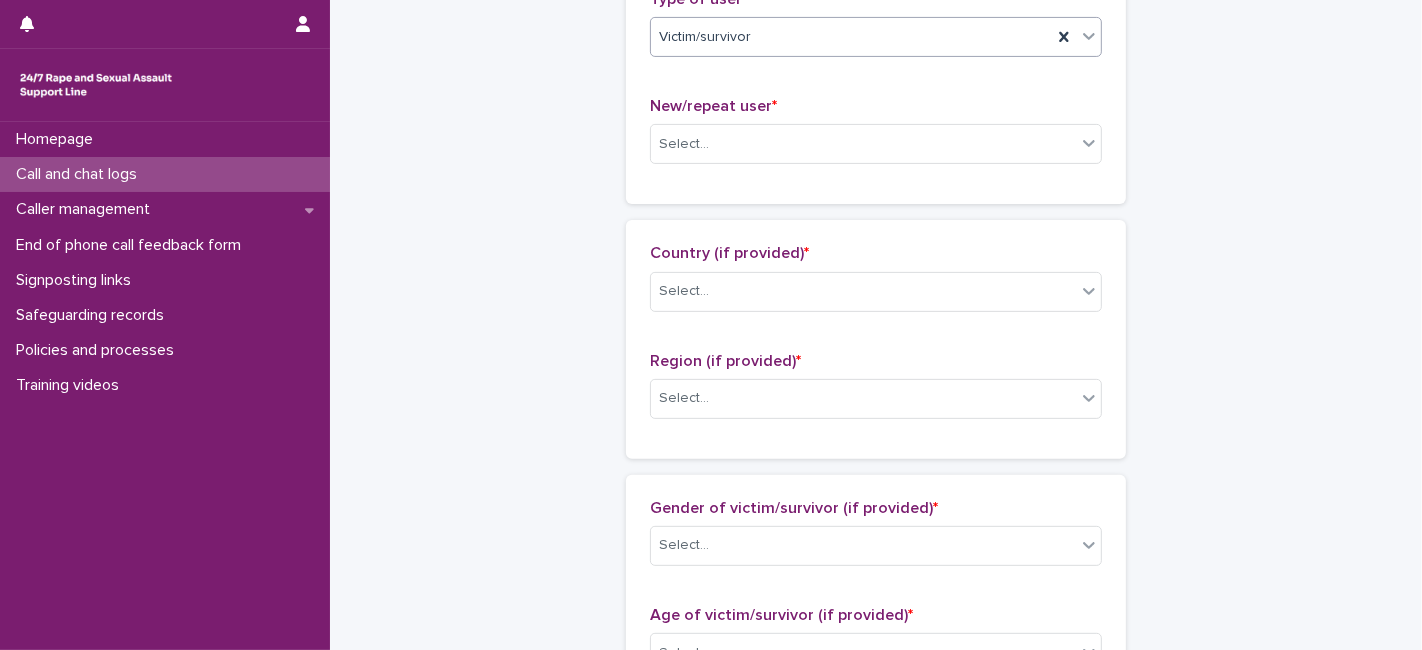 scroll, scrollTop: 508, scrollLeft: 0, axis: vertical 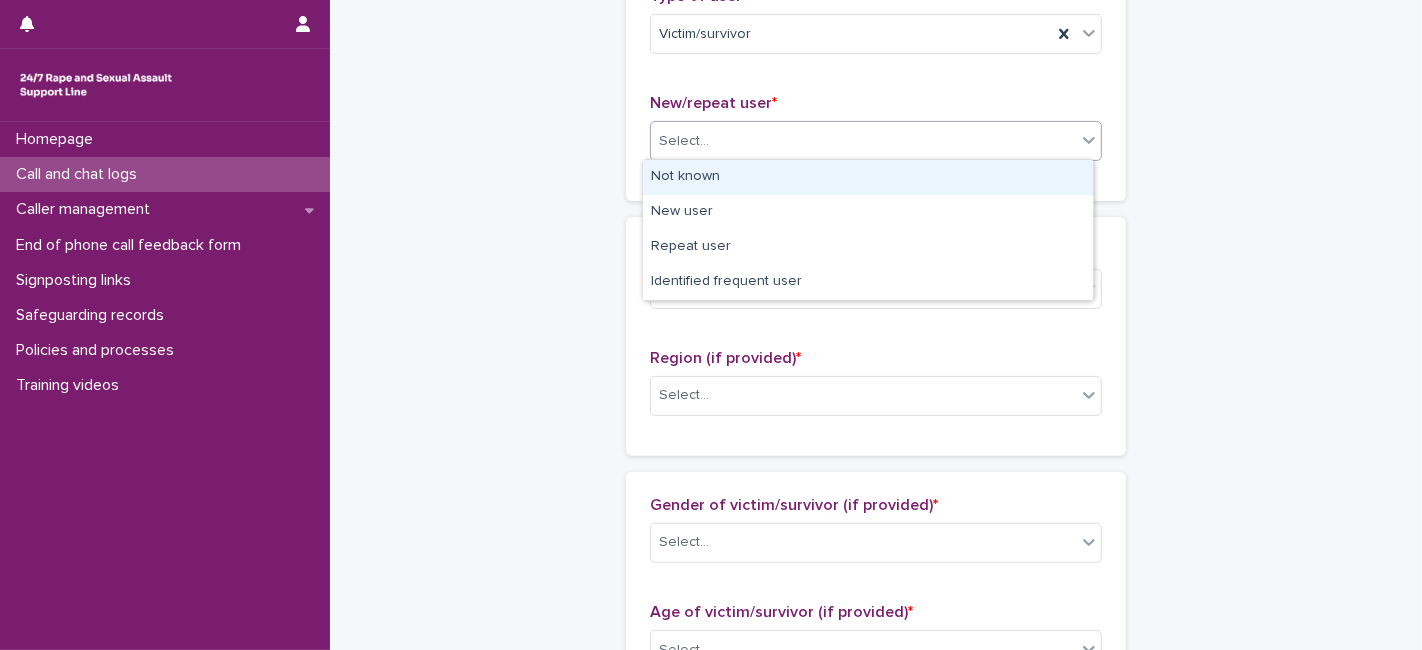 click on "Select..." at bounding box center (863, 141) 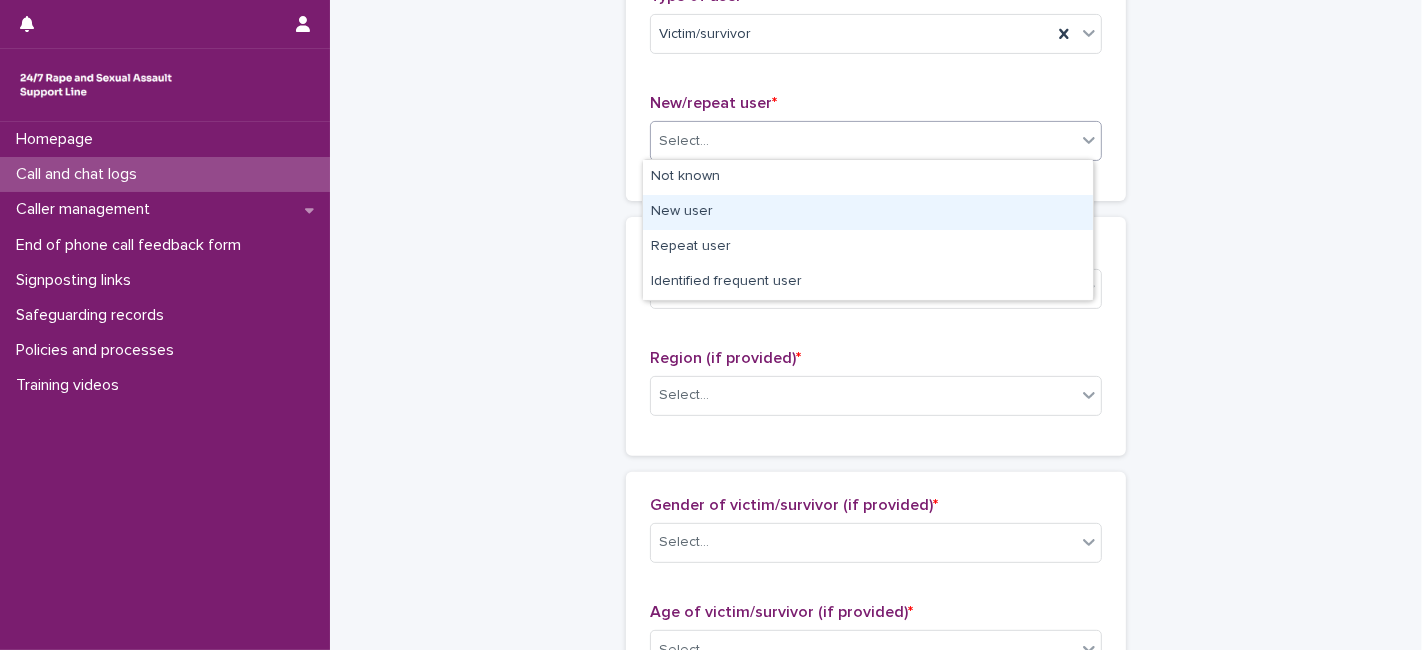 click on "New user" at bounding box center (868, 212) 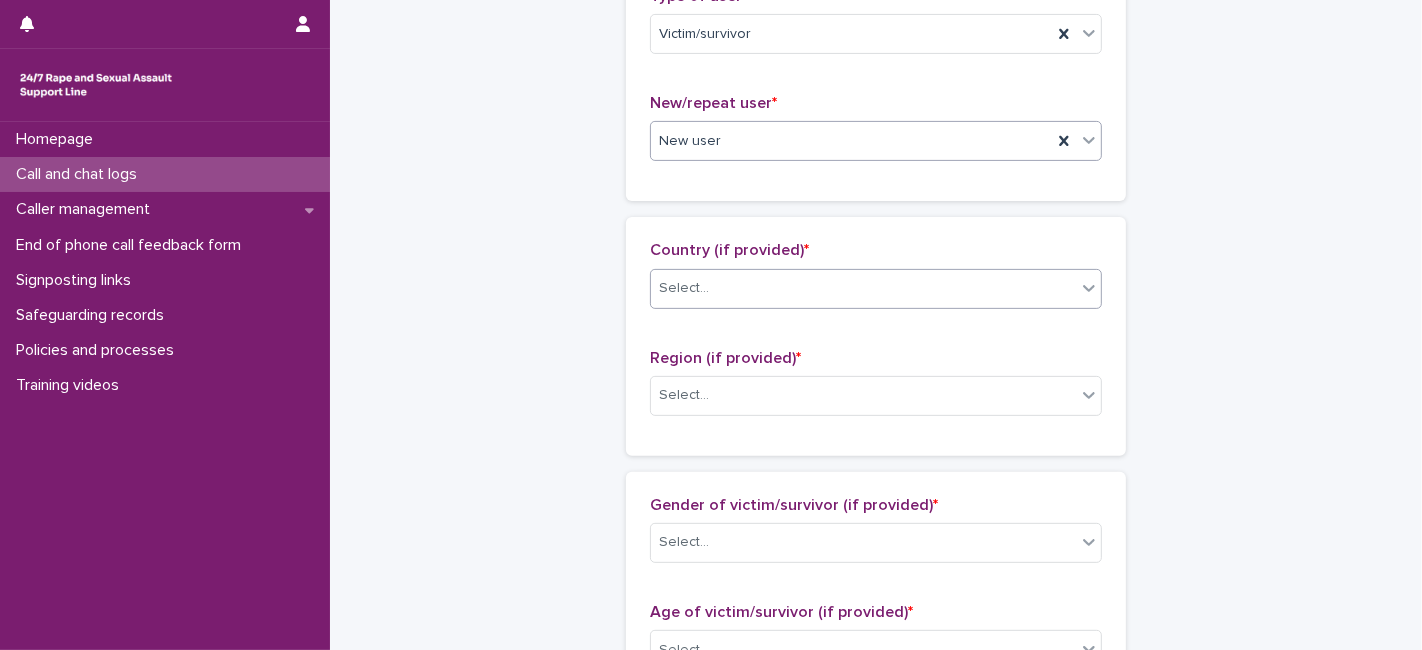 click on "Select..." at bounding box center (863, 288) 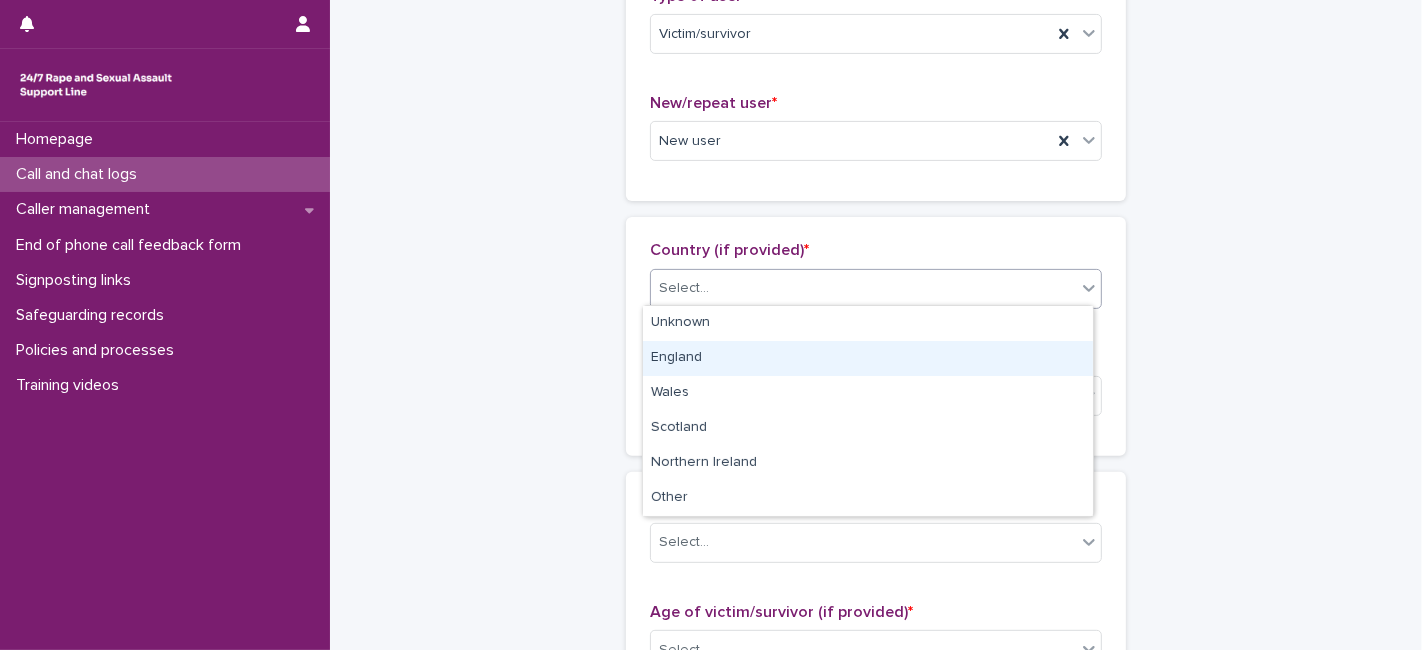 click on "England" at bounding box center (868, 358) 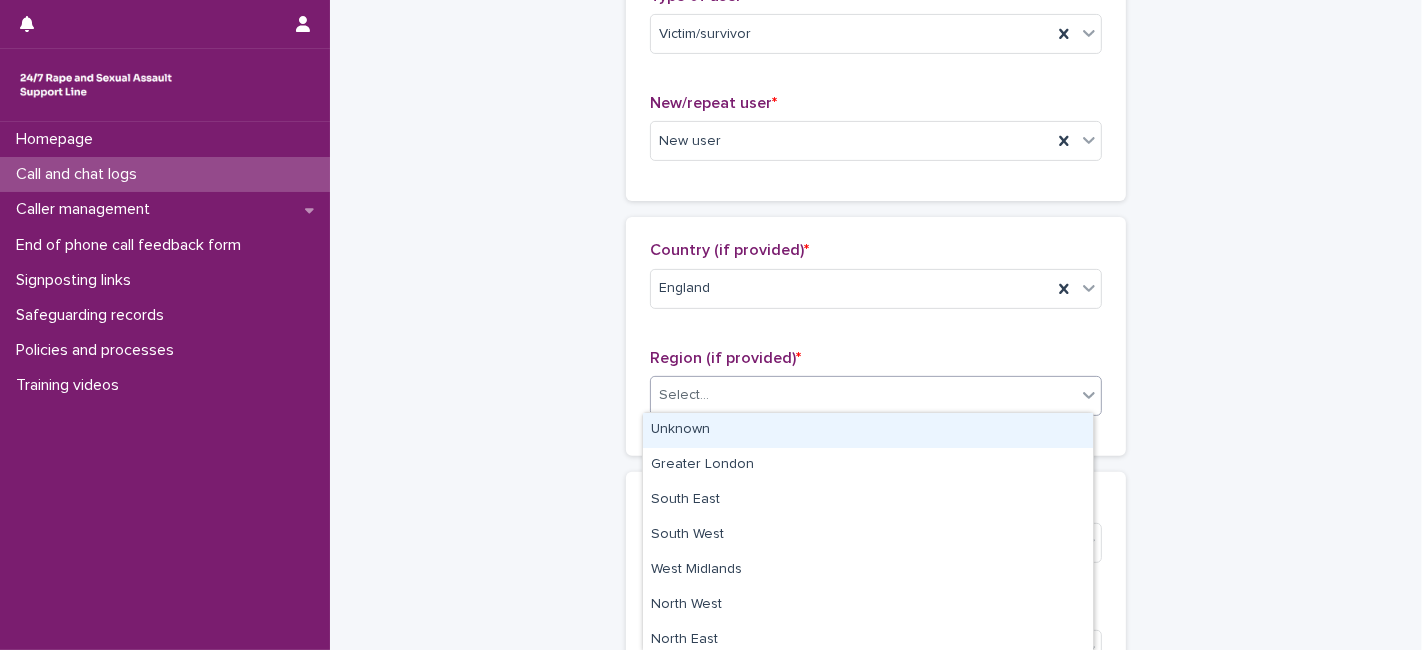 click on "Select..." at bounding box center (684, 395) 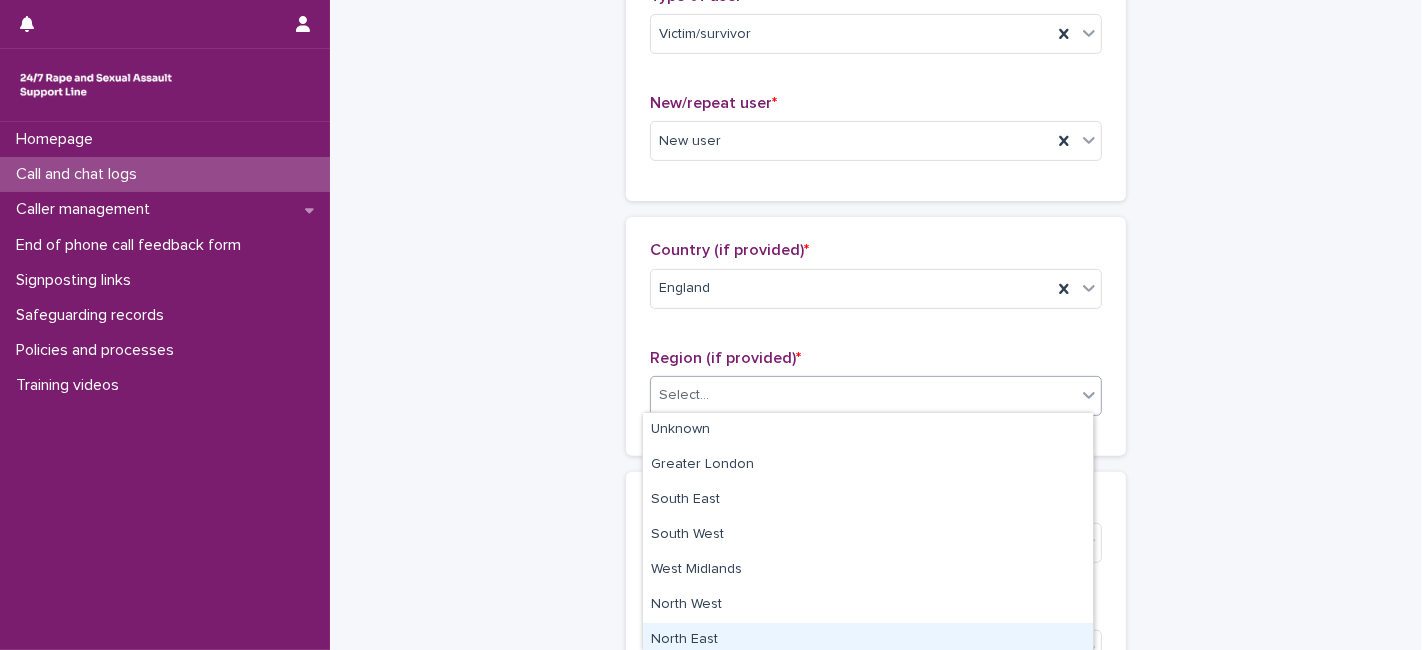 click on "North East" at bounding box center [868, 640] 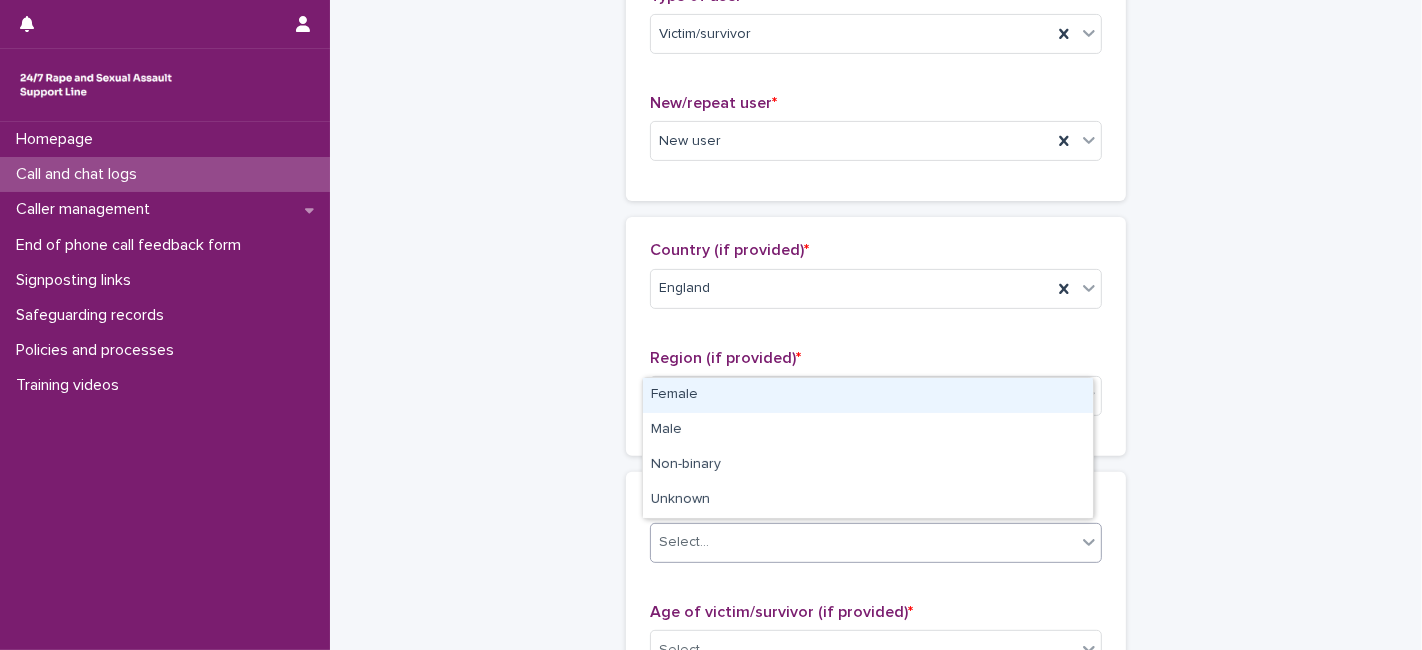 click on "Select..." at bounding box center [863, 542] 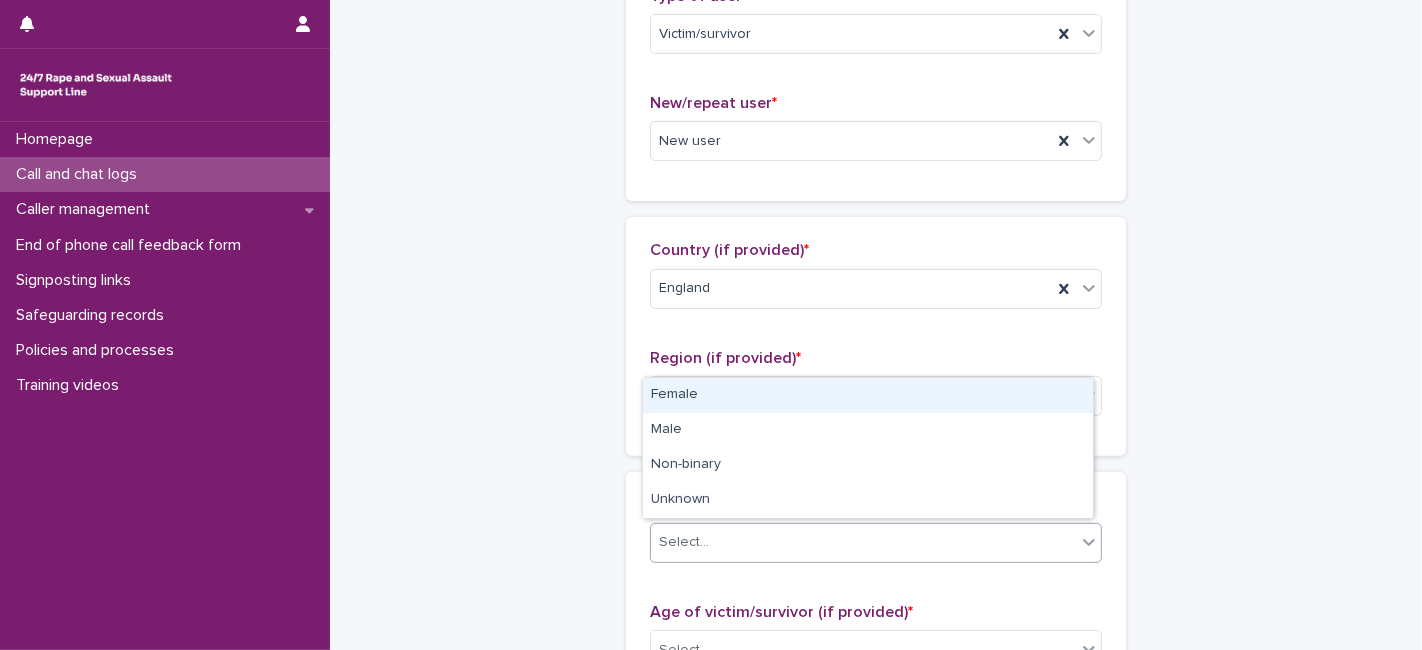 click on "Female" at bounding box center [868, 395] 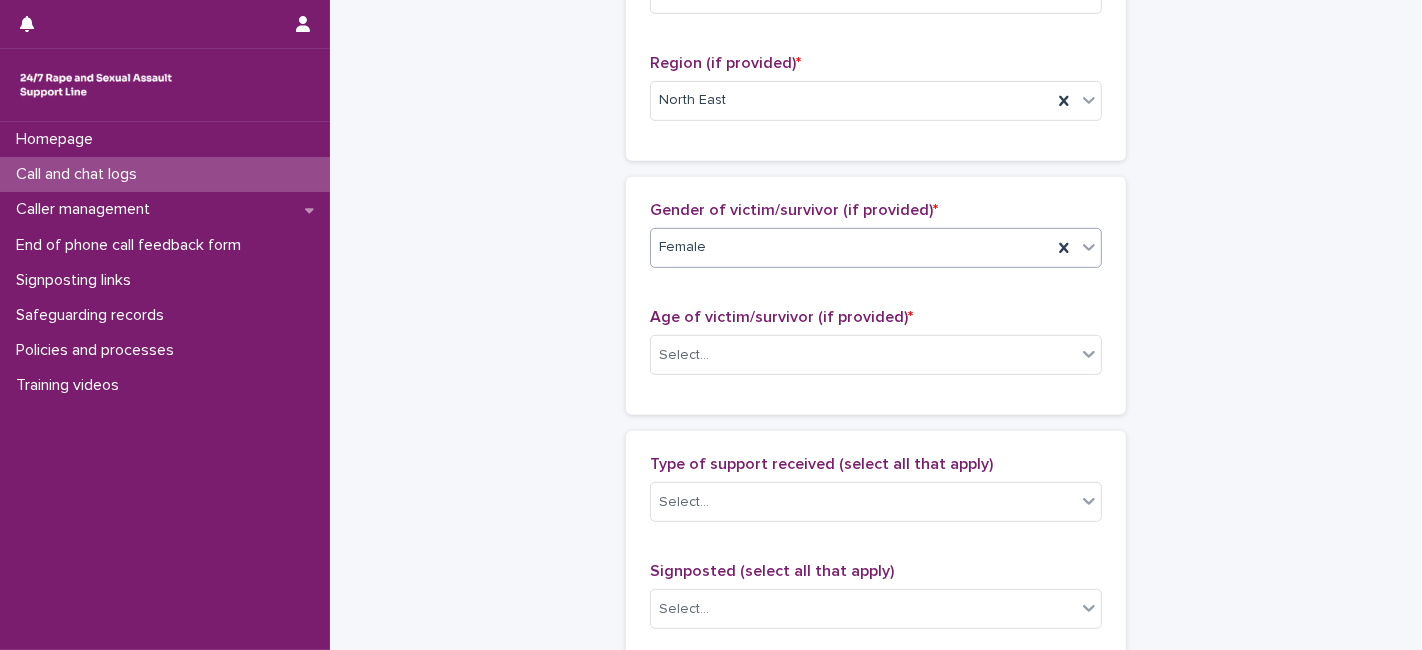 scroll, scrollTop: 837, scrollLeft: 0, axis: vertical 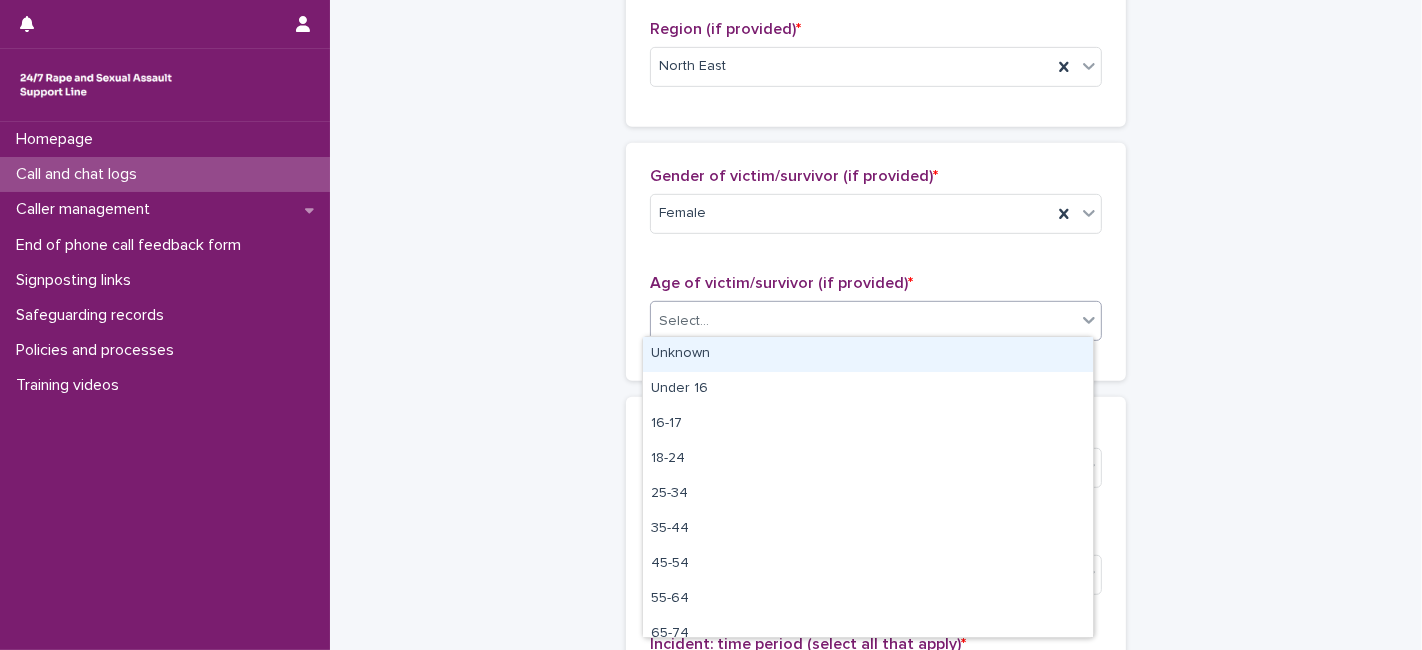 click on "Select..." at bounding box center (684, 321) 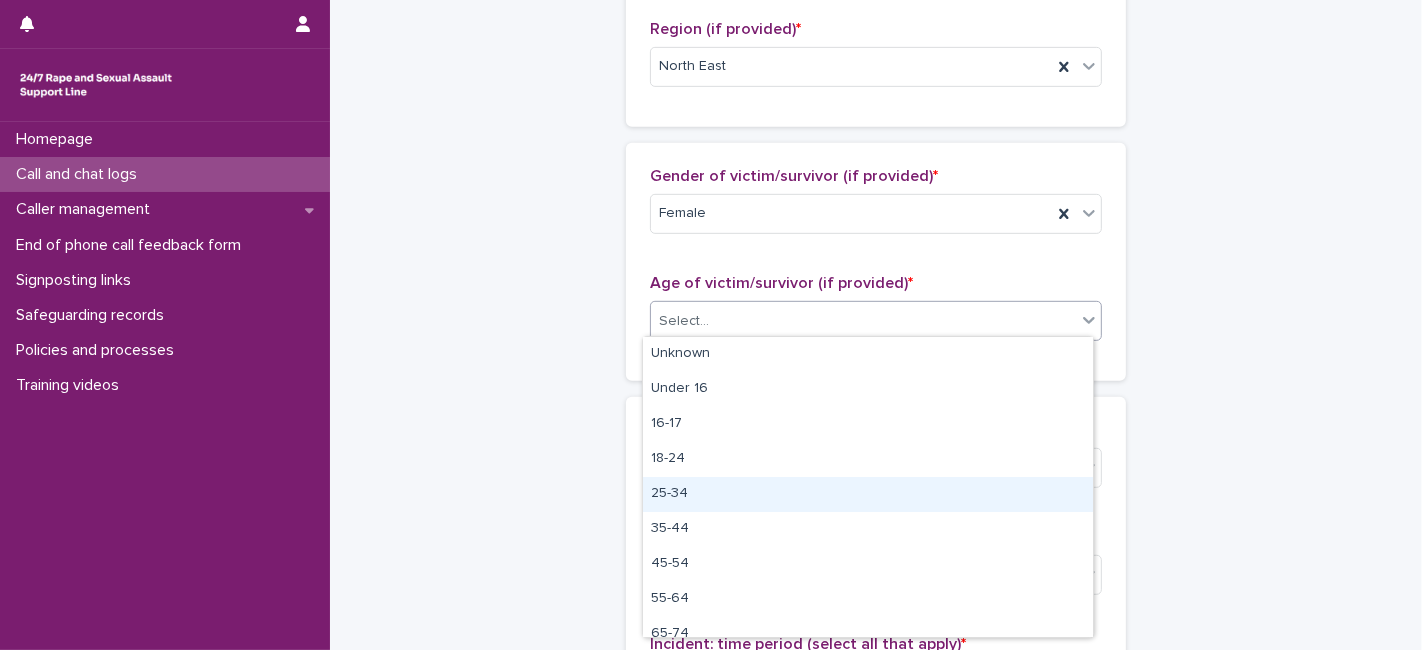 drag, startPoint x: 679, startPoint y: 512, endPoint x: 677, endPoint y: 496, distance: 16.124516 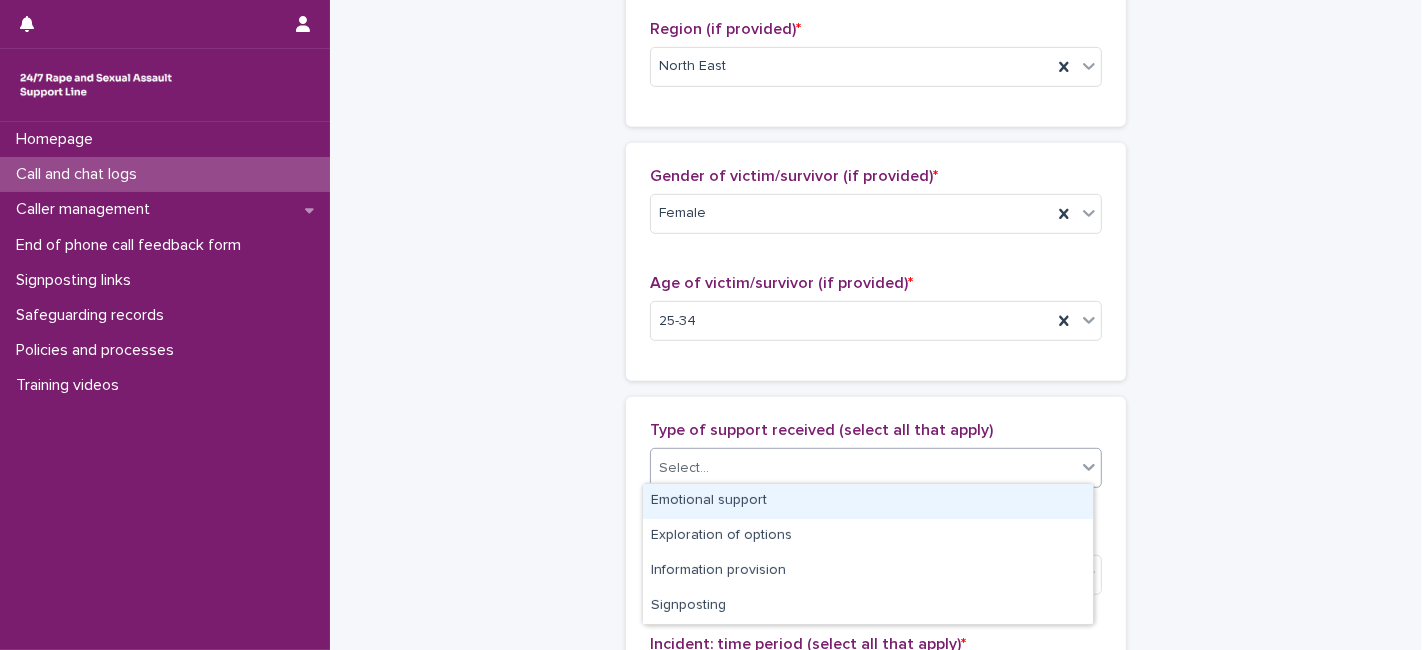 click on "Select..." at bounding box center [863, 468] 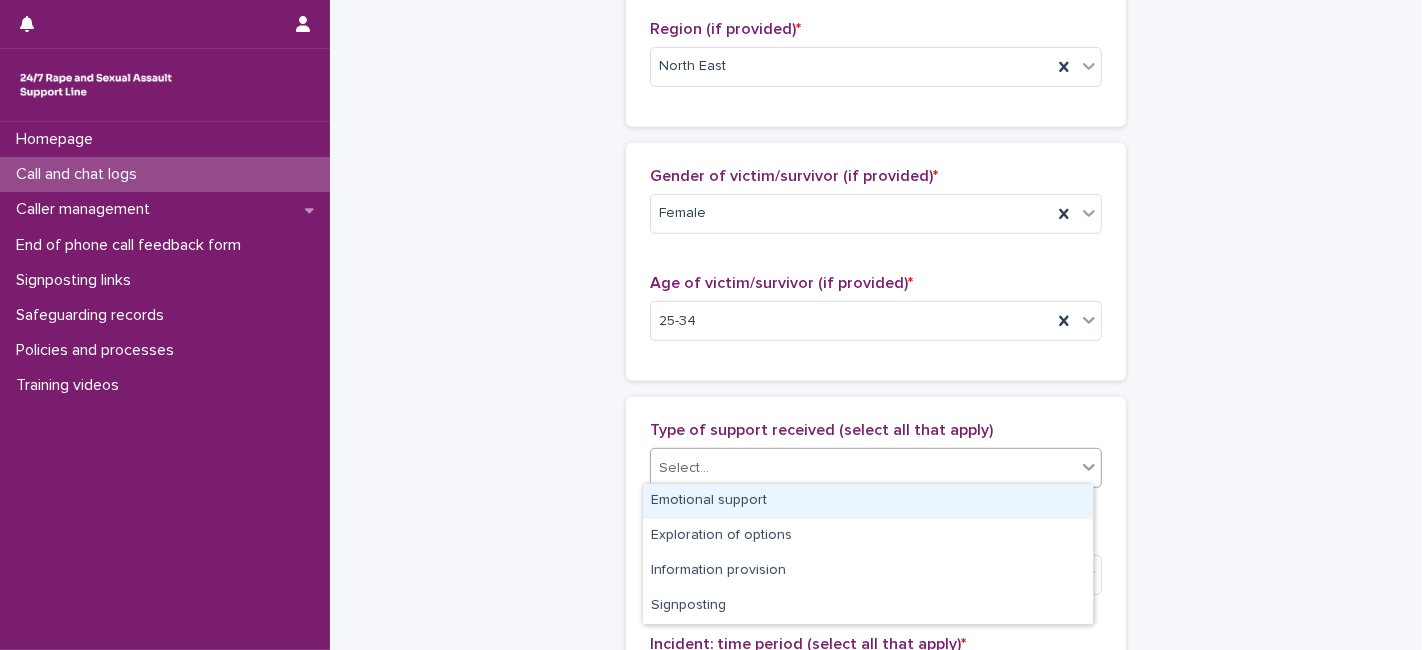 click on "Emotional support" at bounding box center [868, 501] 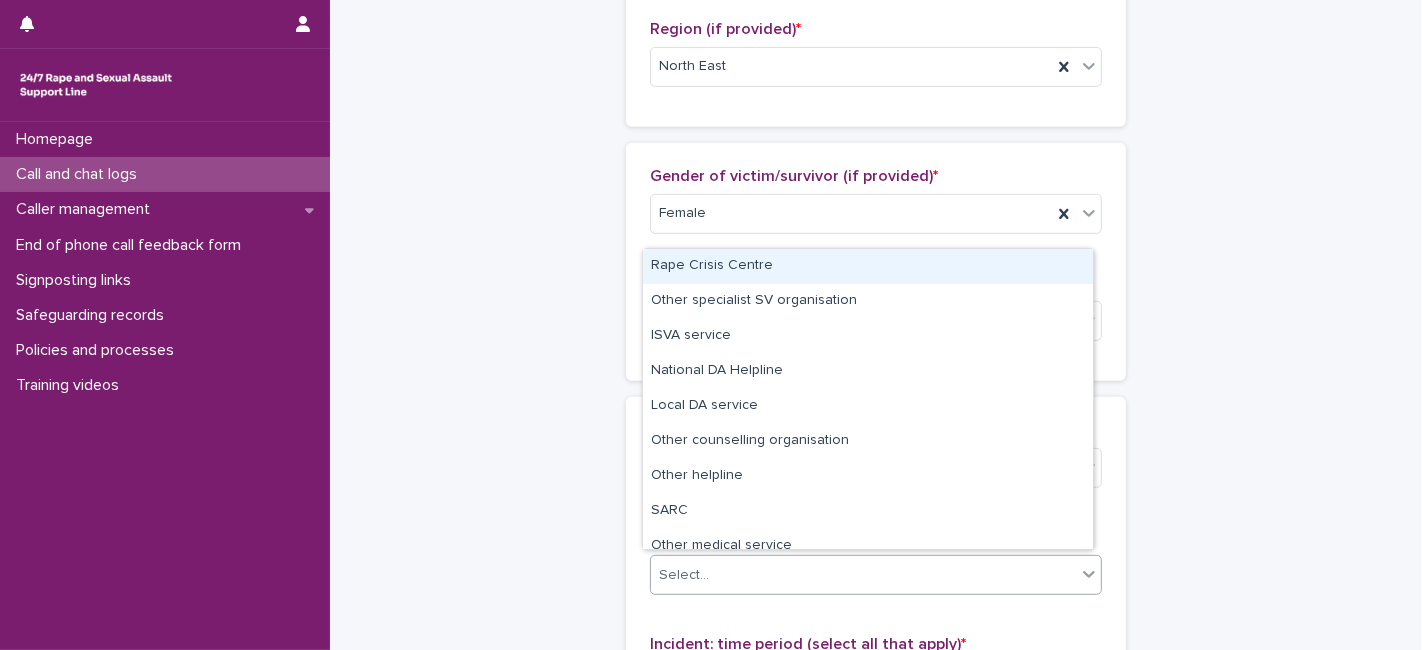 click on "Select..." at bounding box center [684, 575] 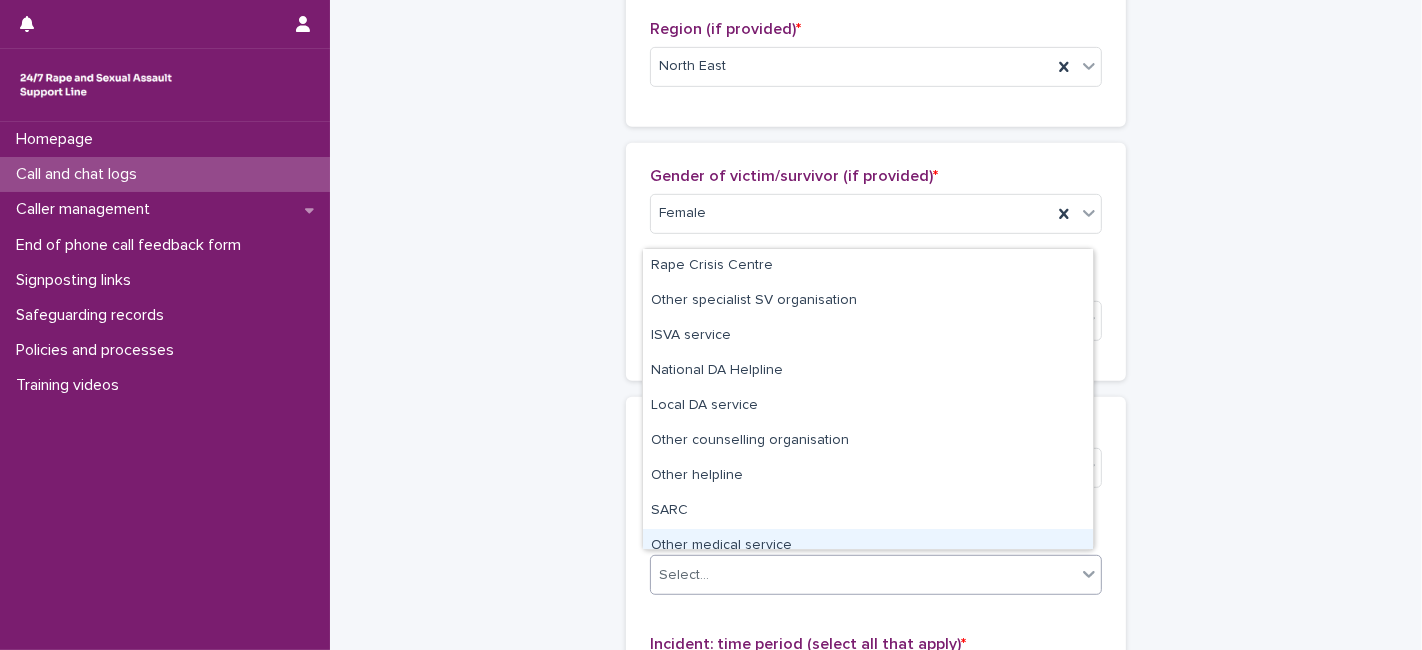 click on "Signposted (select all that apply)      option Other medical service focused, 9 of 12. 12 results available. Use Up and Down to choose options, press Enter to select the currently focused option, press Escape to exit the menu, press Tab to select the option and exit the menu. Select..." at bounding box center (876, 569) 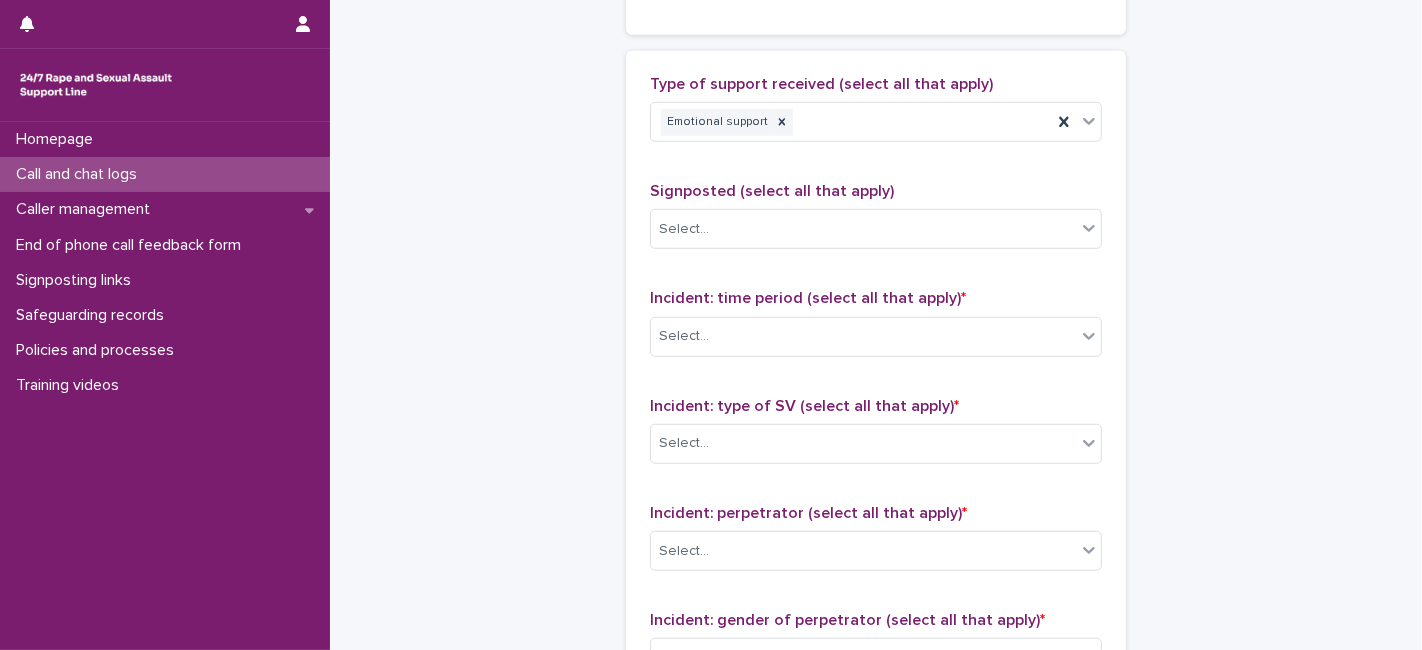 scroll, scrollTop: 1185, scrollLeft: 0, axis: vertical 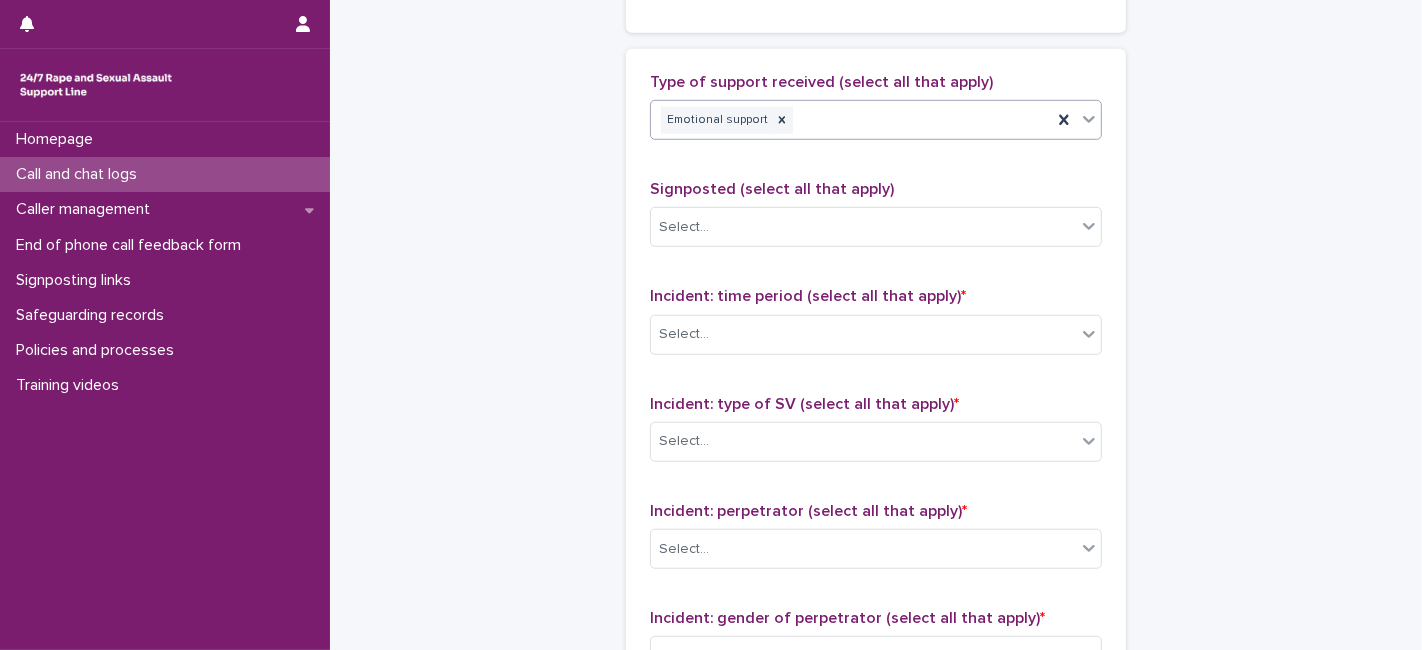 click on "Emotional support" at bounding box center [851, 120] 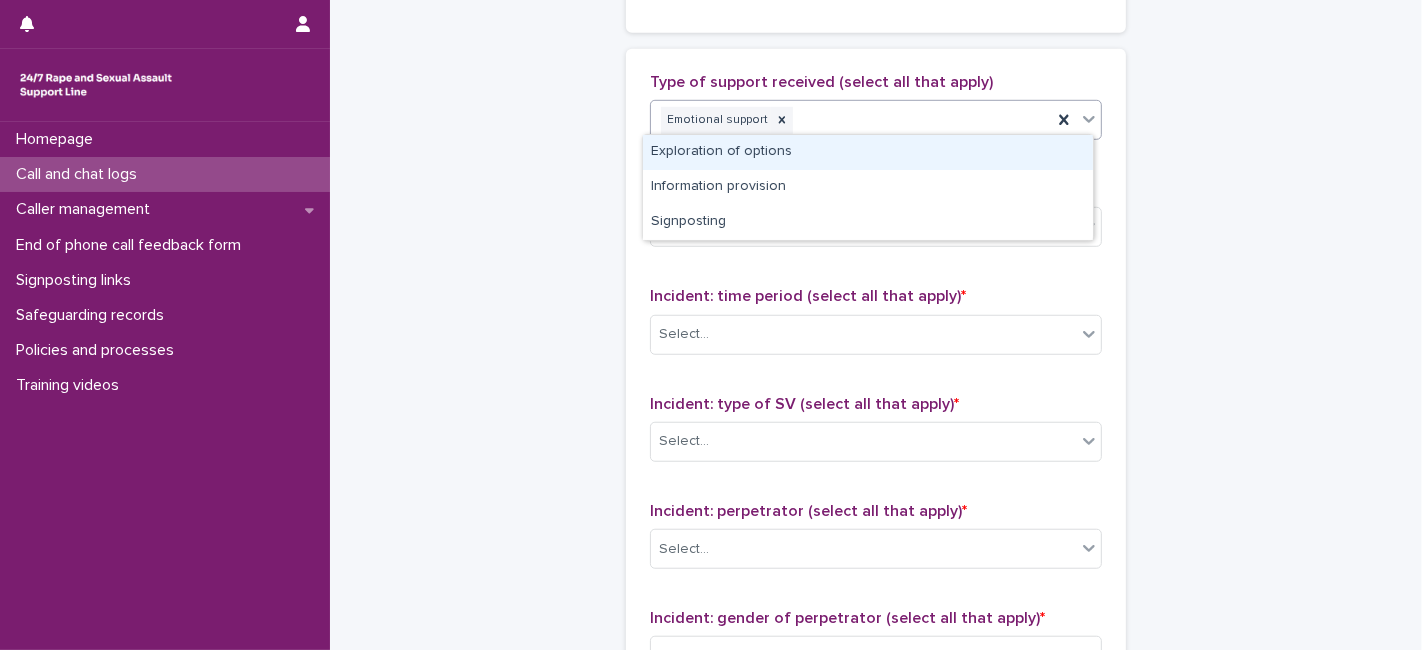 click on "Exploration of options" at bounding box center (868, 152) 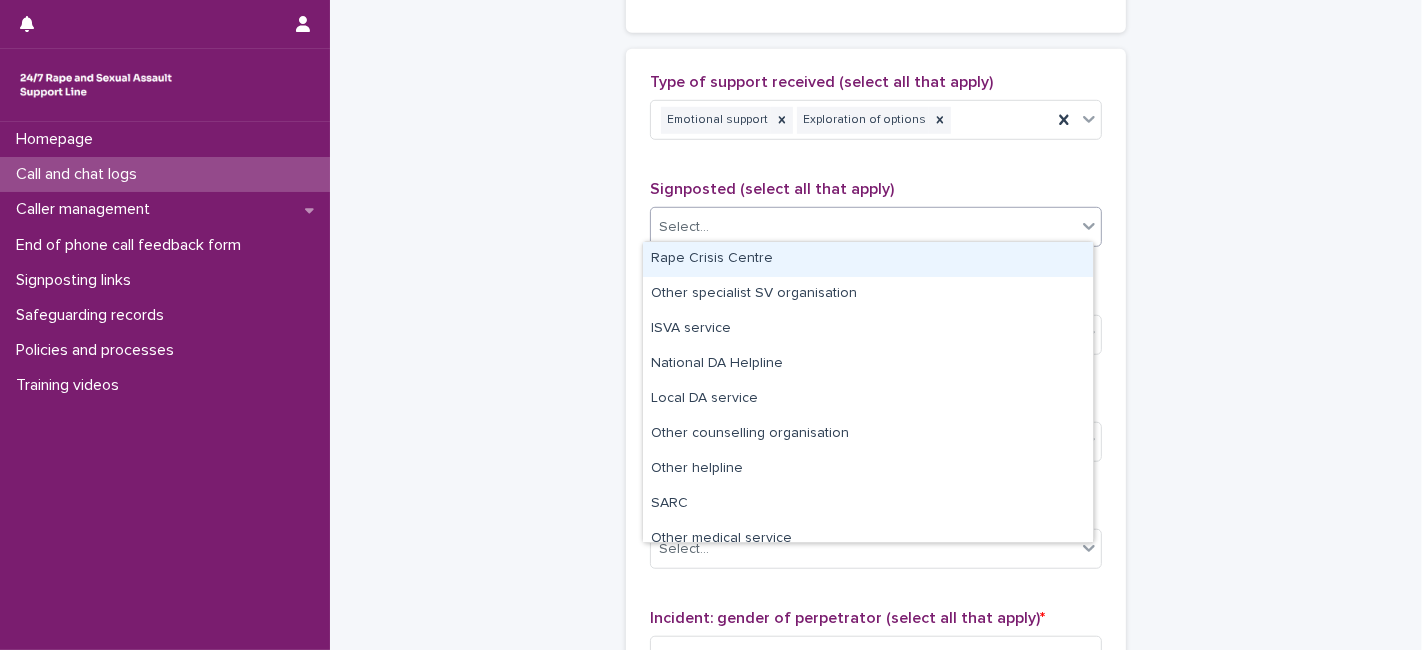 click on "Select..." at bounding box center (876, 227) 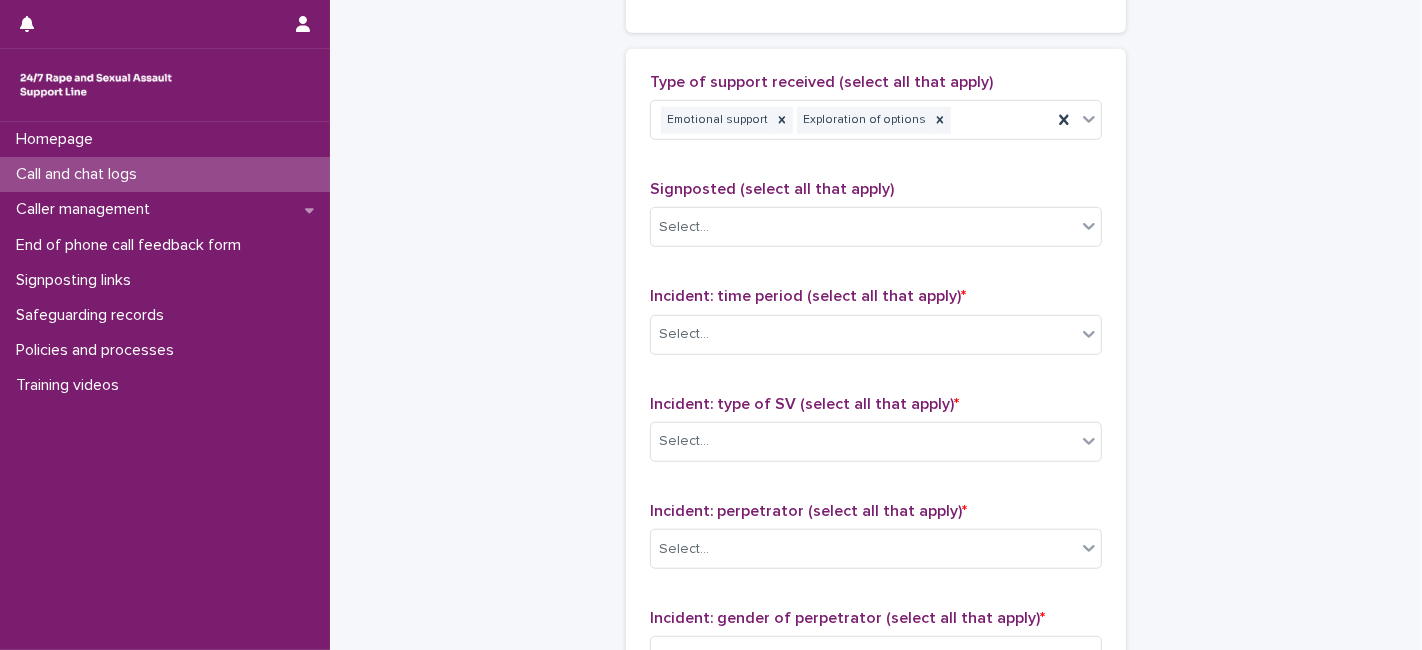 click on "Signposted (select all that apply)" at bounding box center (876, 189) 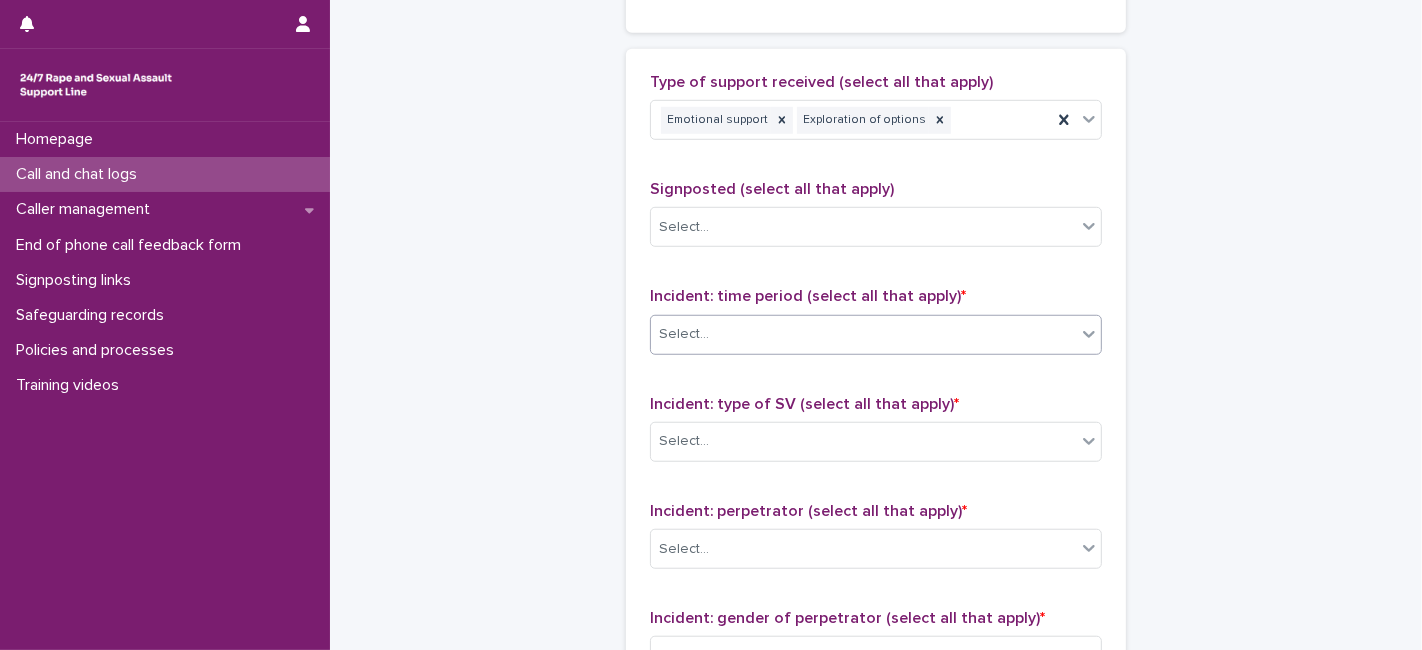 click on "Select..." at bounding box center (876, 335) 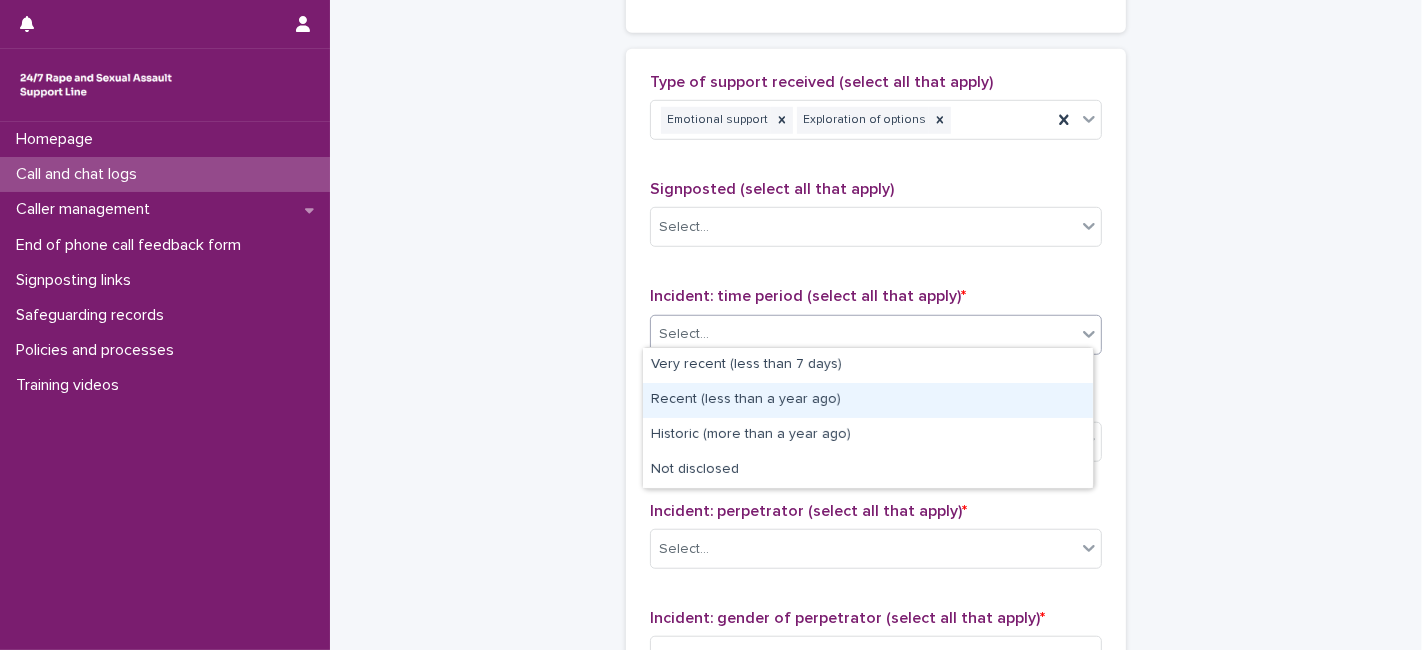 click on "Recent (less than a year ago)" at bounding box center (868, 400) 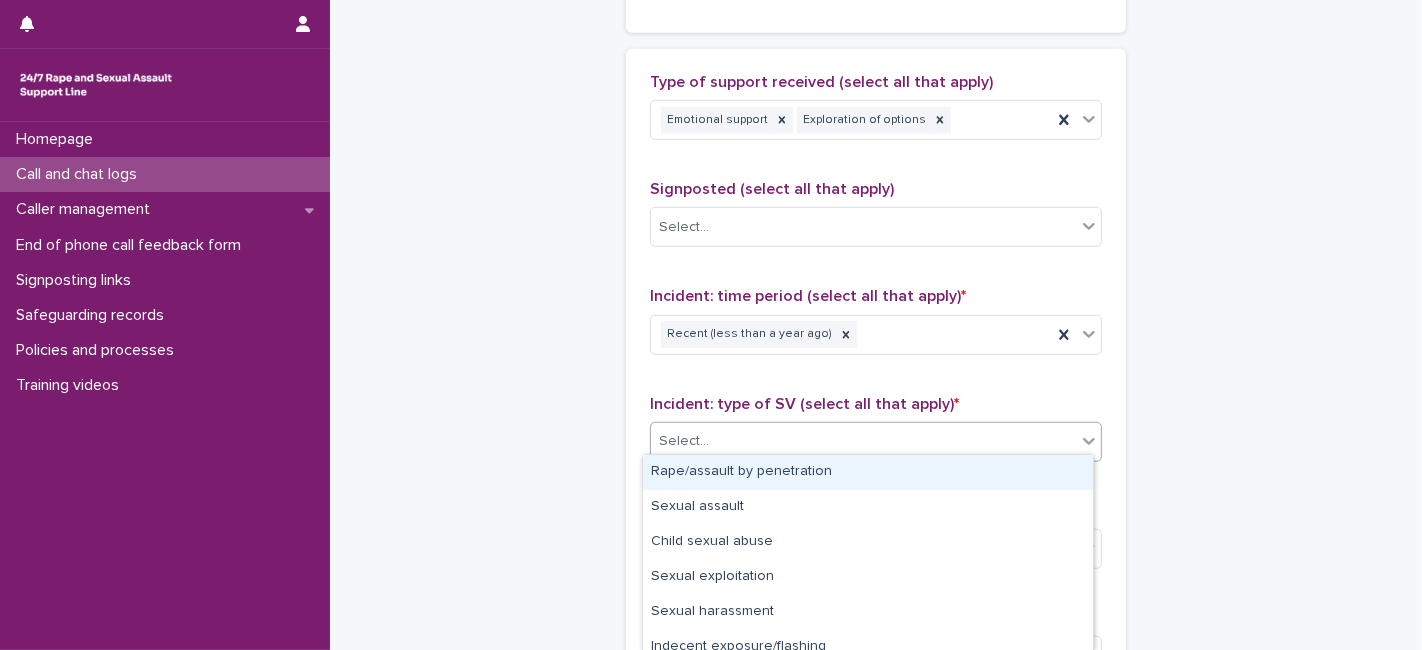 click on "Select..." at bounding box center (684, 441) 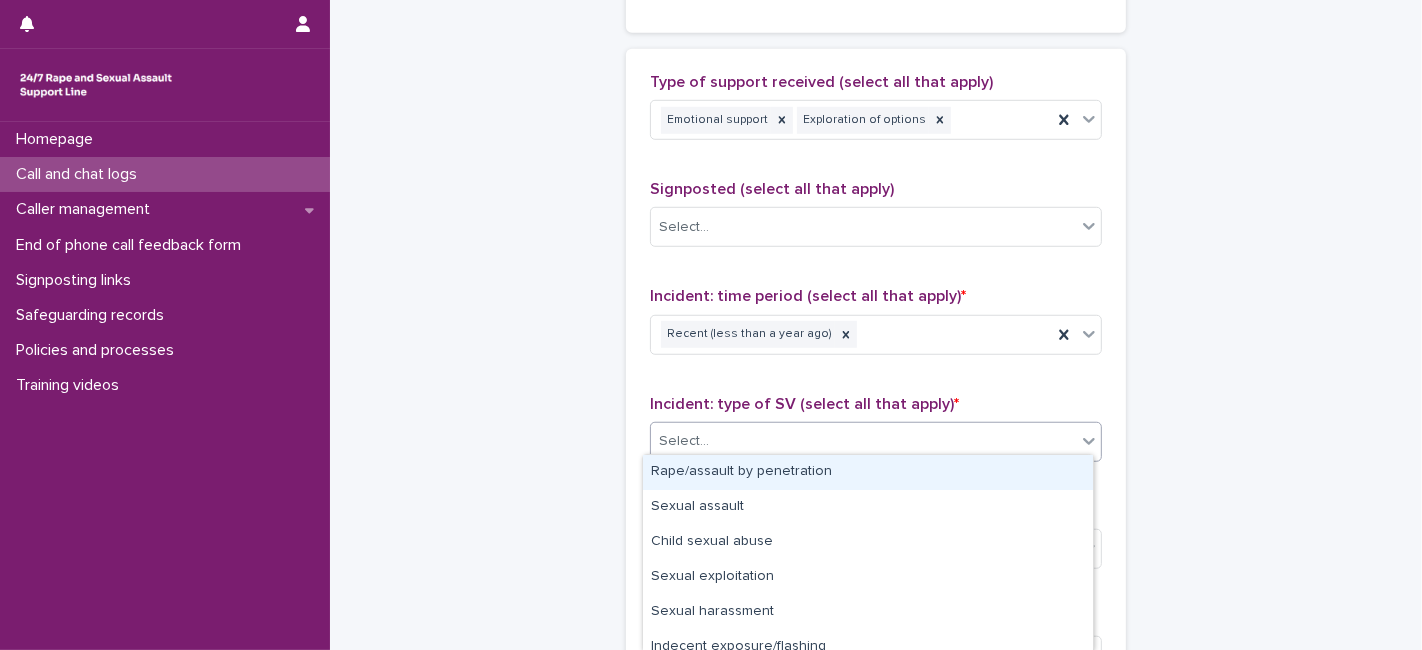 click on "Rape/assault by penetration" at bounding box center [868, 472] 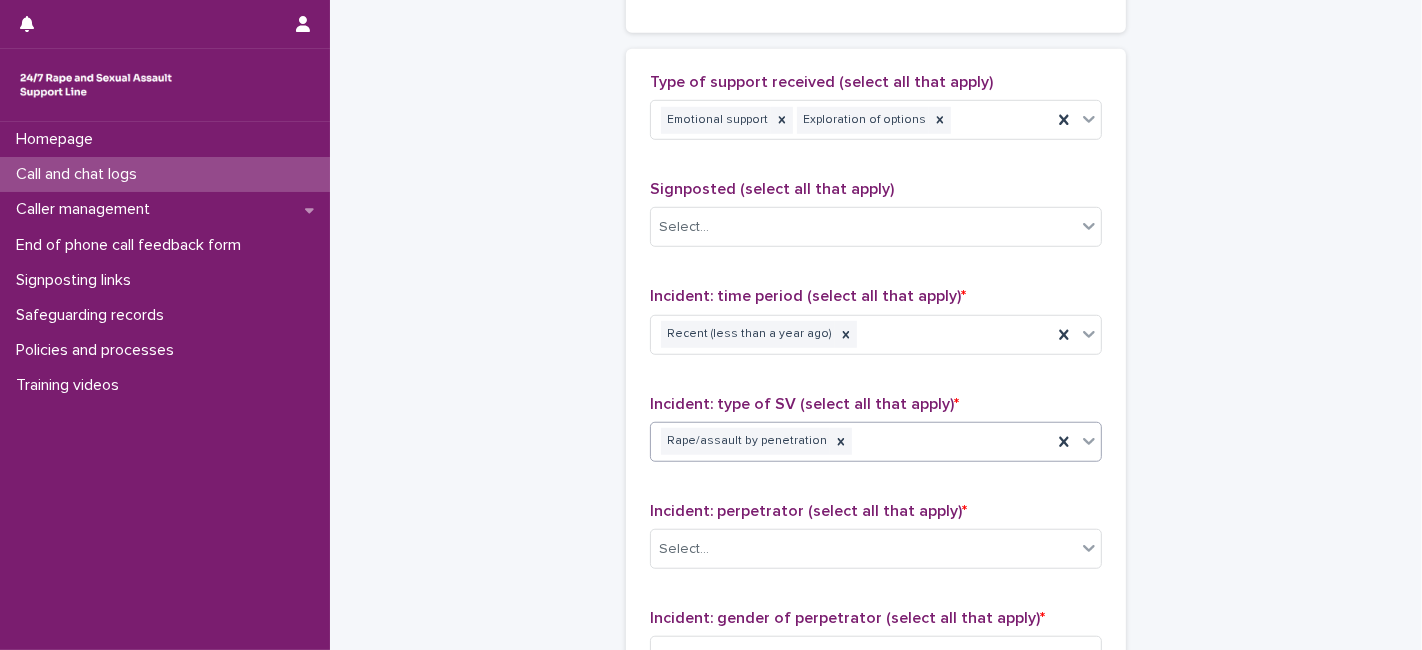 click on "Rape/assault by penetration" at bounding box center [851, 441] 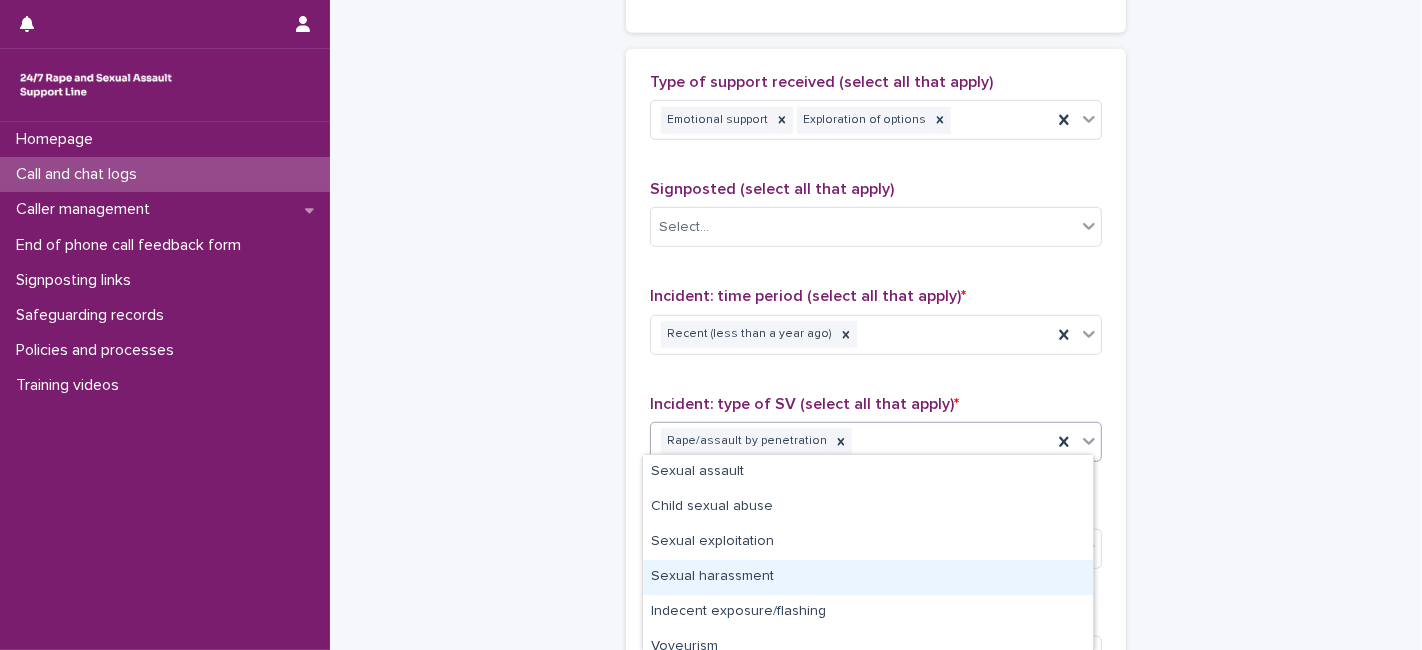 click on "Sexual harassment" at bounding box center (868, 577) 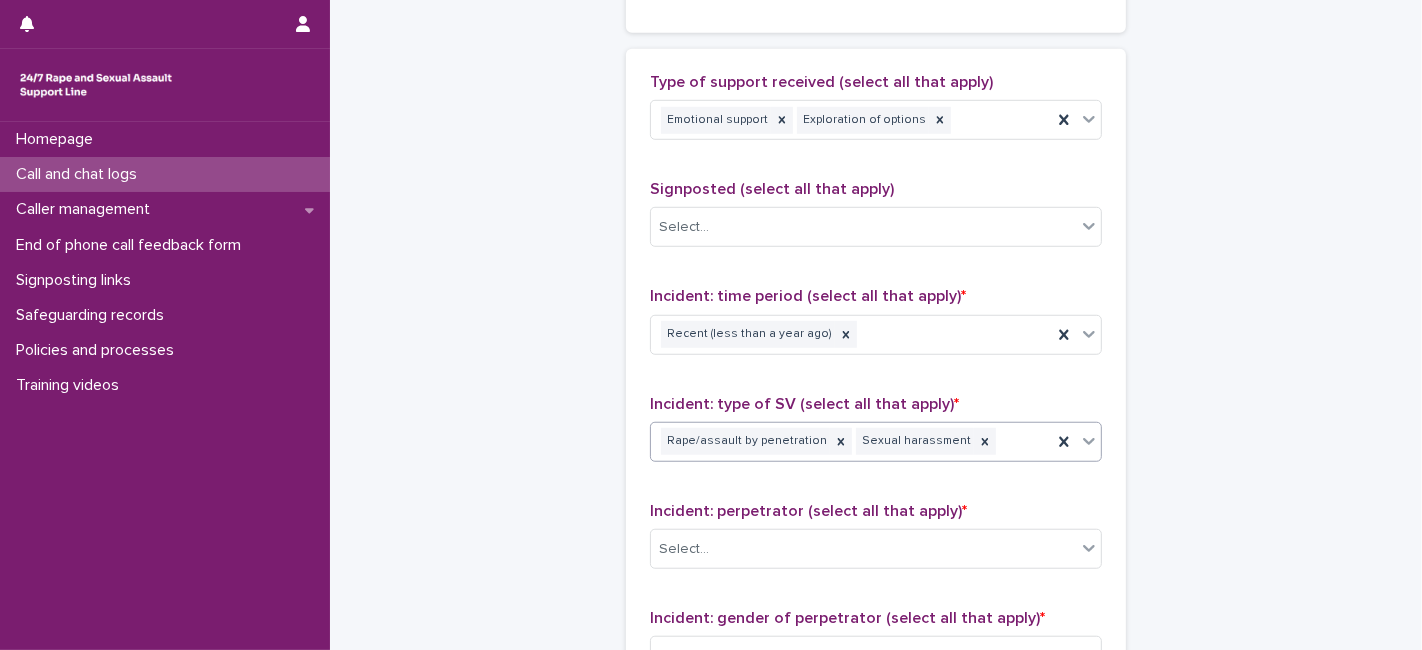 click on "Rape/assault by penetration Sexual harassment" at bounding box center (851, 441) 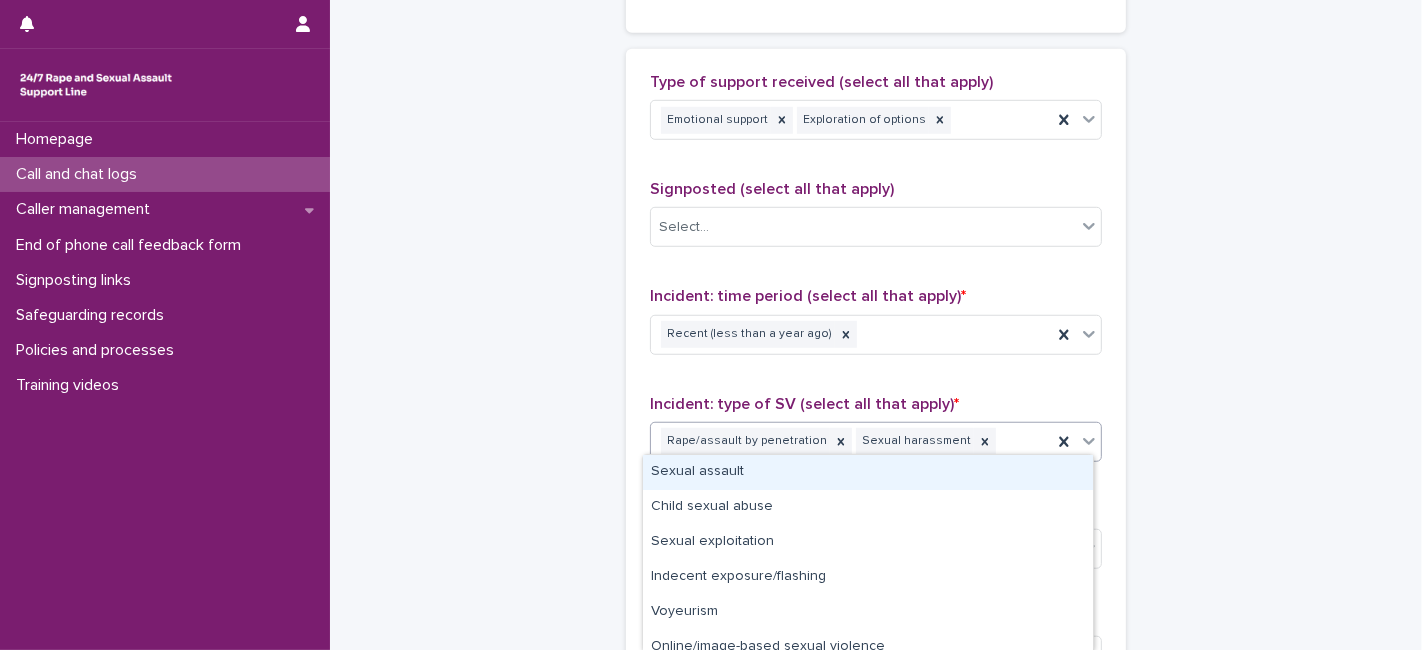 click on "Sexual assault" at bounding box center [868, 472] 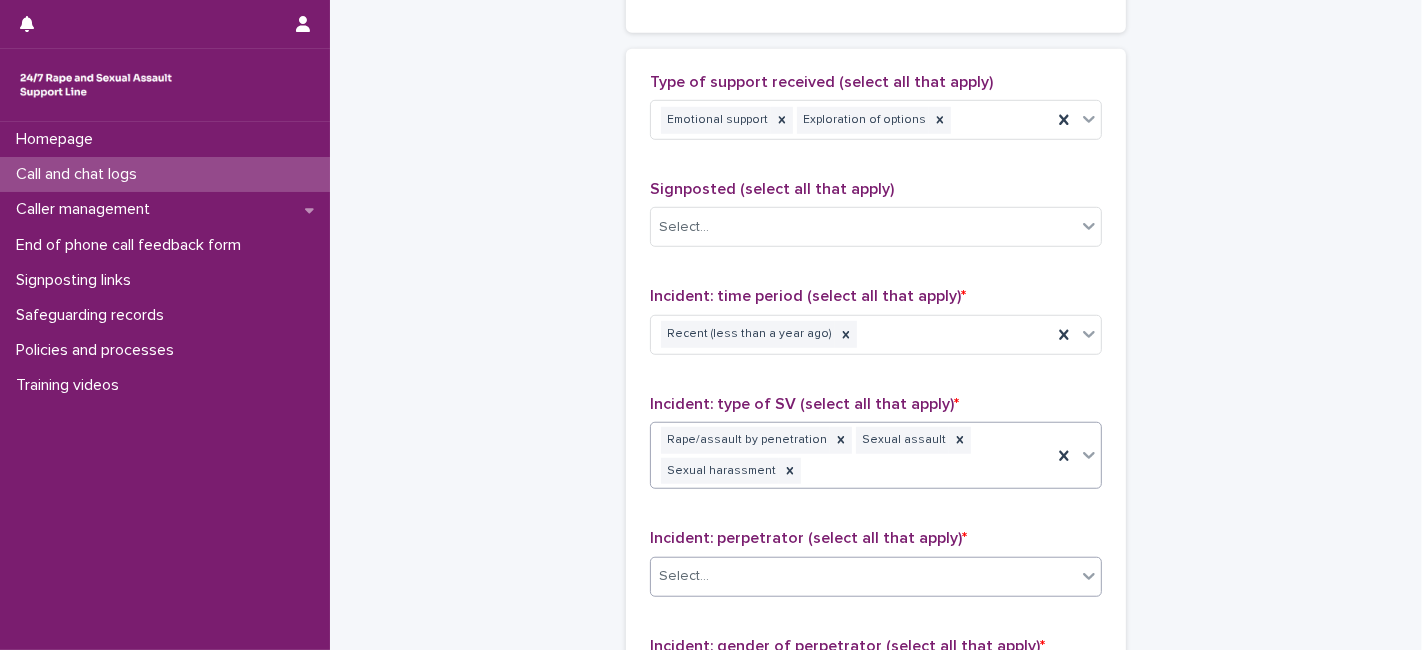 click on "Select..." at bounding box center [863, 576] 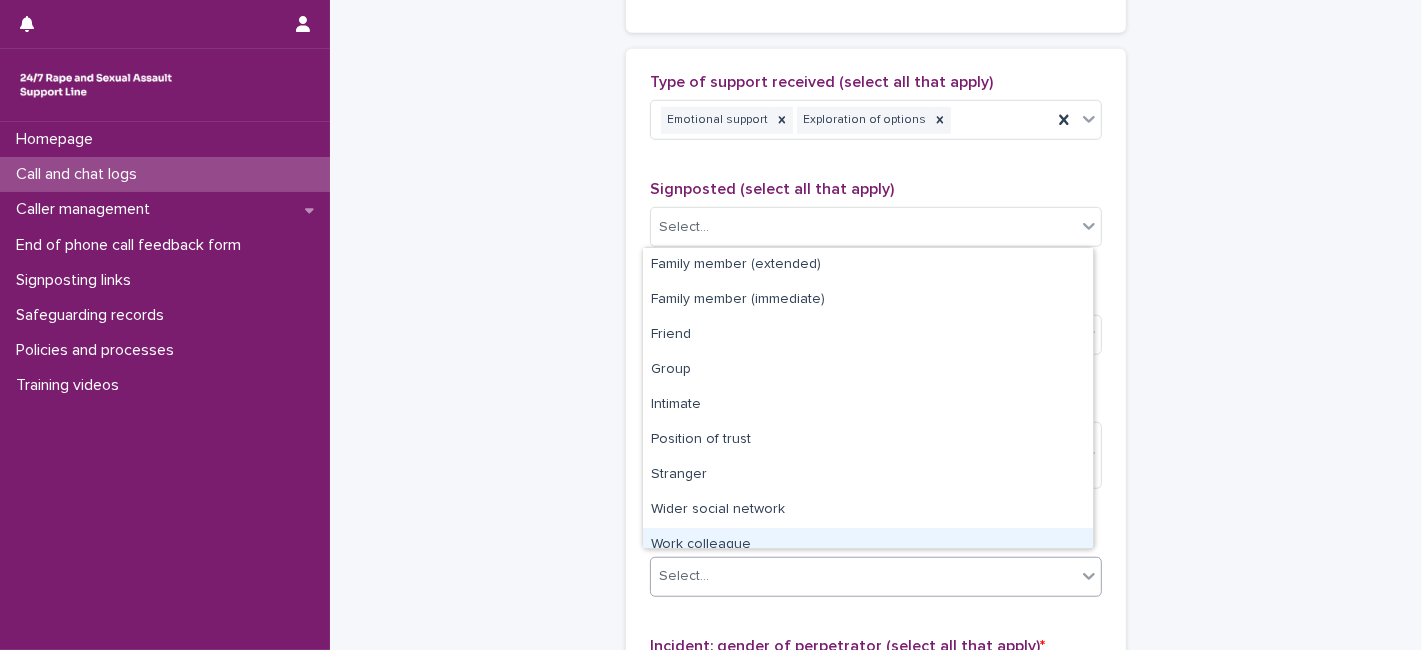 click on "Work colleague" at bounding box center [868, 545] 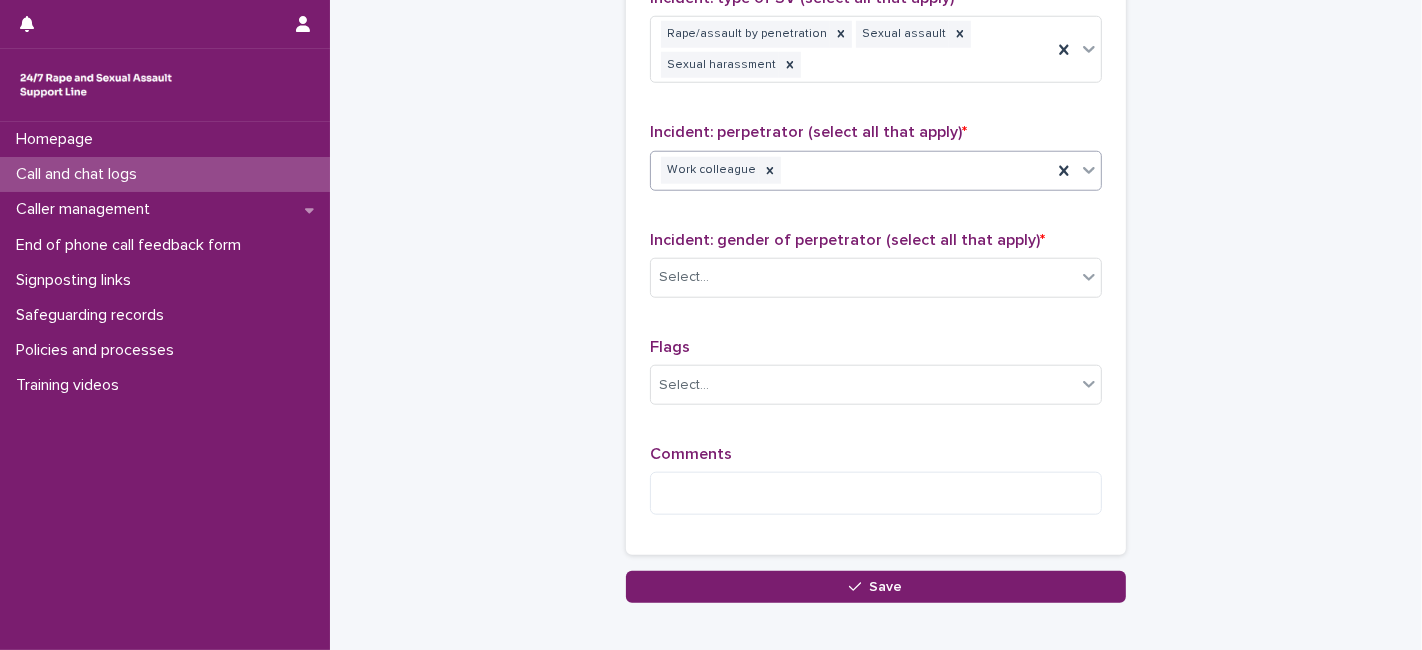 scroll, scrollTop: 1608, scrollLeft: 0, axis: vertical 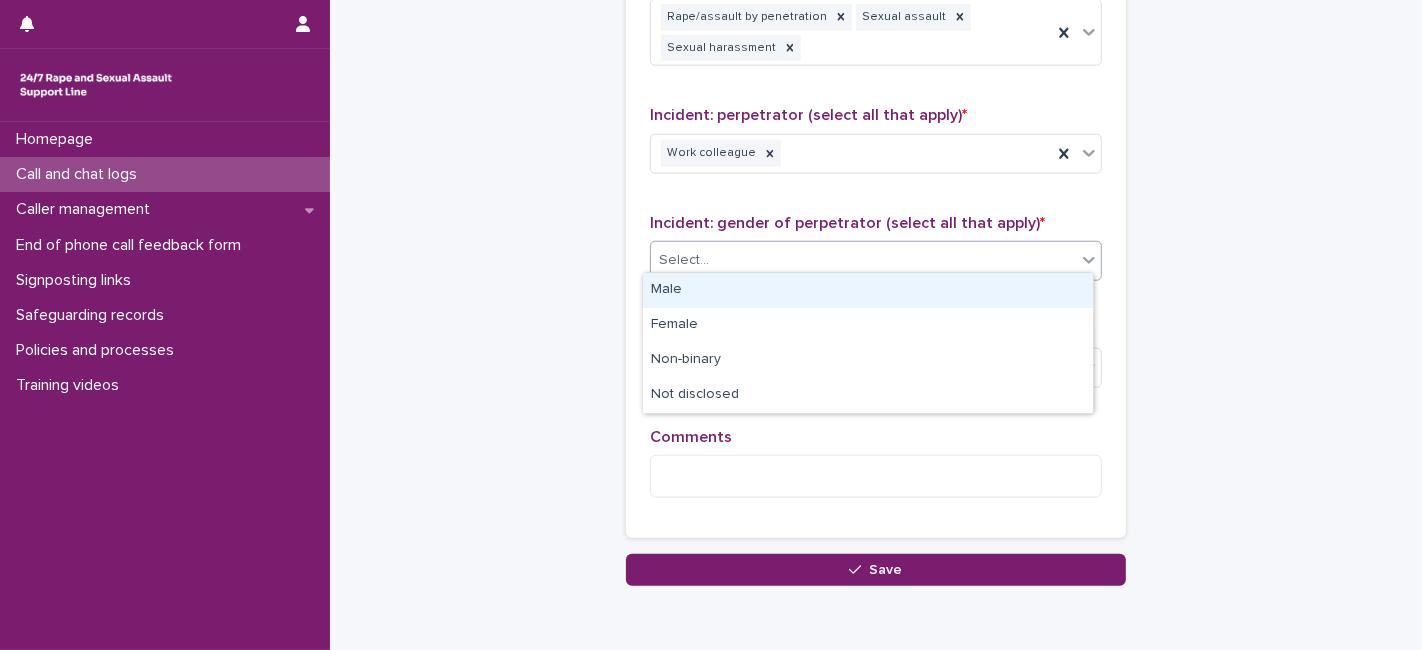 click on "Select..." at bounding box center [684, 260] 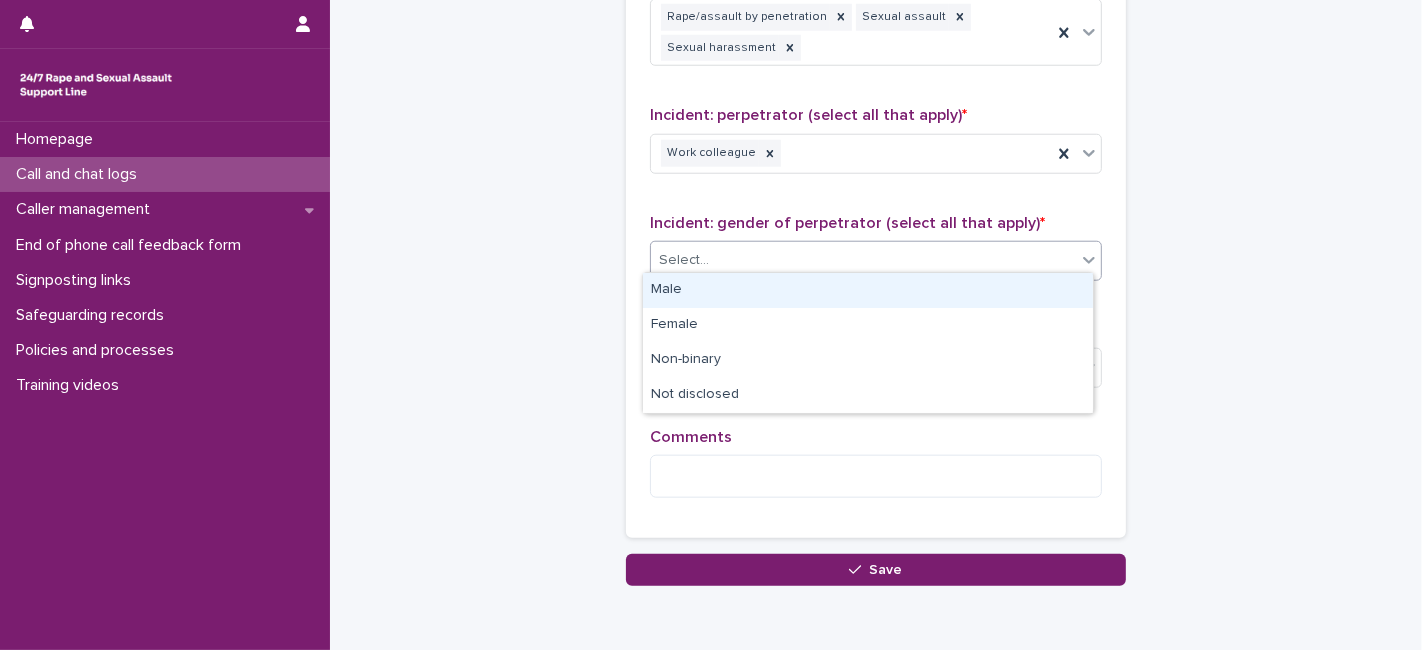 click on "Male" at bounding box center [868, 290] 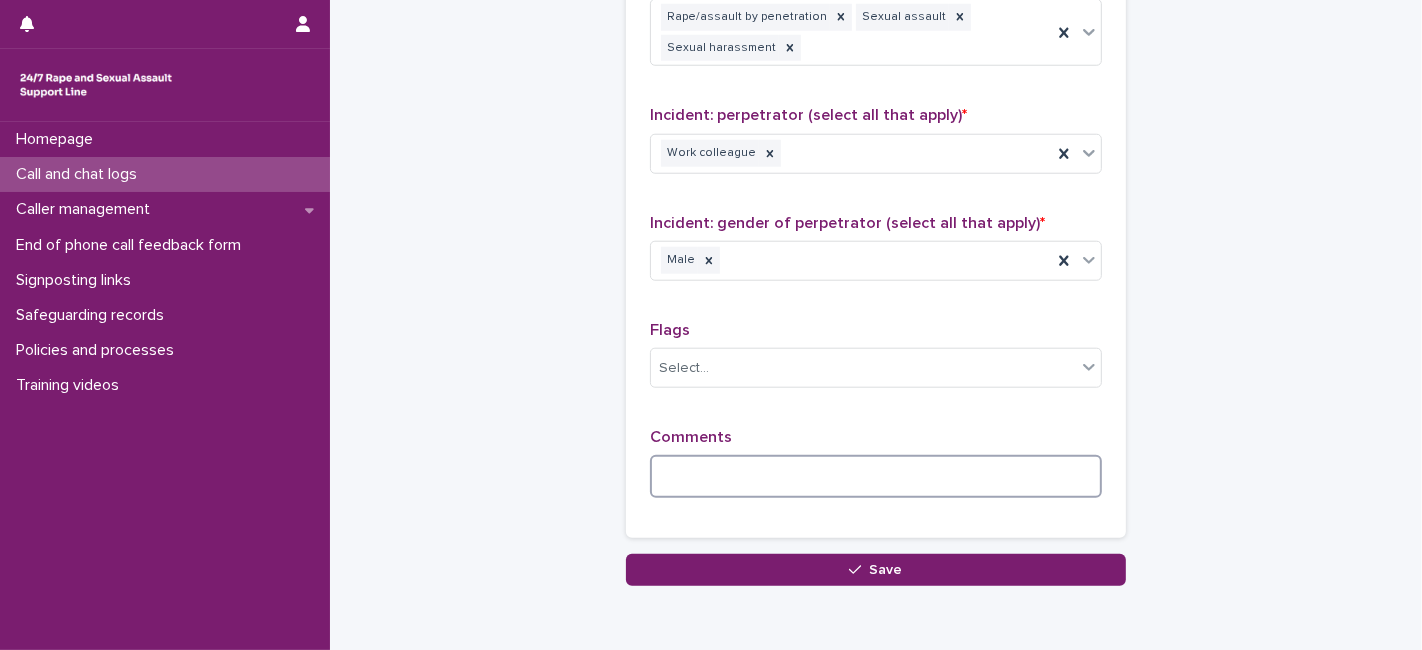 click at bounding box center (876, 476) 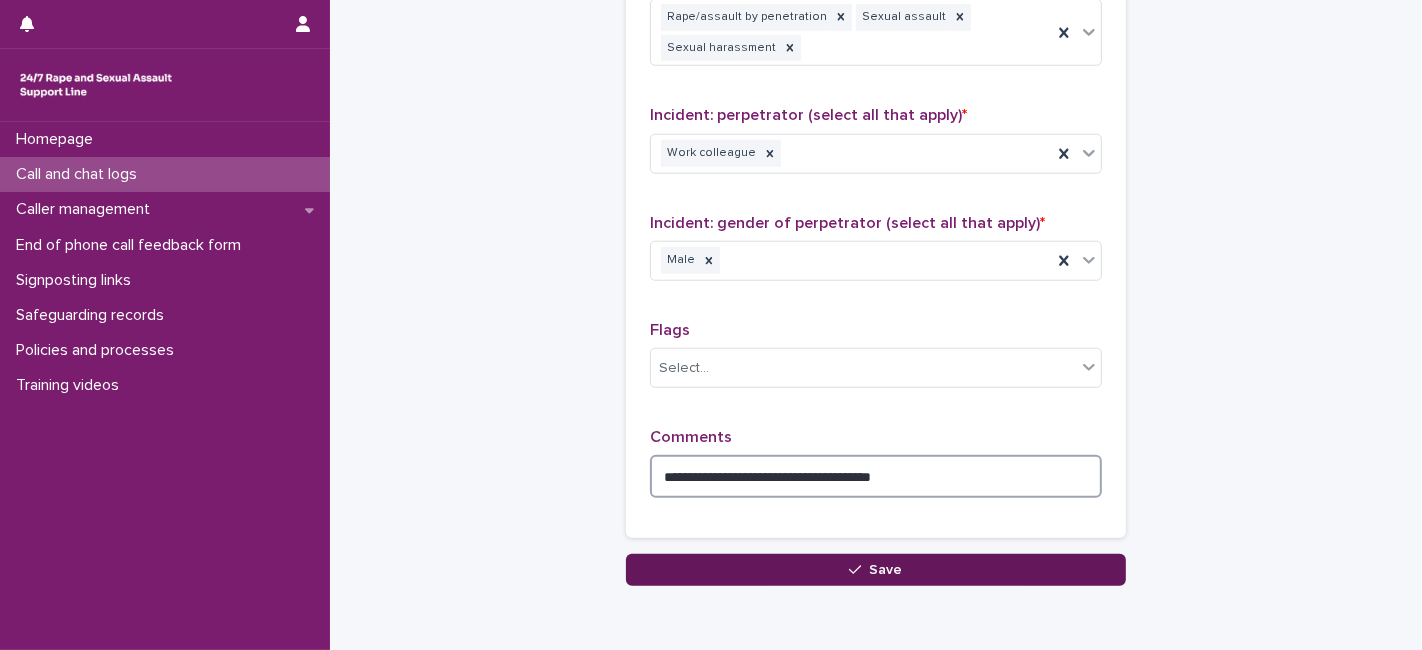 type on "**********" 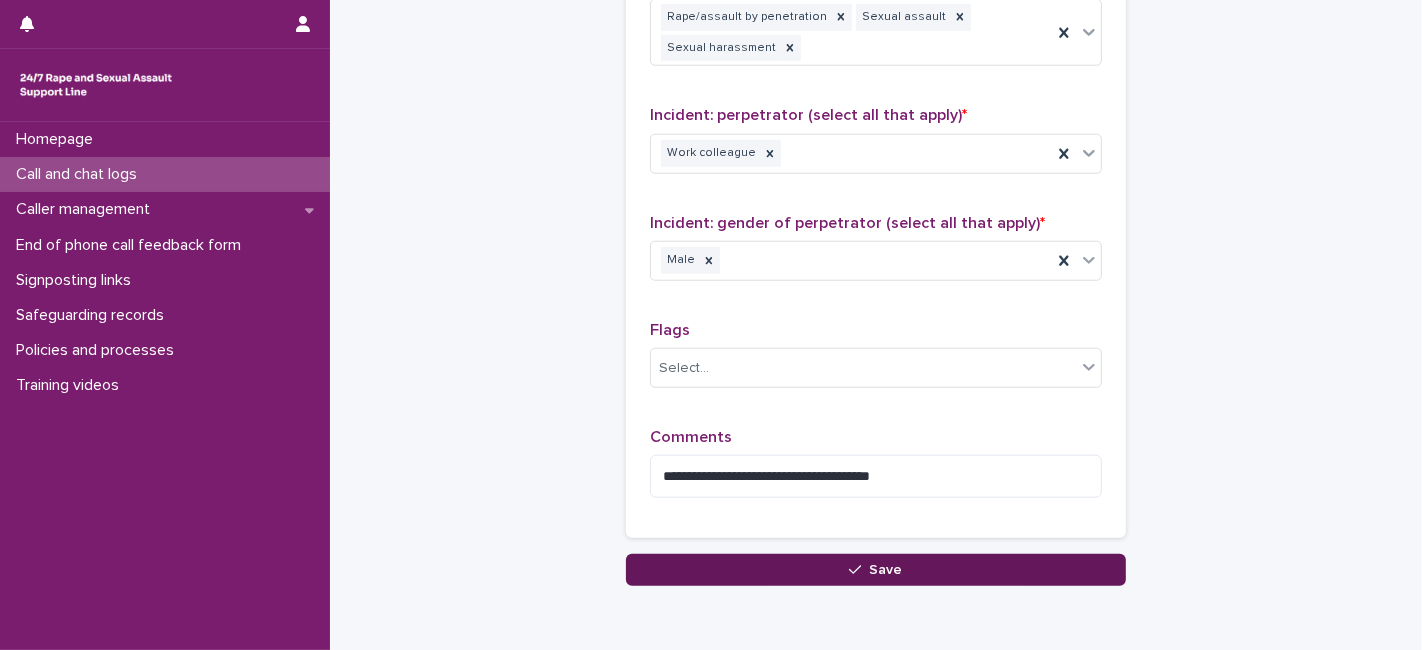 click on "Save" at bounding box center (876, 570) 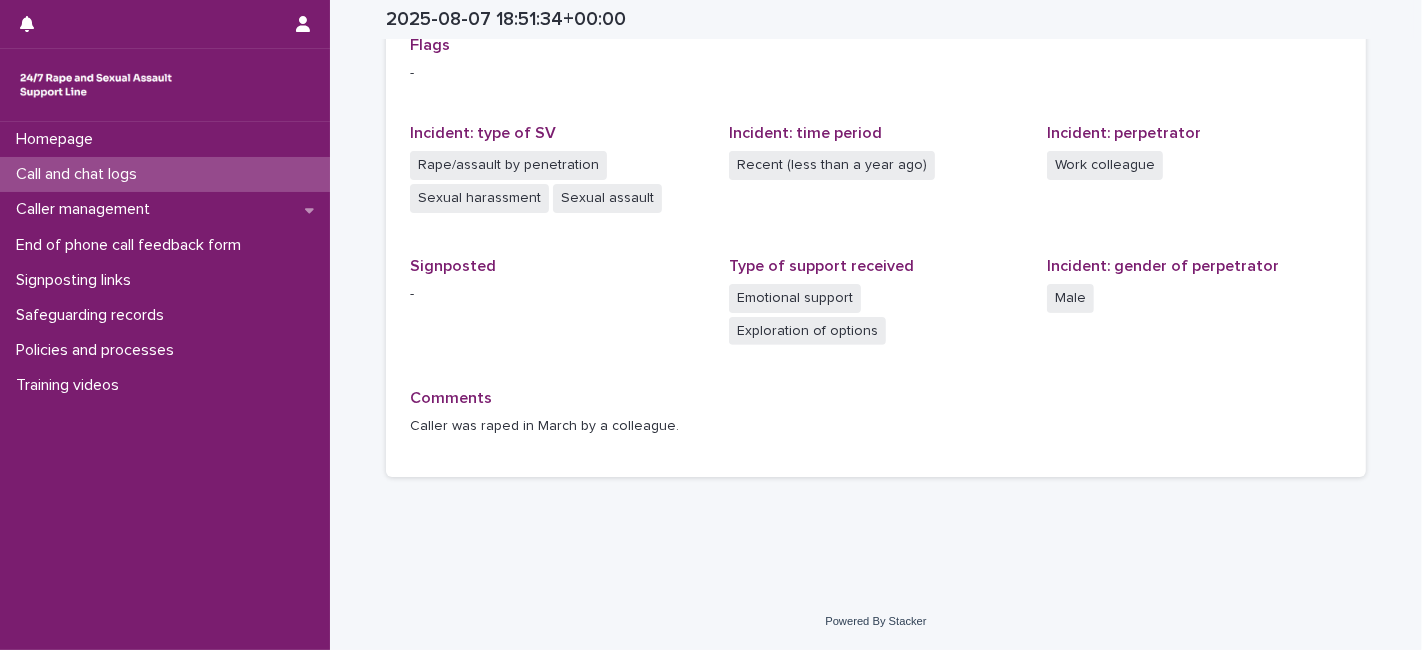scroll, scrollTop: 444, scrollLeft: 0, axis: vertical 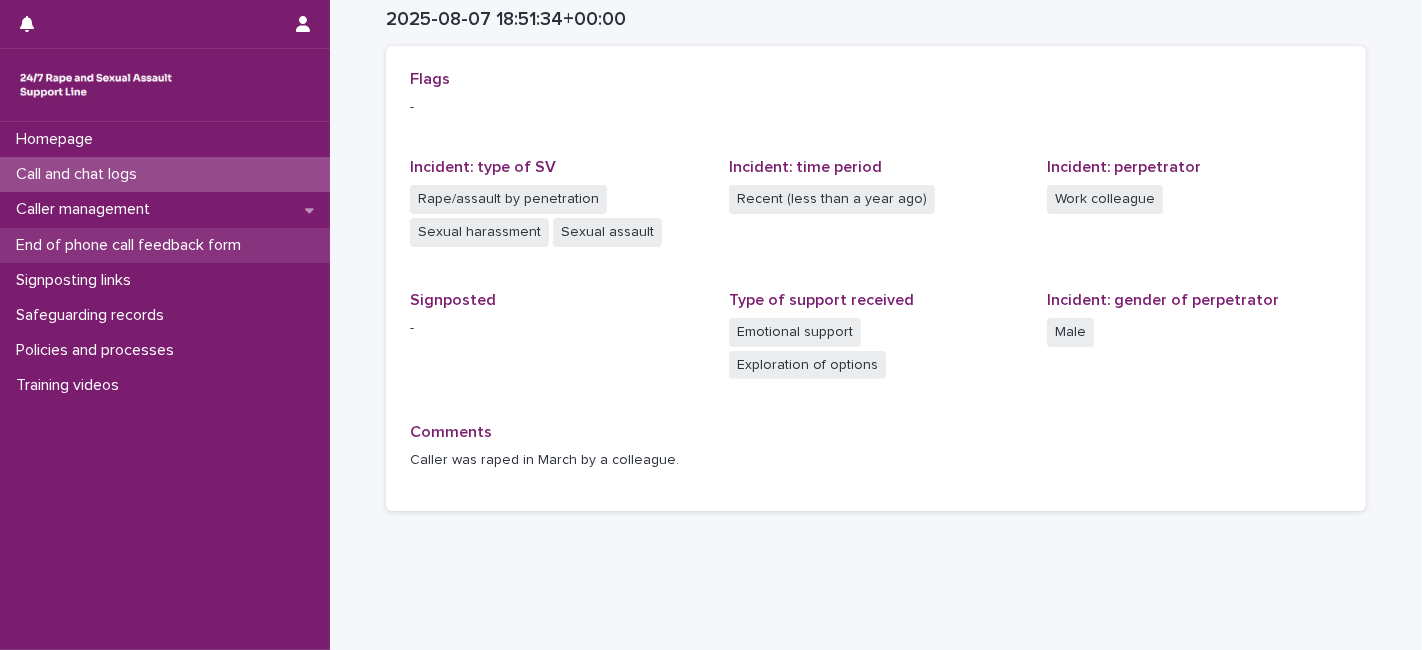 click on "End of phone call feedback form" at bounding box center (132, 245) 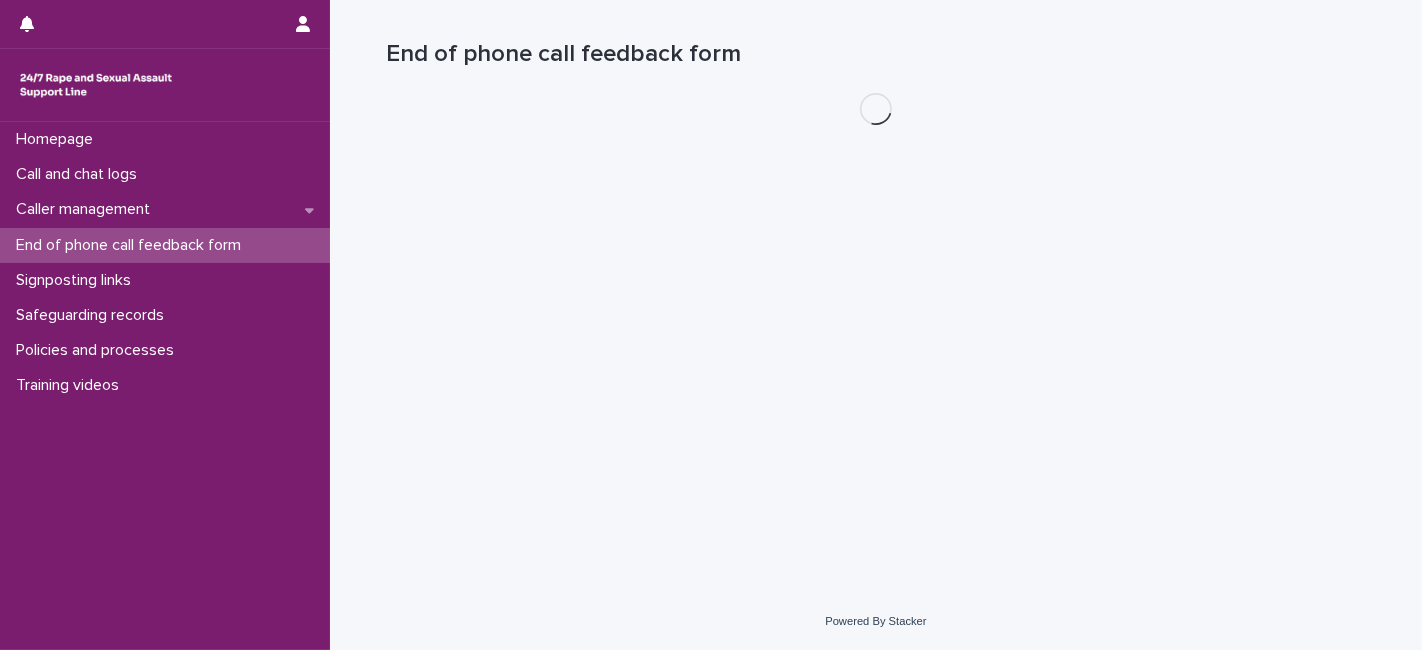 scroll, scrollTop: 0, scrollLeft: 0, axis: both 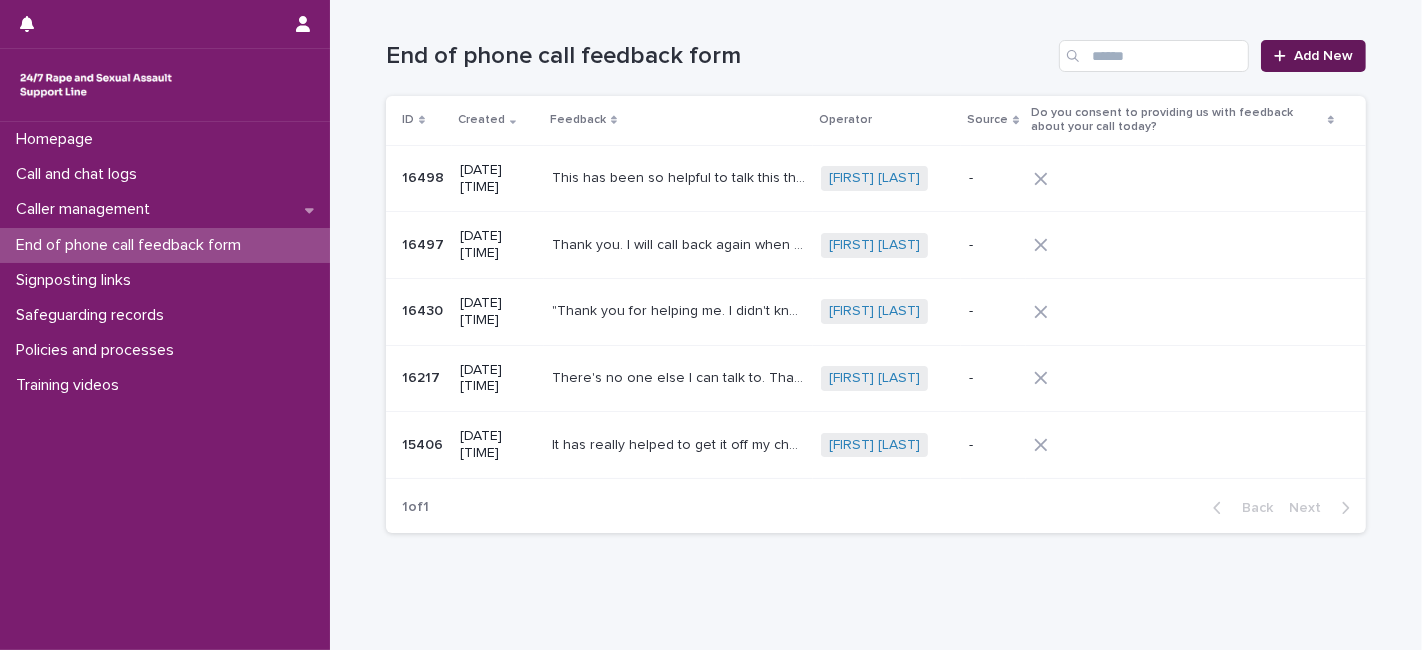 click on "Add New" at bounding box center (1323, 56) 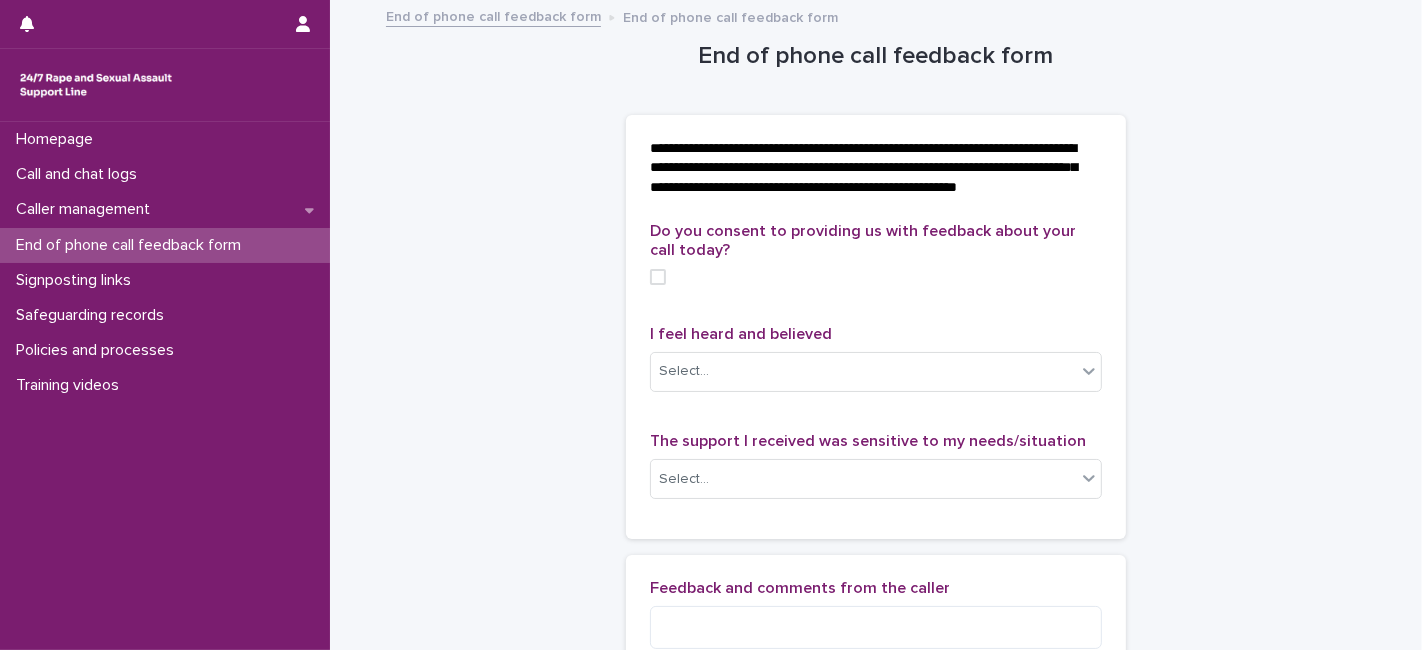click at bounding box center (876, 277) 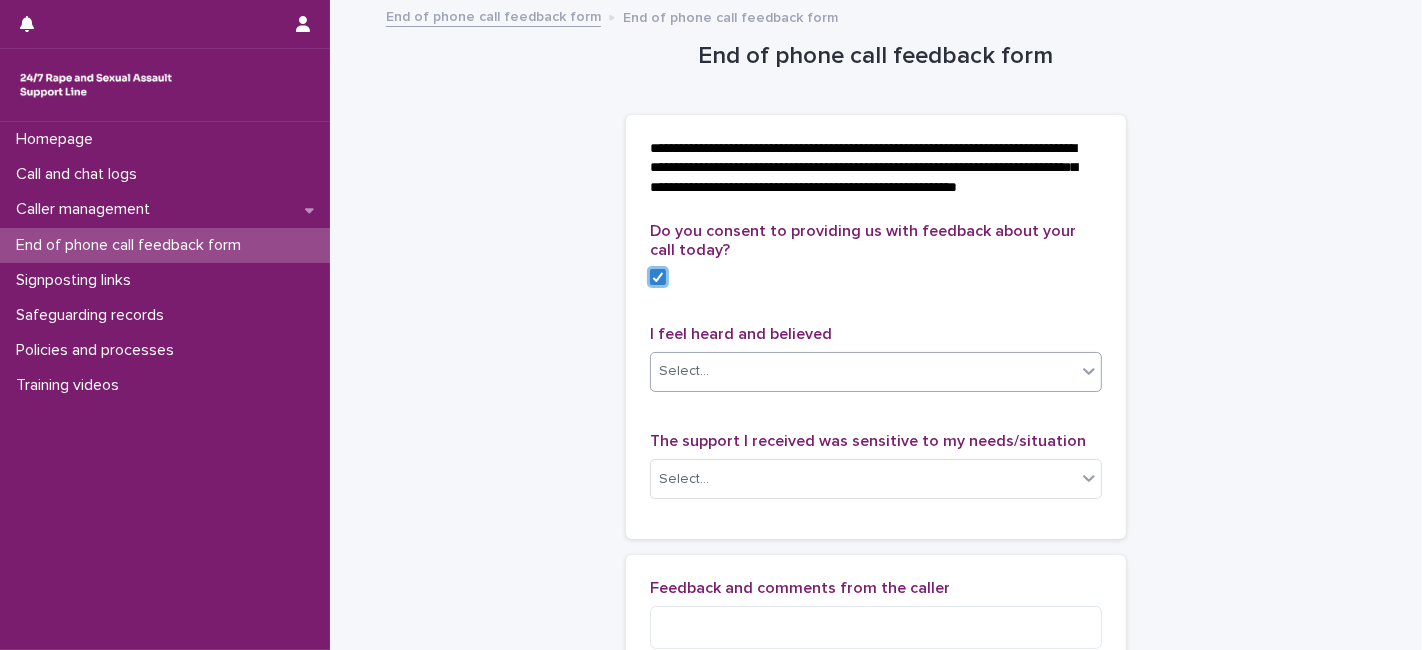 click on "Select..." at bounding box center (684, 371) 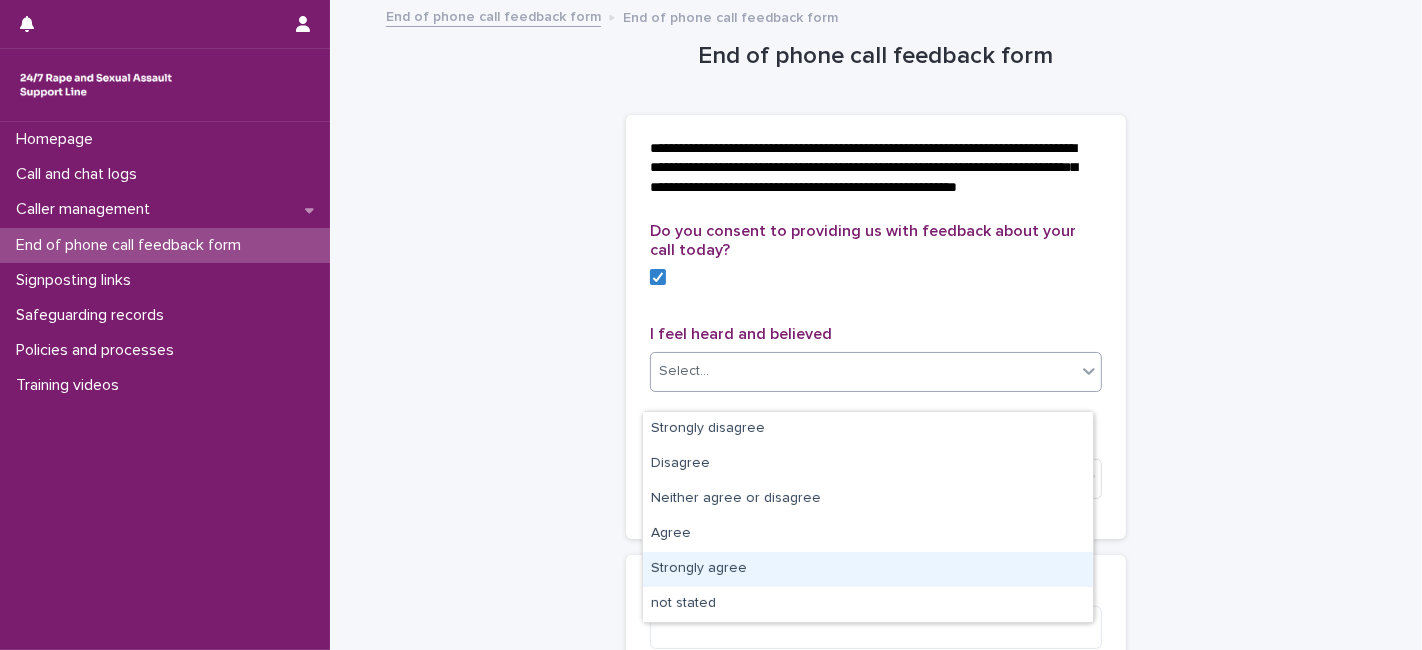 click on "Strongly agree" at bounding box center [868, 569] 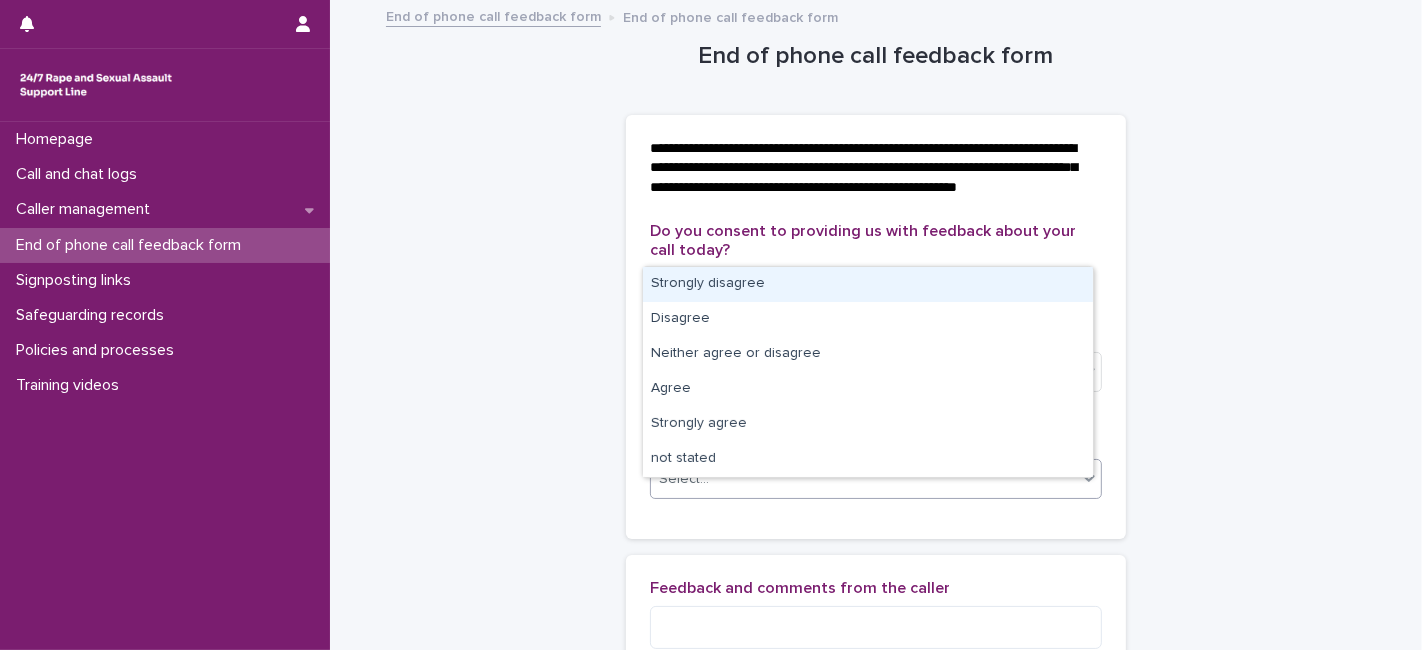 click on "Select..." at bounding box center [684, 479] 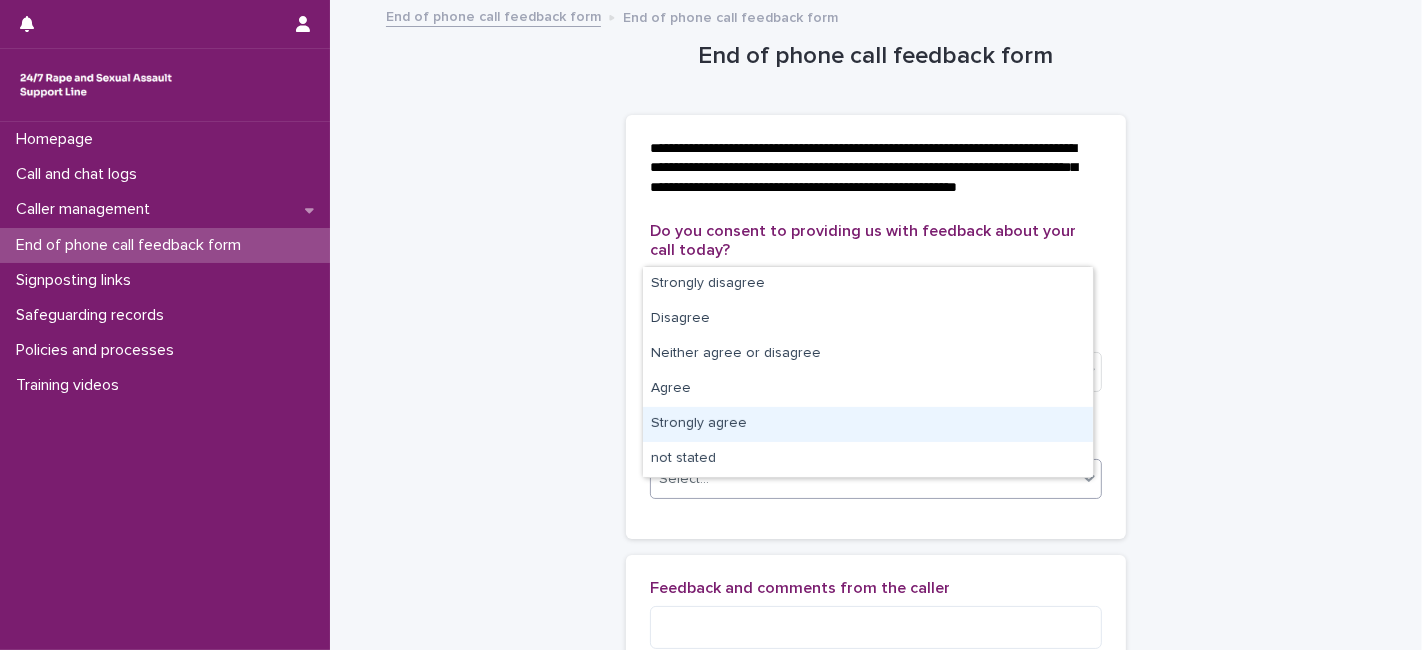 click on "Strongly agree" at bounding box center (868, 424) 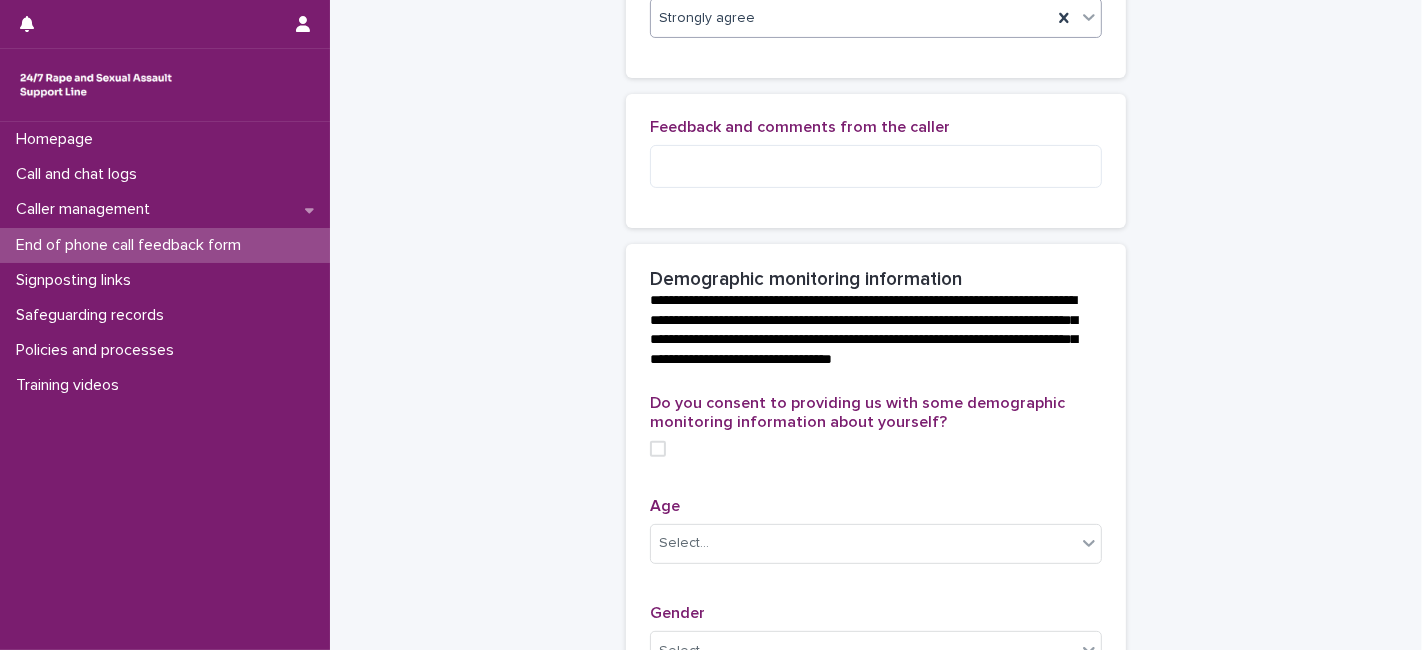 scroll, scrollTop: 470, scrollLeft: 0, axis: vertical 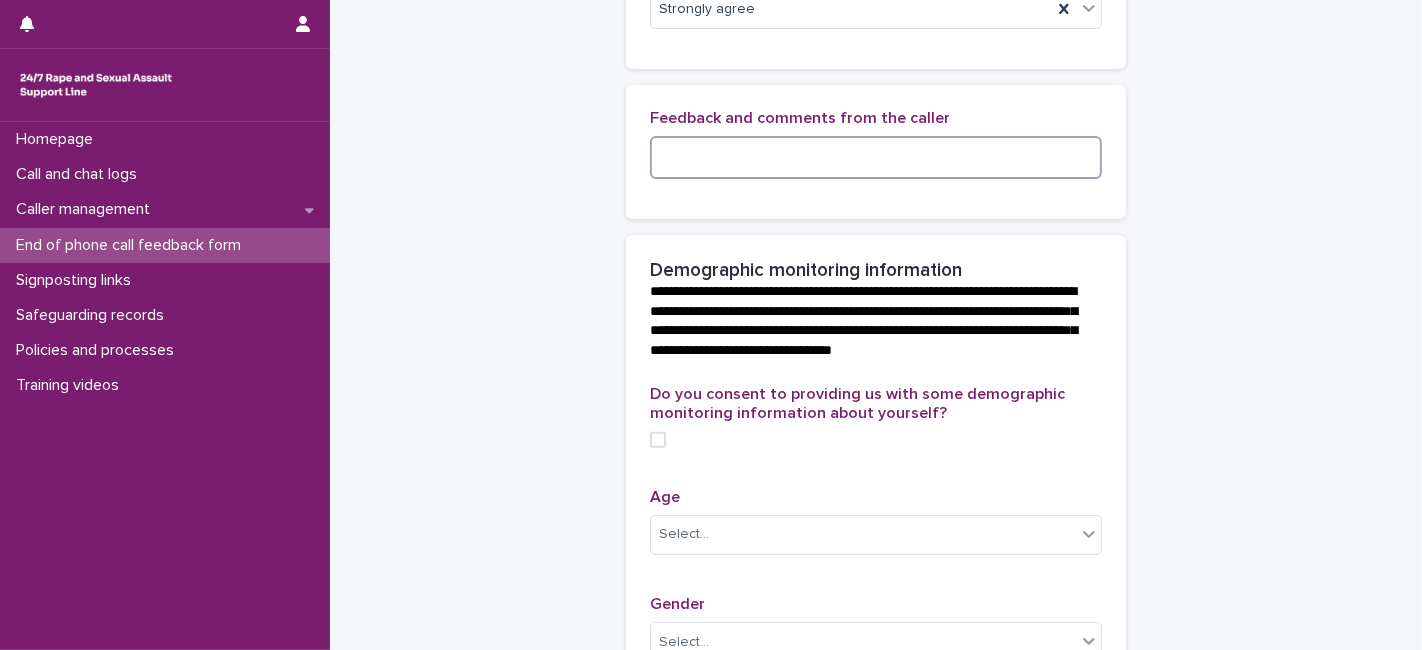 click at bounding box center [876, 157] 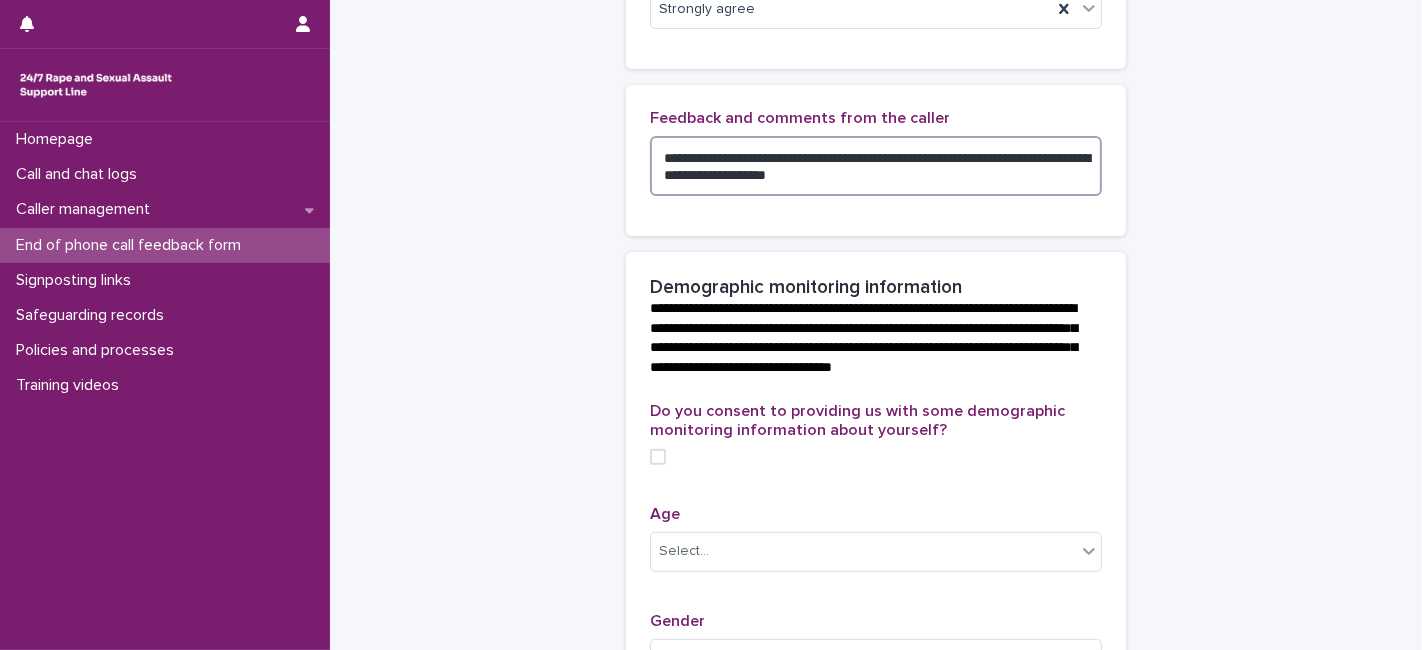 click on "**********" at bounding box center (876, 165) 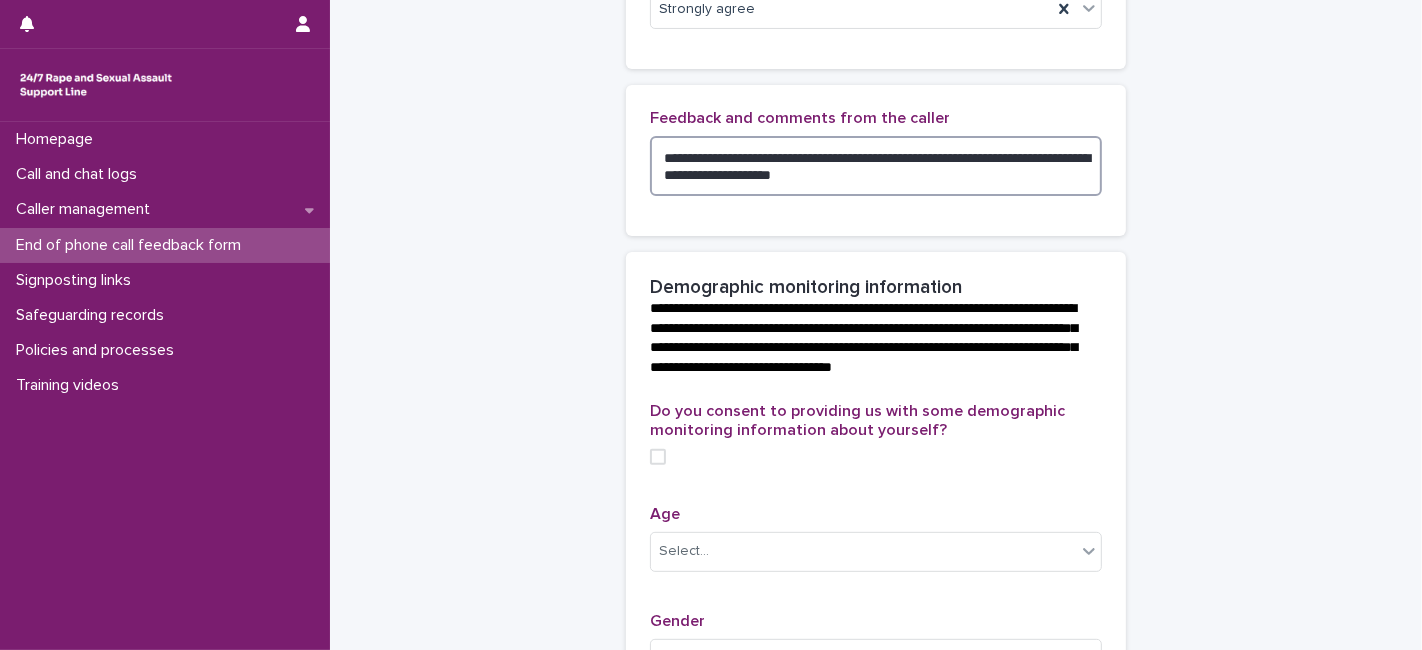 click on "**********" at bounding box center [876, 165] 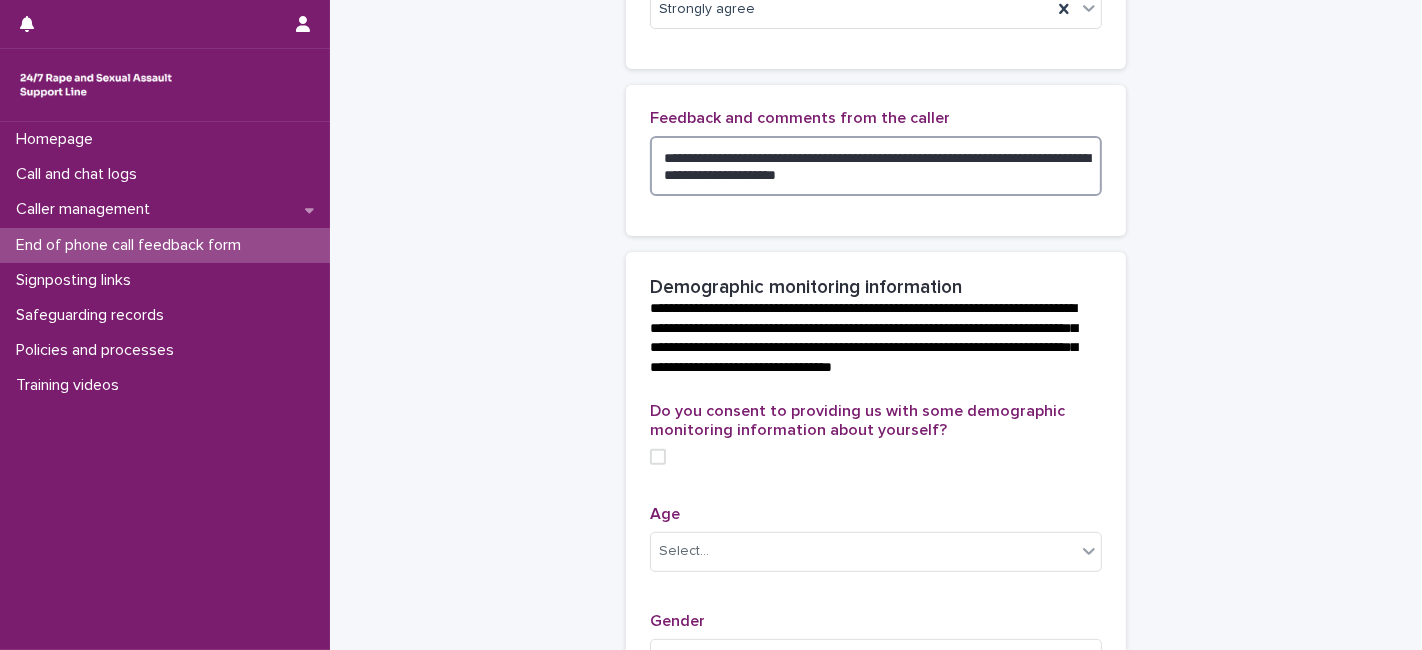 drag, startPoint x: 893, startPoint y: 193, endPoint x: 639, endPoint y: 164, distance: 255.65015 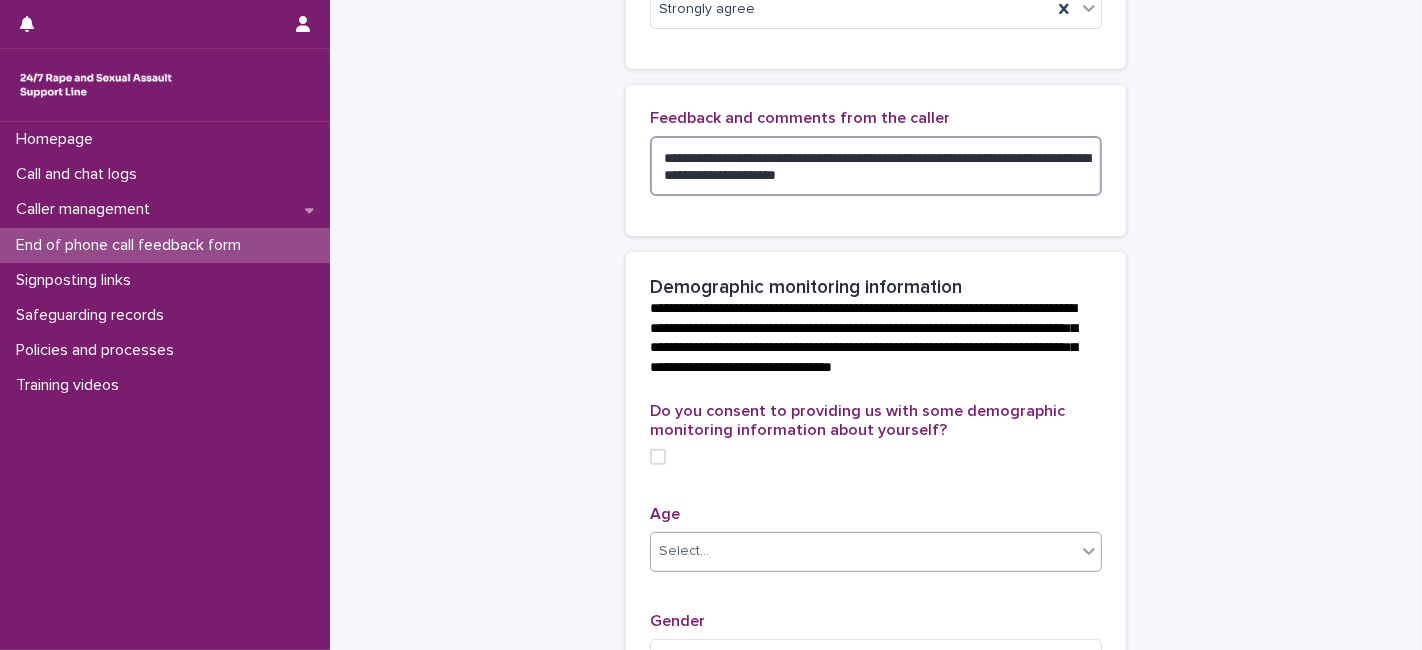 type on "**********" 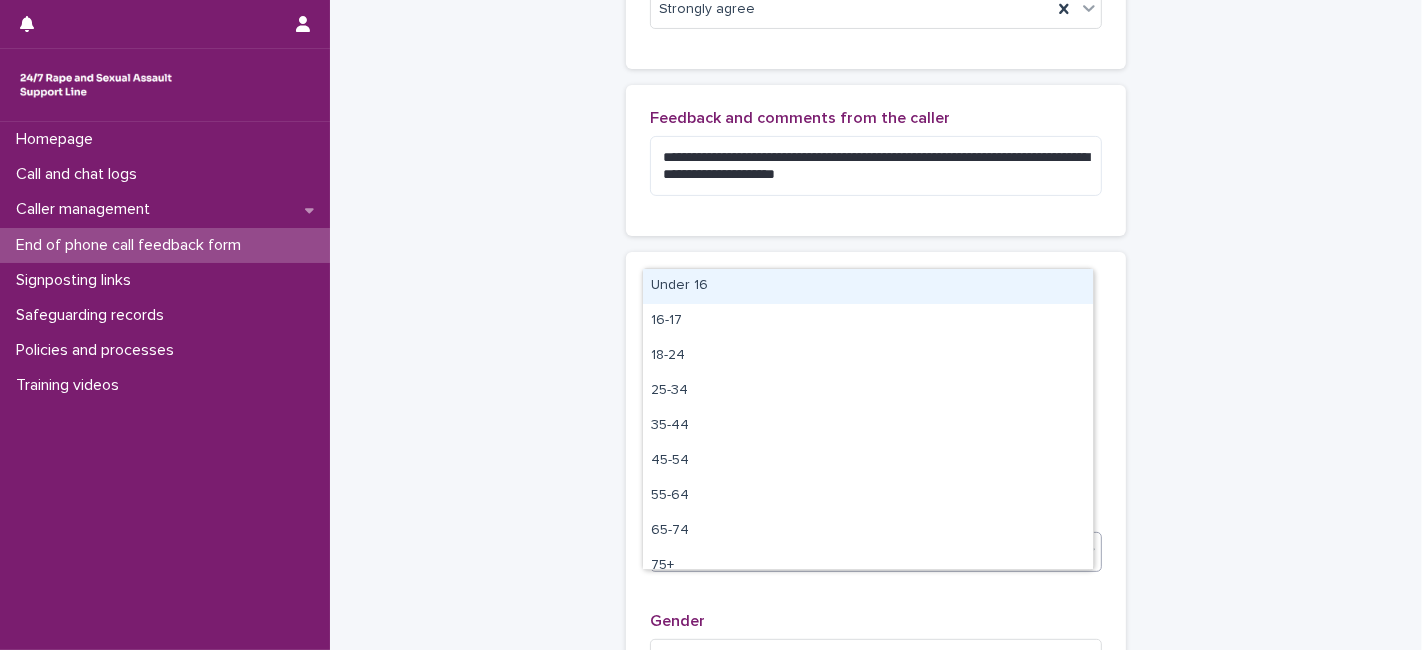 click on "Select..." at bounding box center (684, 551) 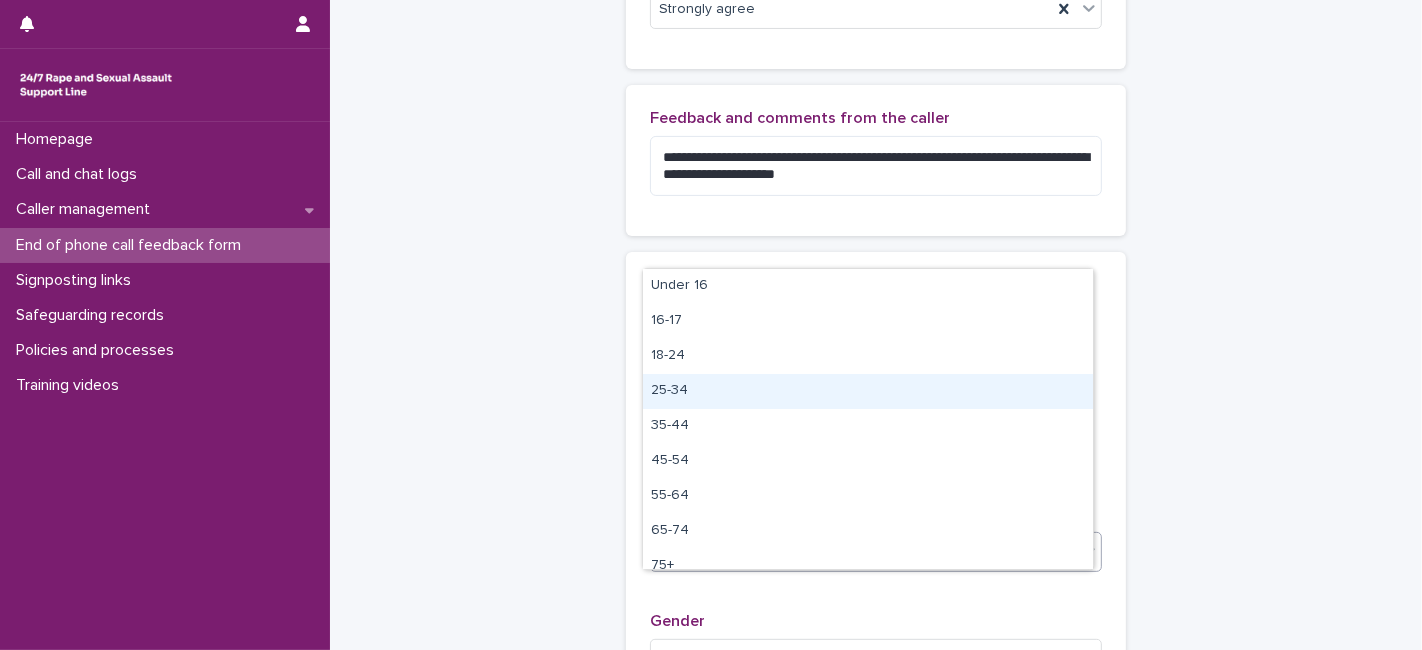 click on "25-34" at bounding box center [868, 391] 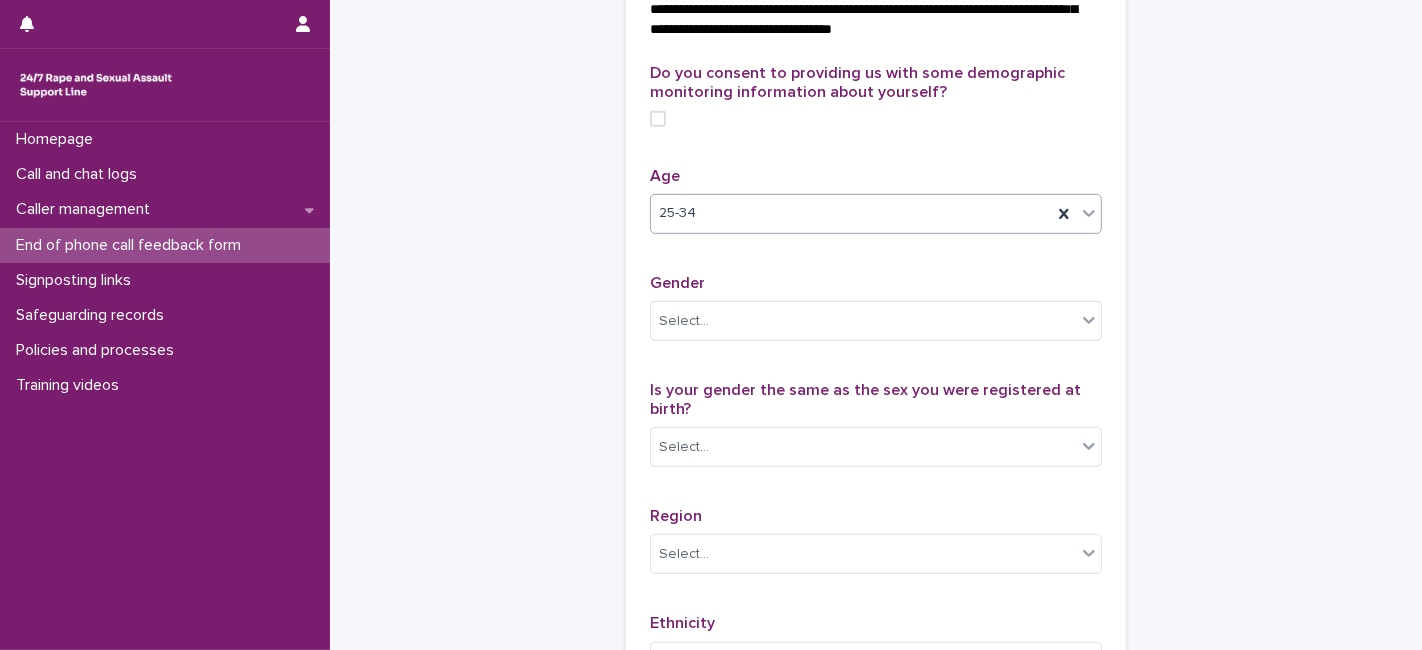 scroll, scrollTop: 811, scrollLeft: 0, axis: vertical 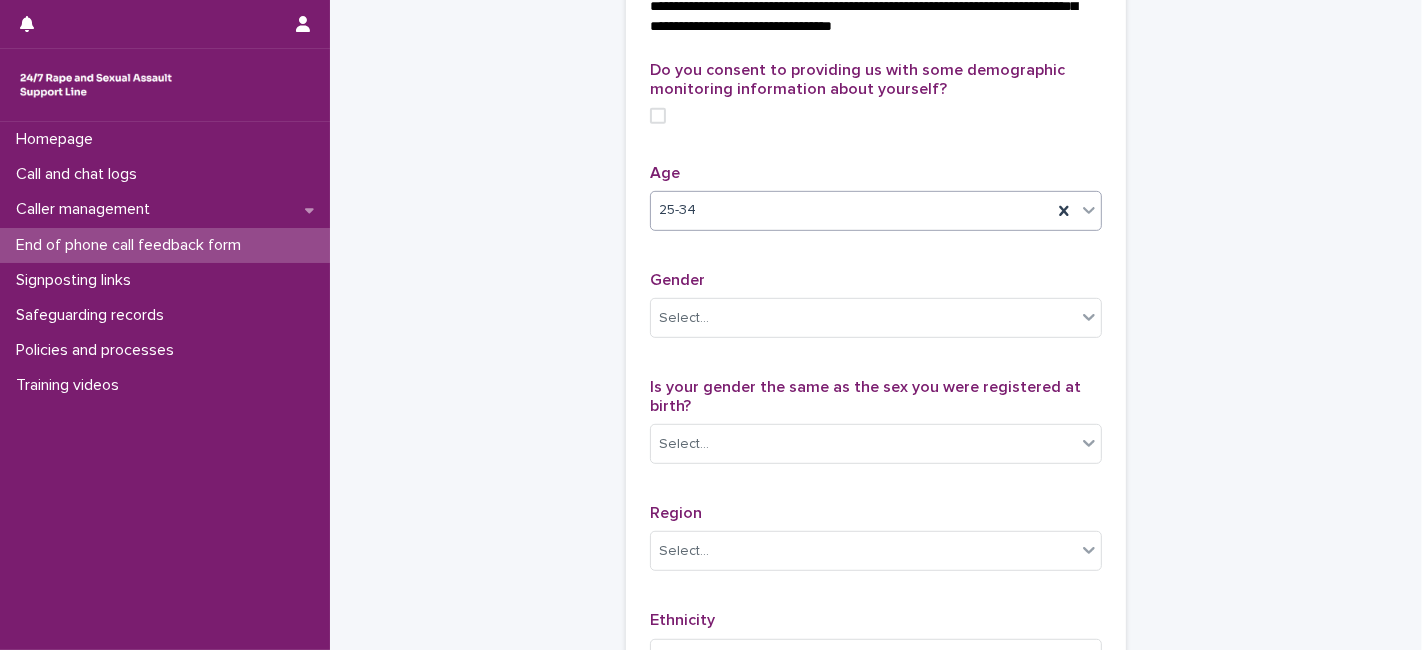 click at bounding box center [658, 116] 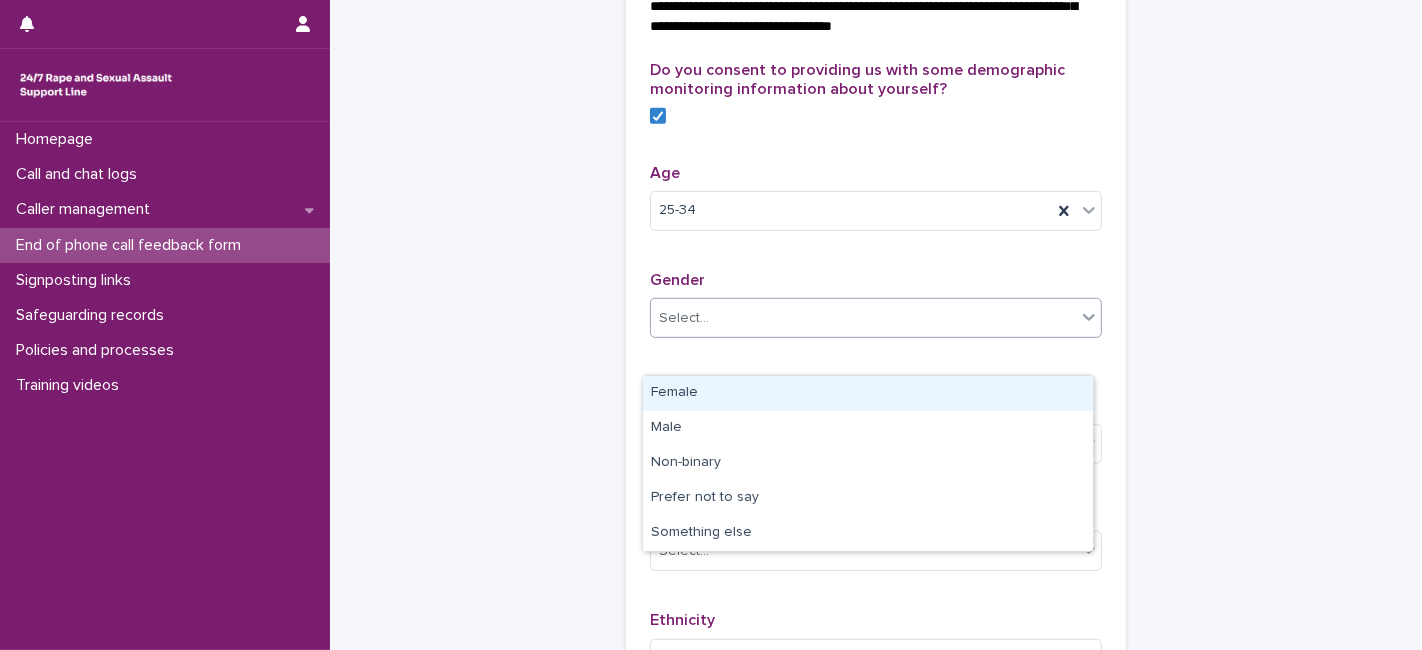 click on "Select..." at bounding box center (684, 318) 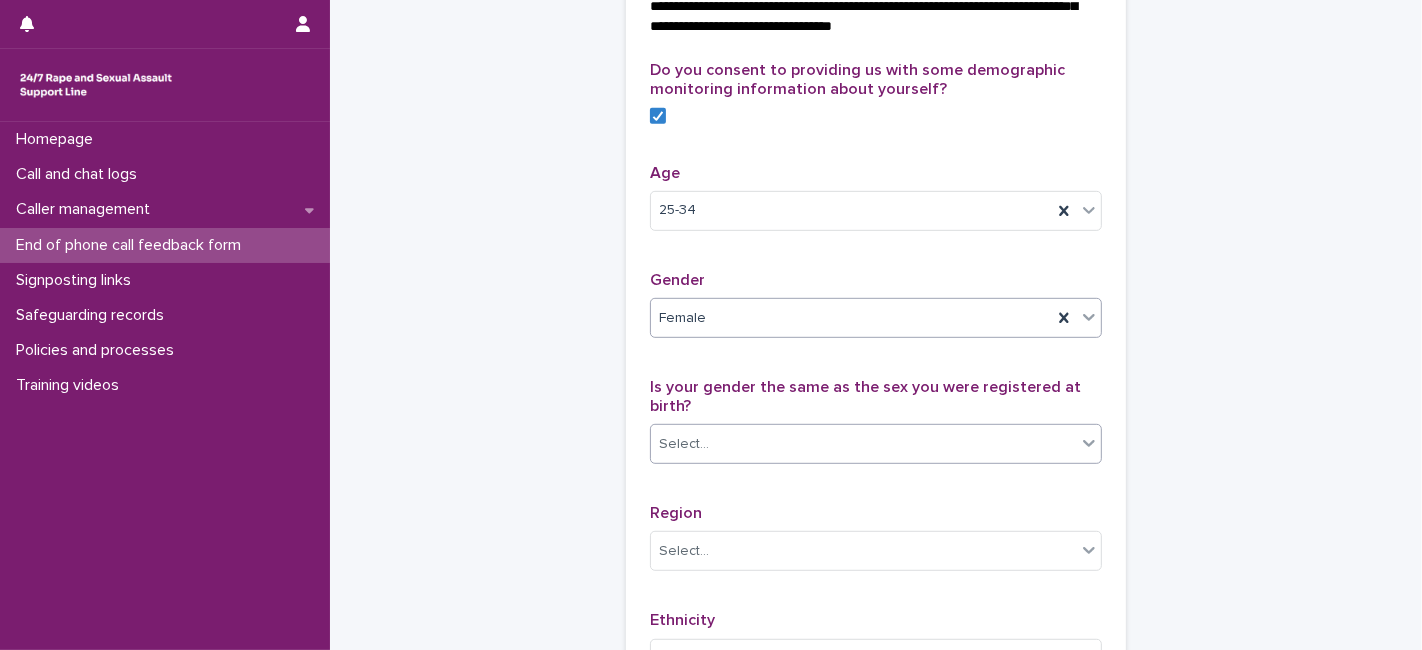 click on "Select..." at bounding box center (684, 444) 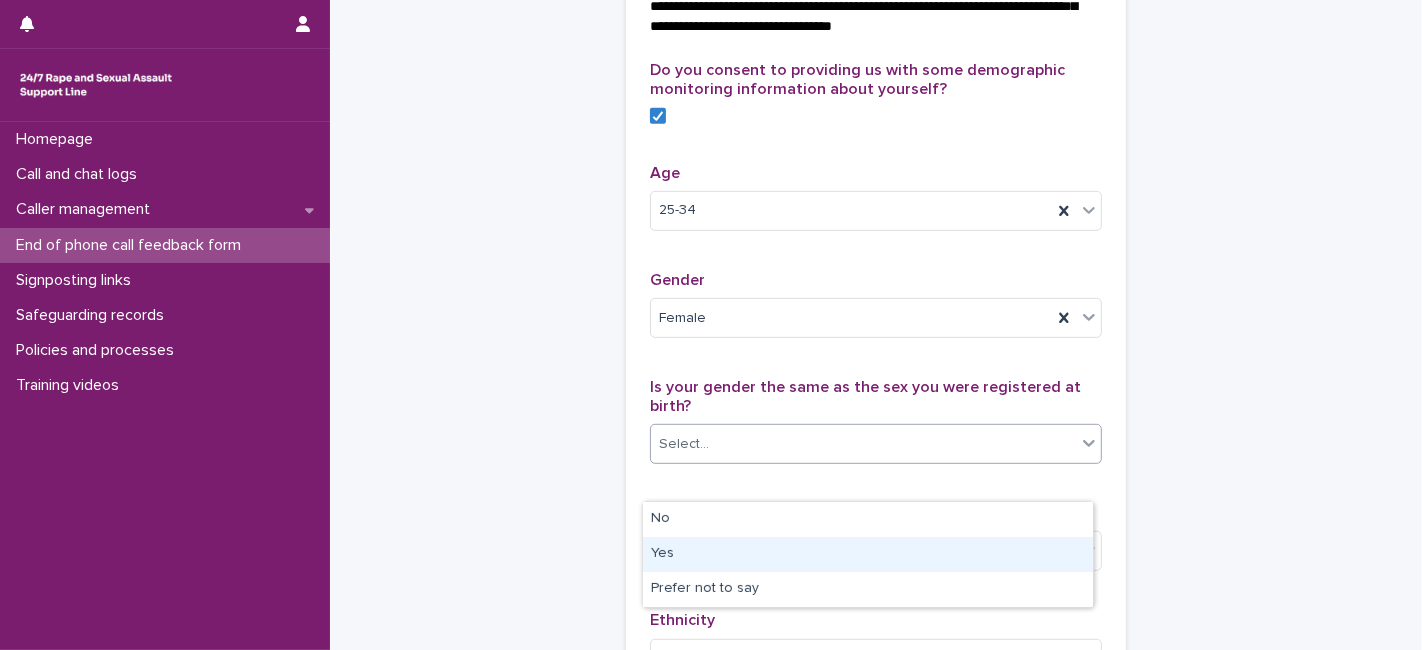 click on "Yes" at bounding box center (868, 554) 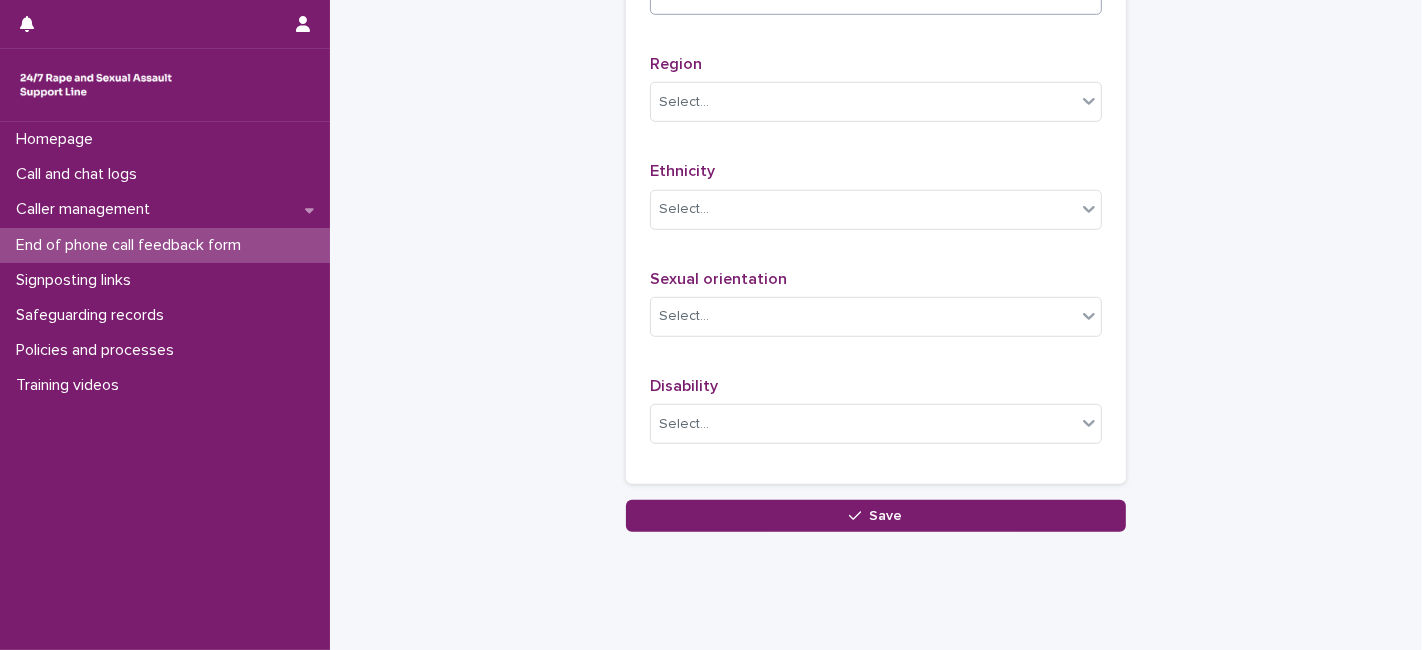 scroll, scrollTop: 1269, scrollLeft: 0, axis: vertical 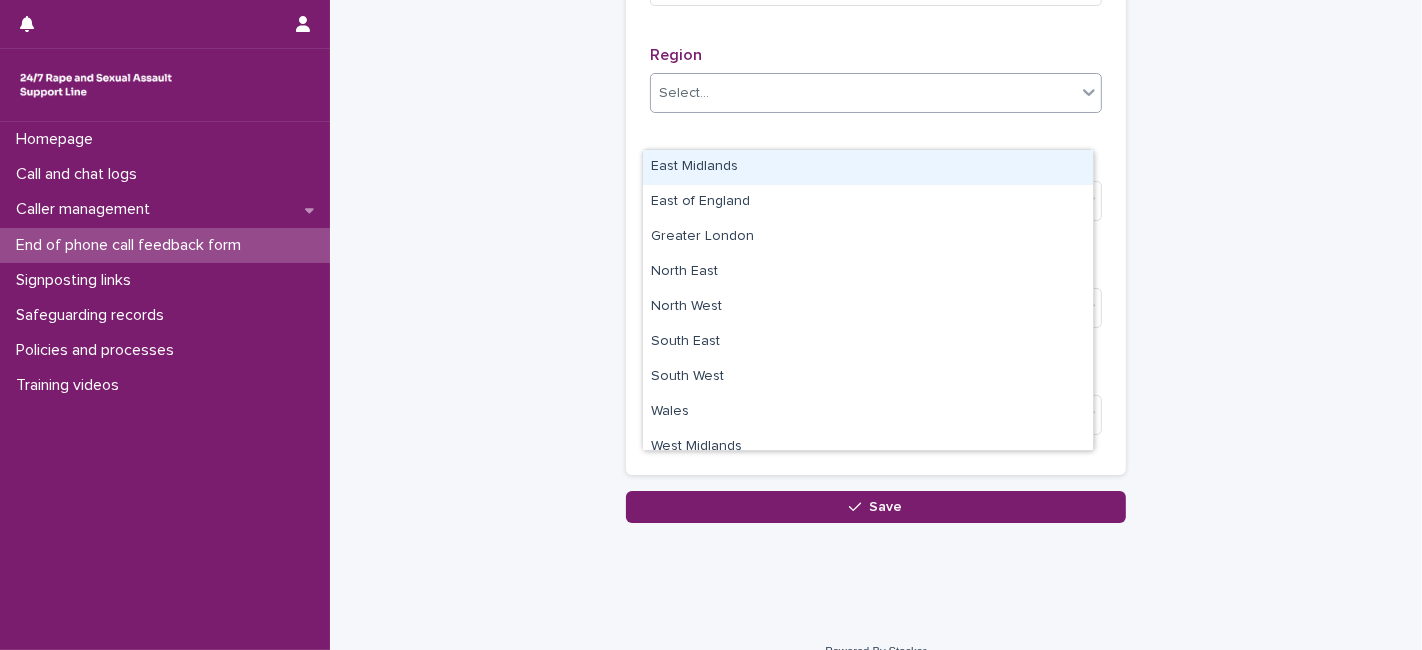 click on "Select..." at bounding box center (684, 93) 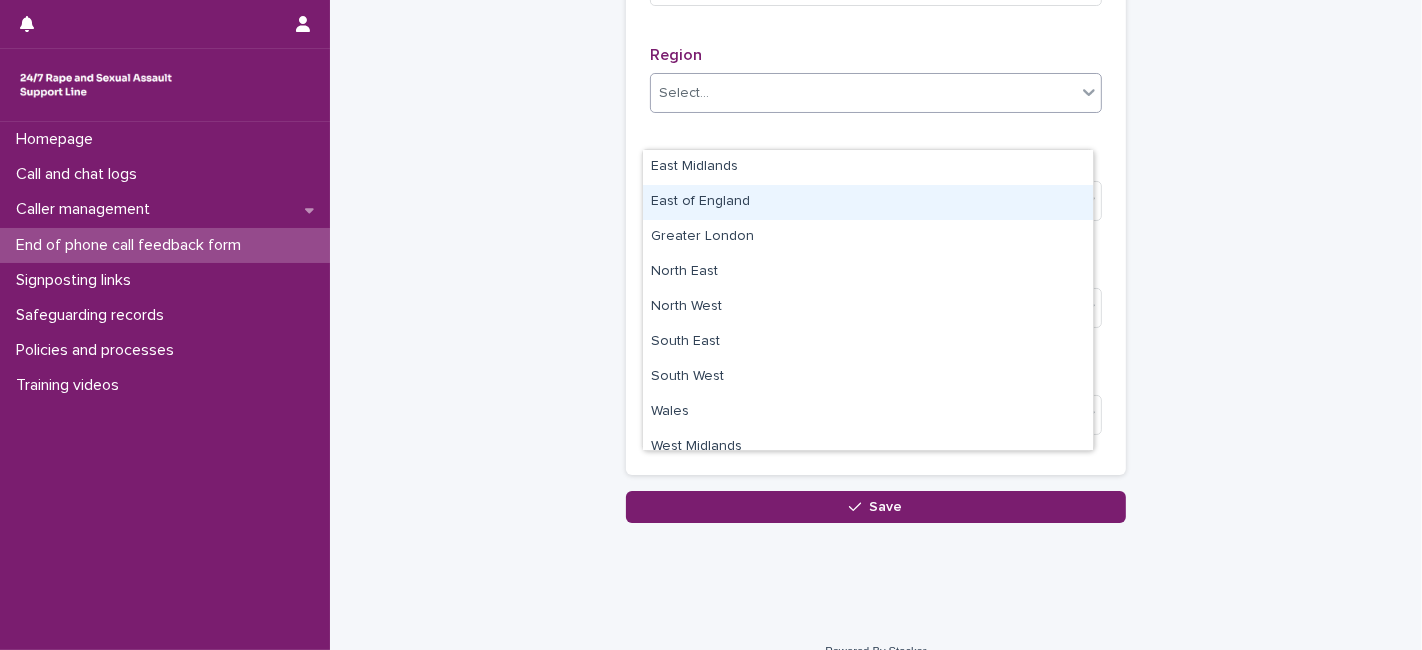 click on "East of England" at bounding box center [868, 202] 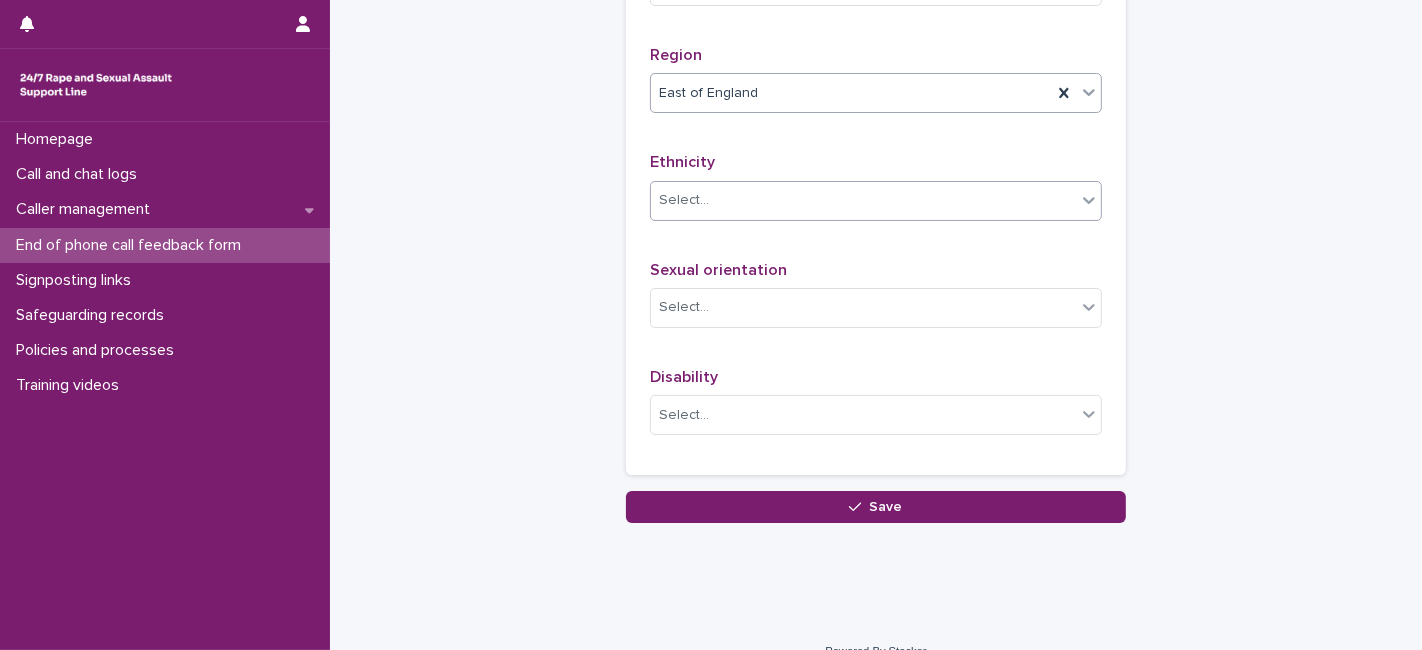 click on "Select..." at bounding box center [863, 200] 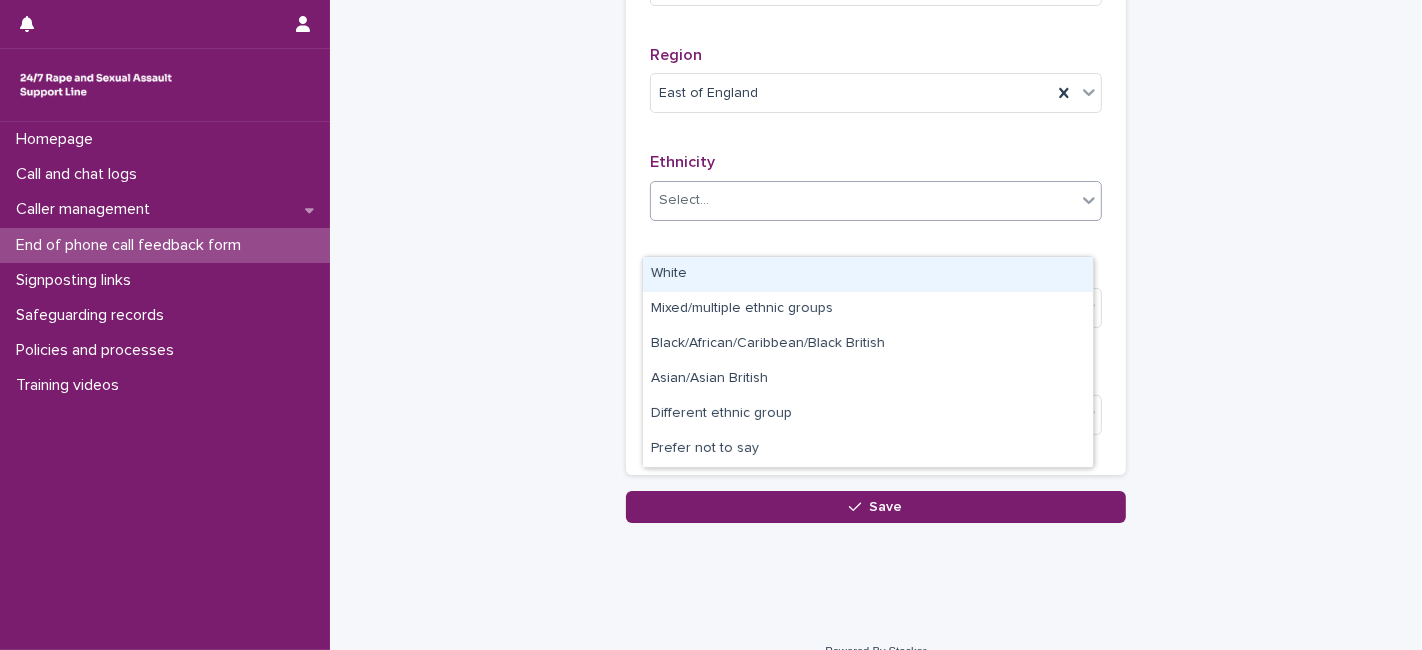 click on "White" at bounding box center (868, 274) 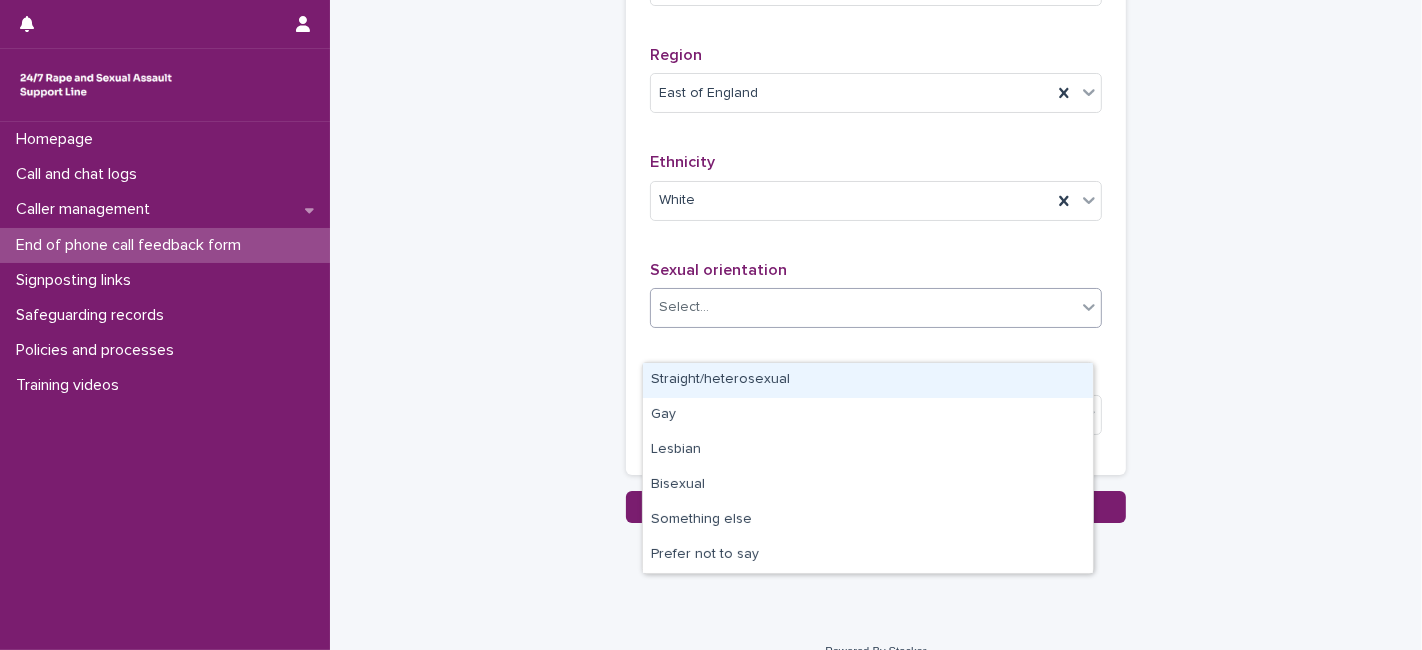 click on "Select..." at bounding box center [684, 307] 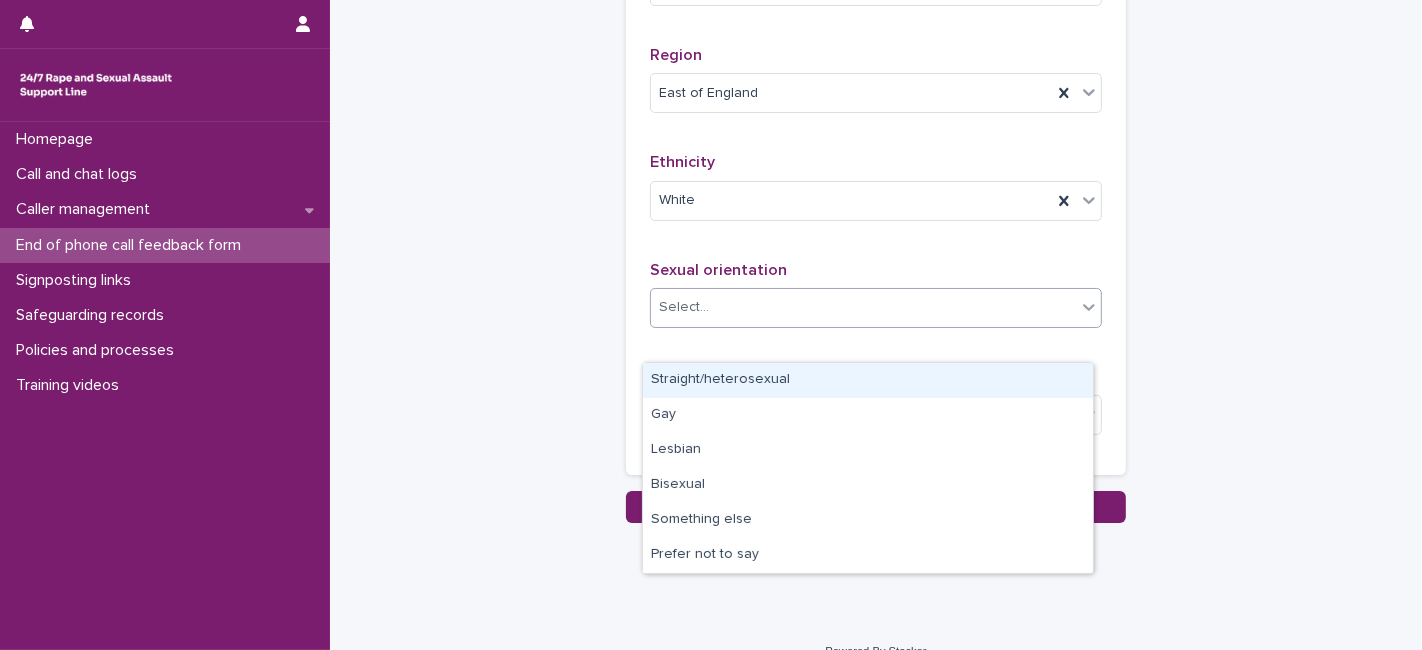 click on "Straight/heterosexual" at bounding box center (868, 380) 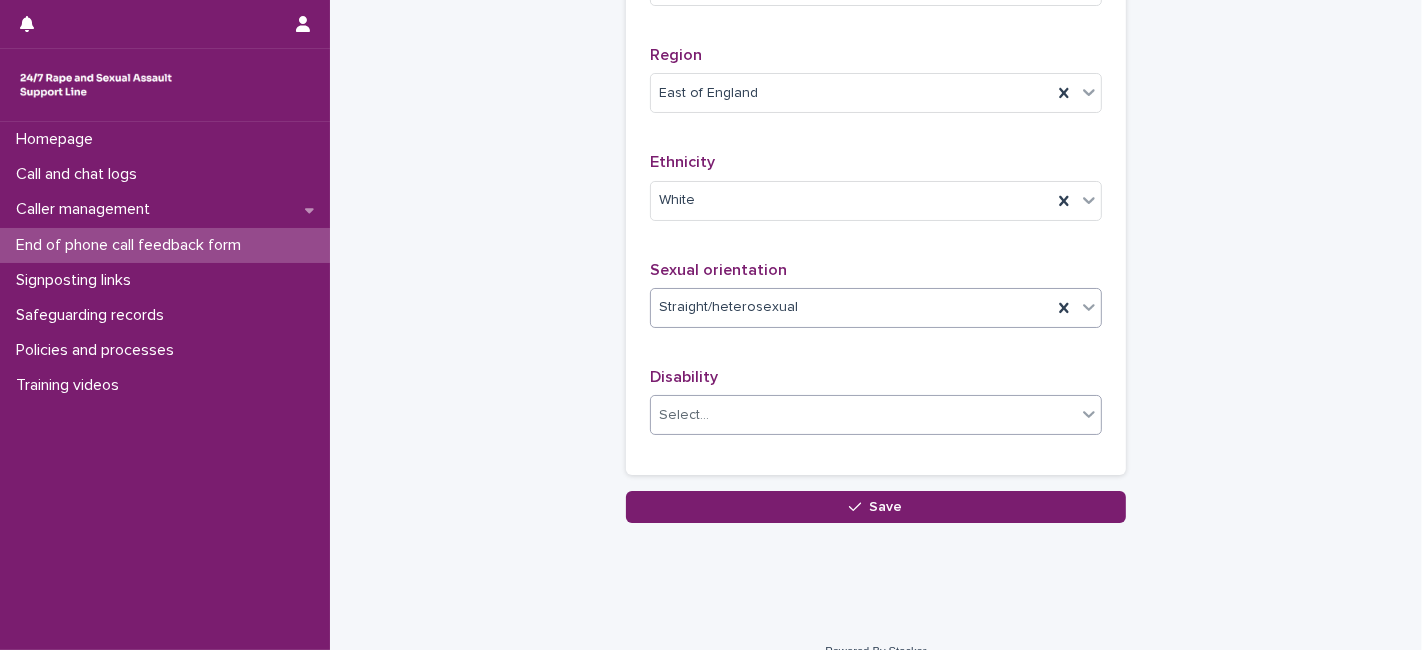 click on "Select..." at bounding box center (684, 415) 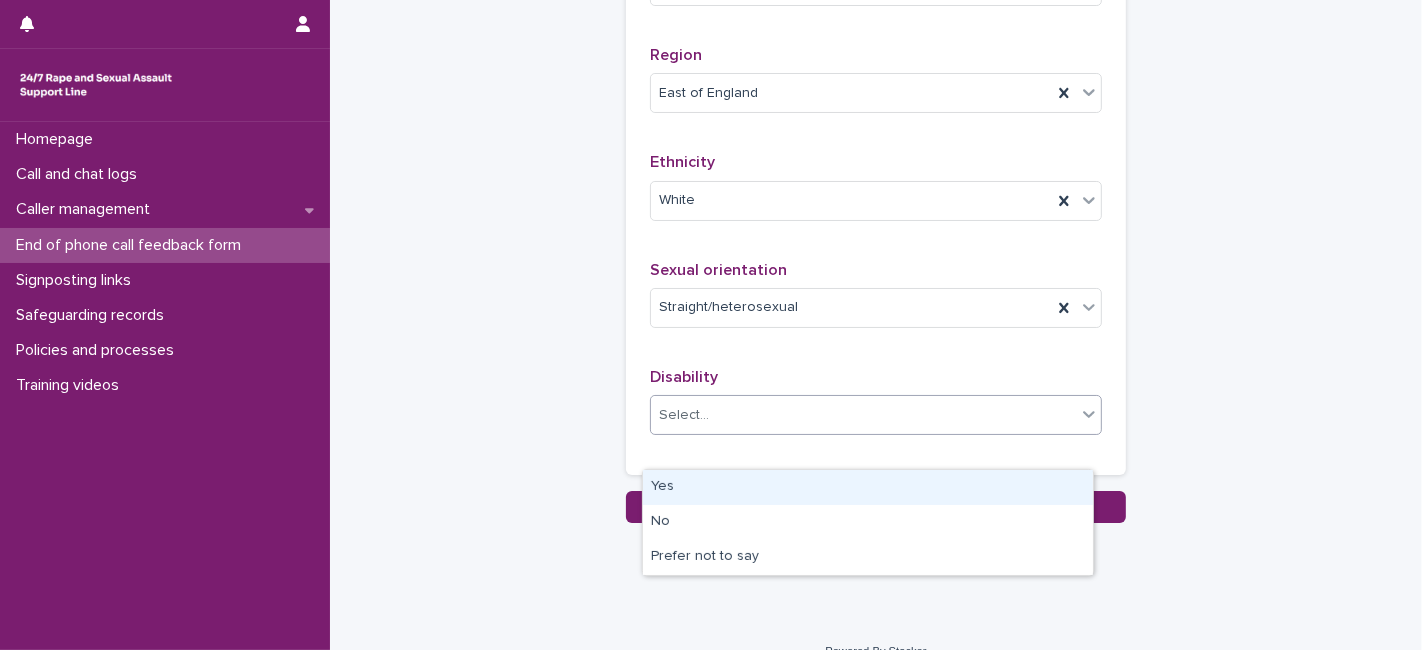 click on "Yes" at bounding box center [868, 487] 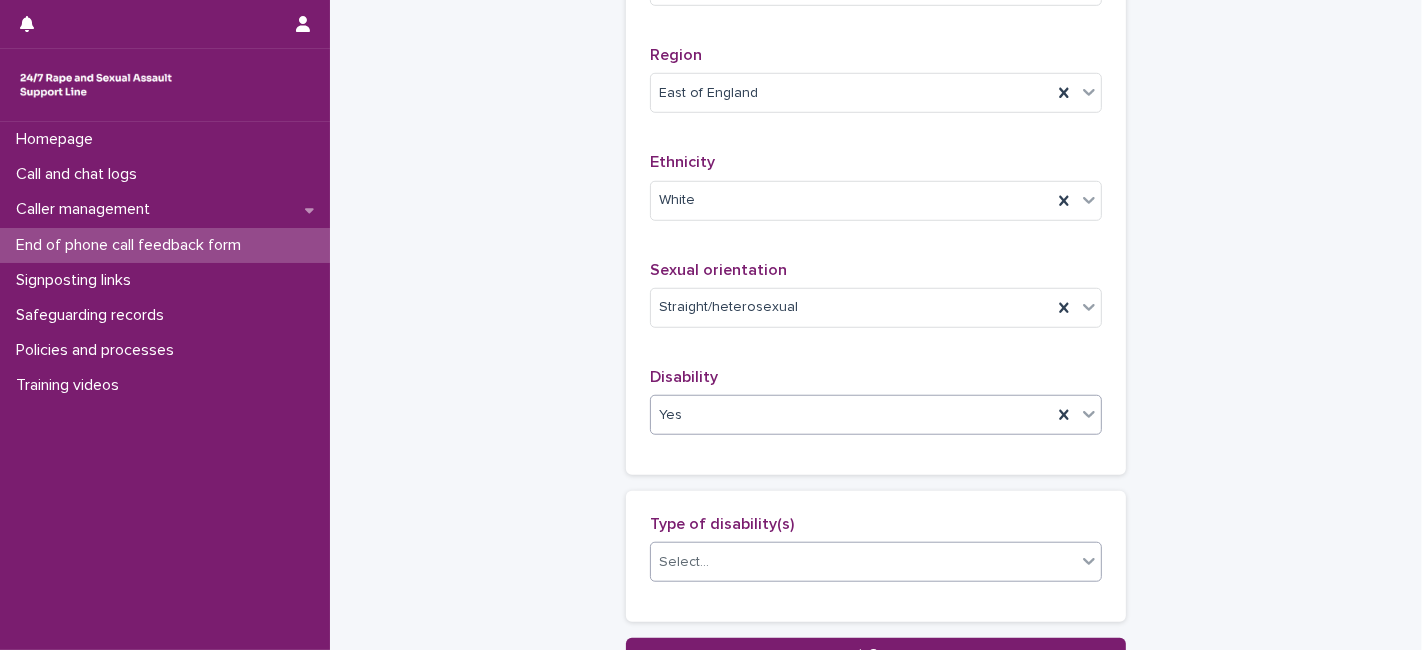 click on "Select..." at bounding box center [684, 562] 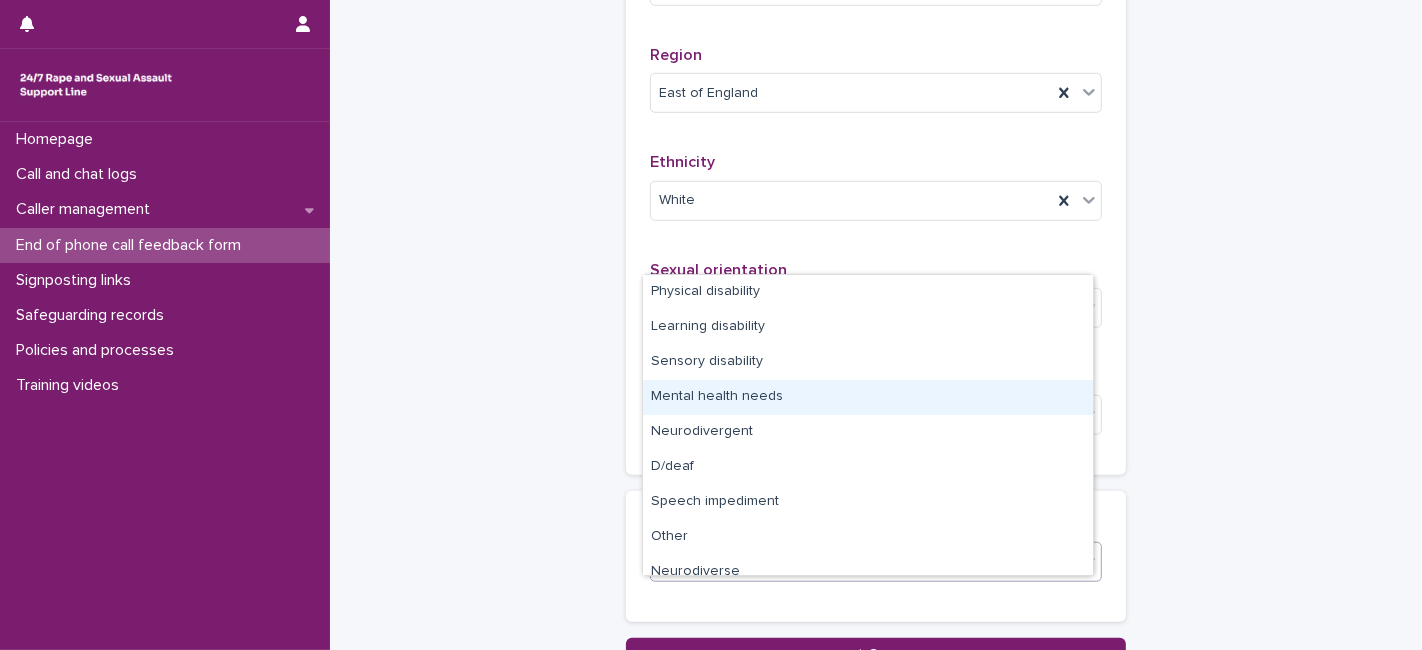 click on "Mental health needs" at bounding box center (868, 397) 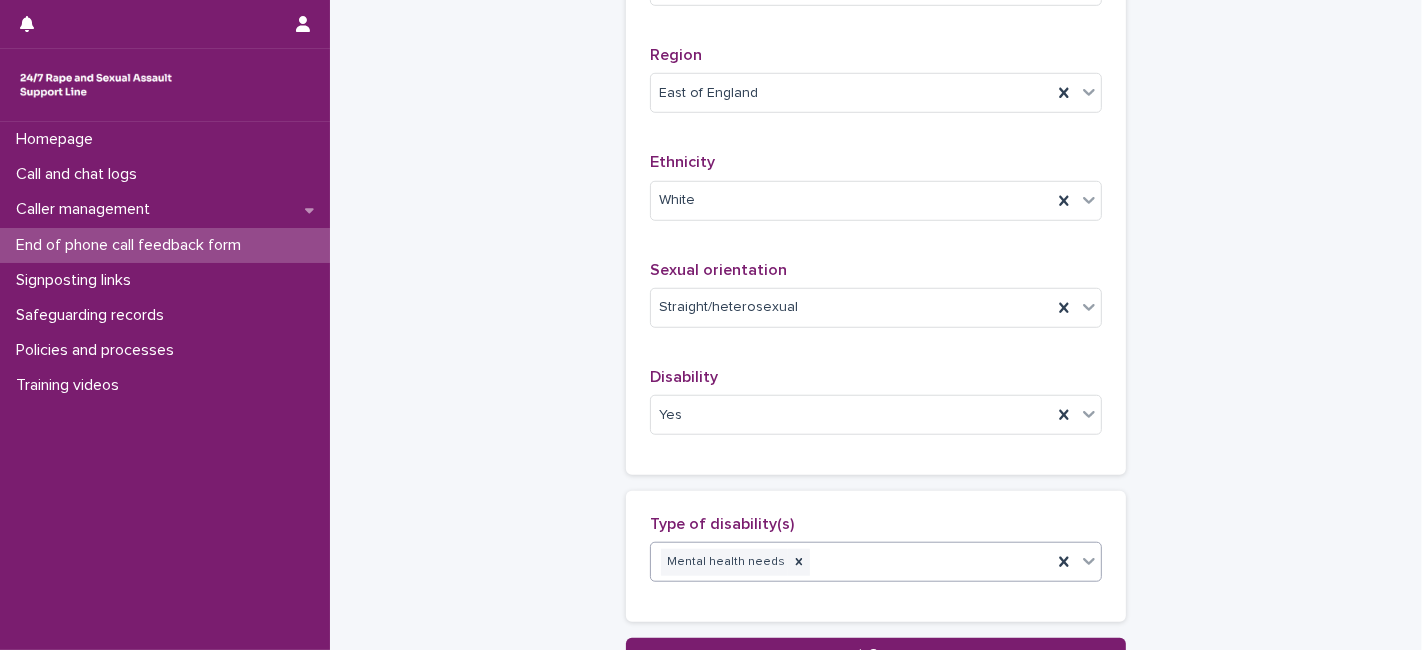 scroll, scrollTop: 1479, scrollLeft: 0, axis: vertical 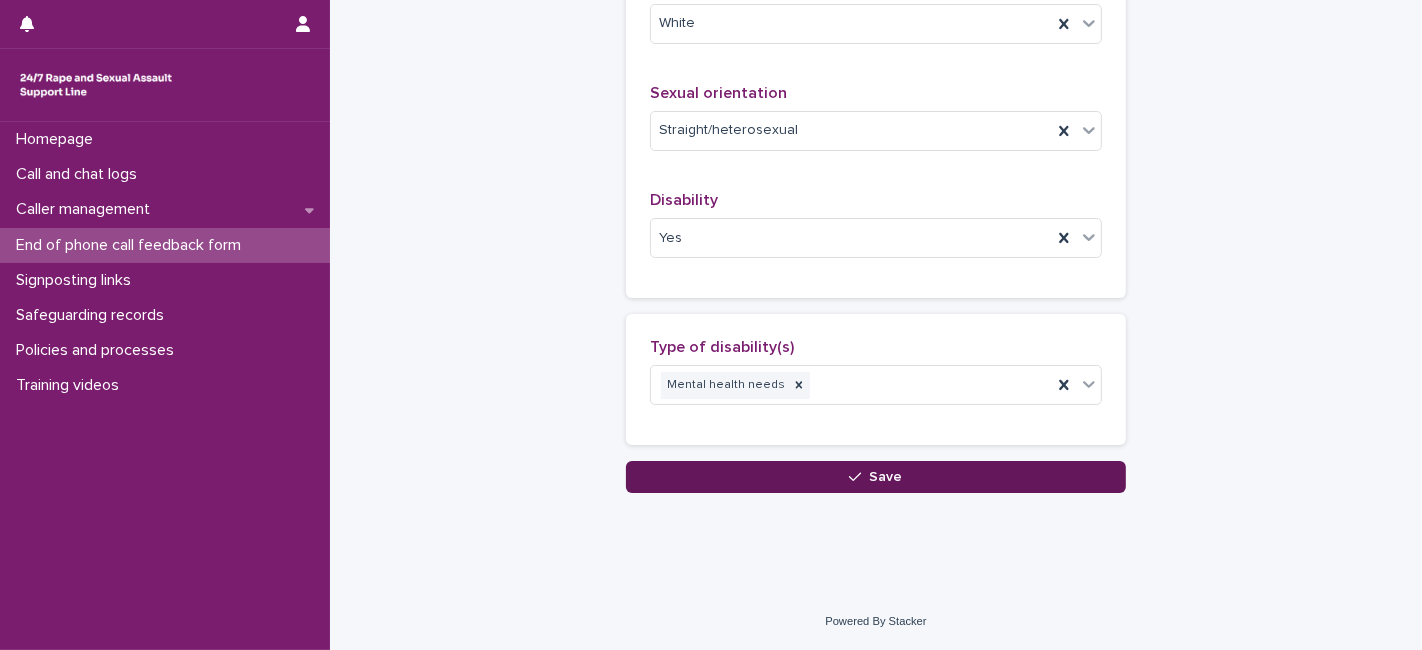 click 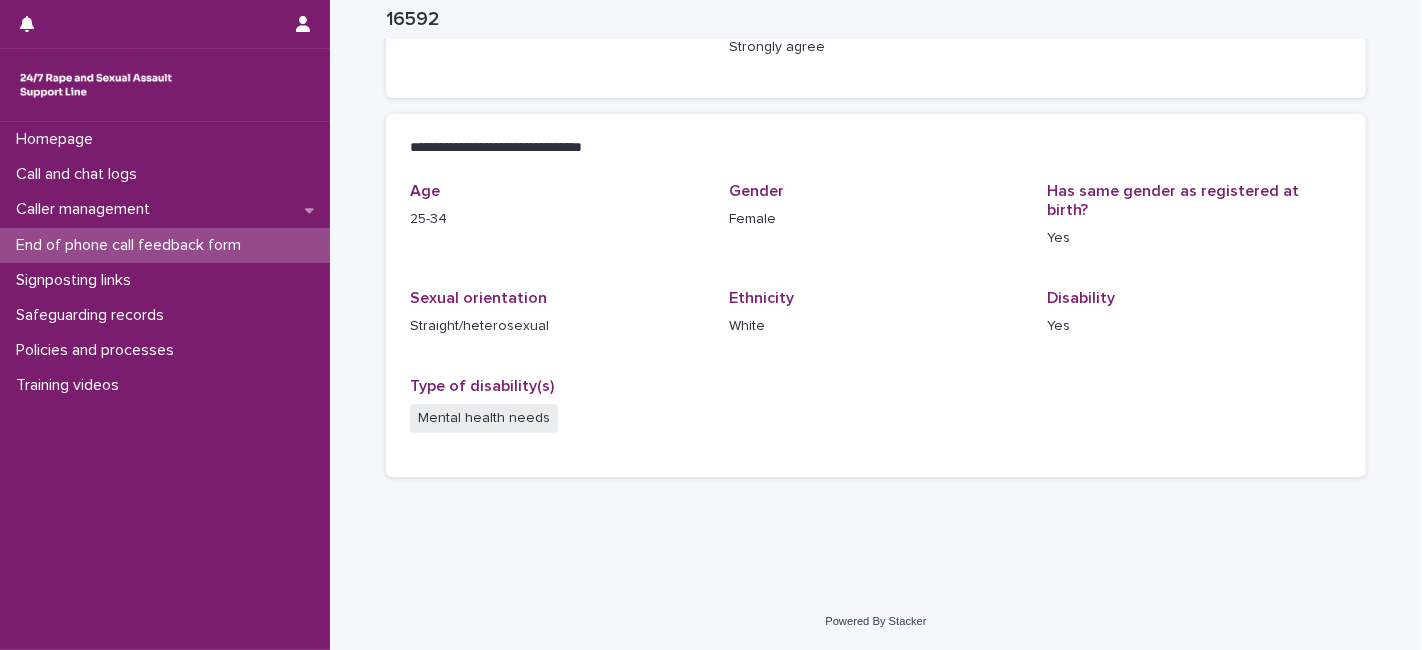 scroll, scrollTop: 374, scrollLeft: 0, axis: vertical 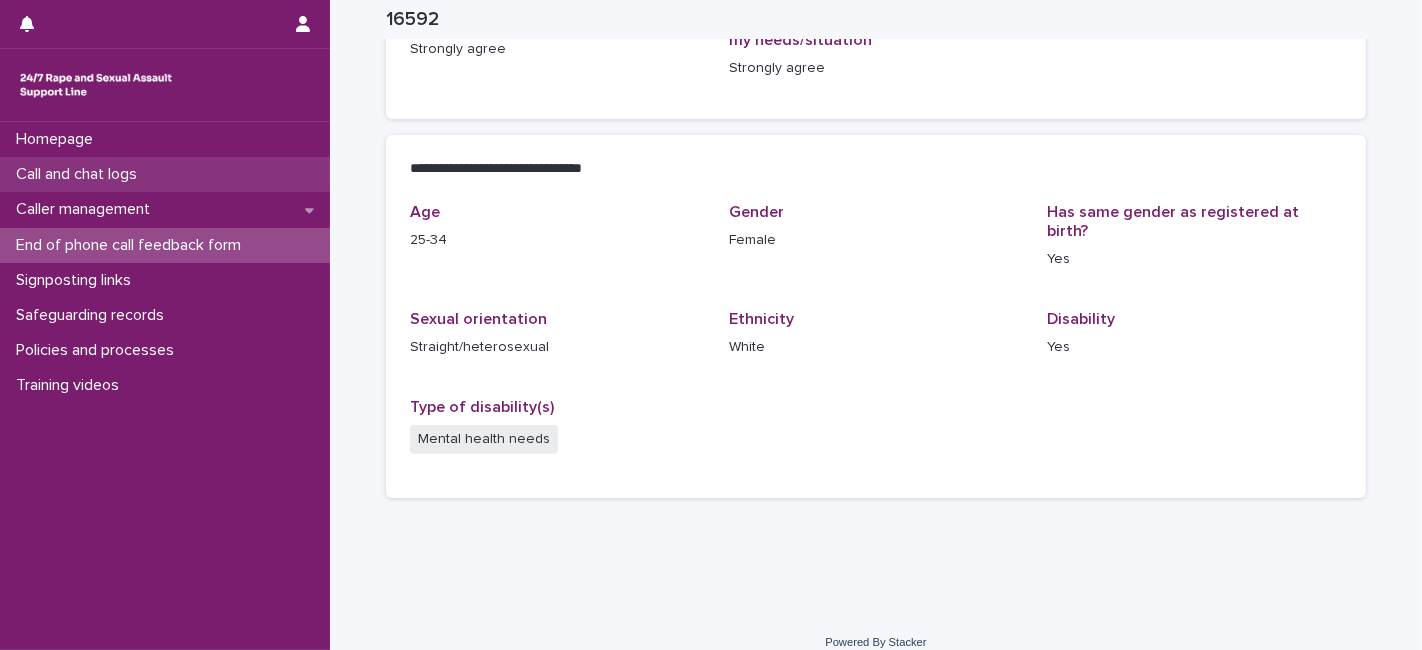 click on "Call and chat logs" at bounding box center (80, 174) 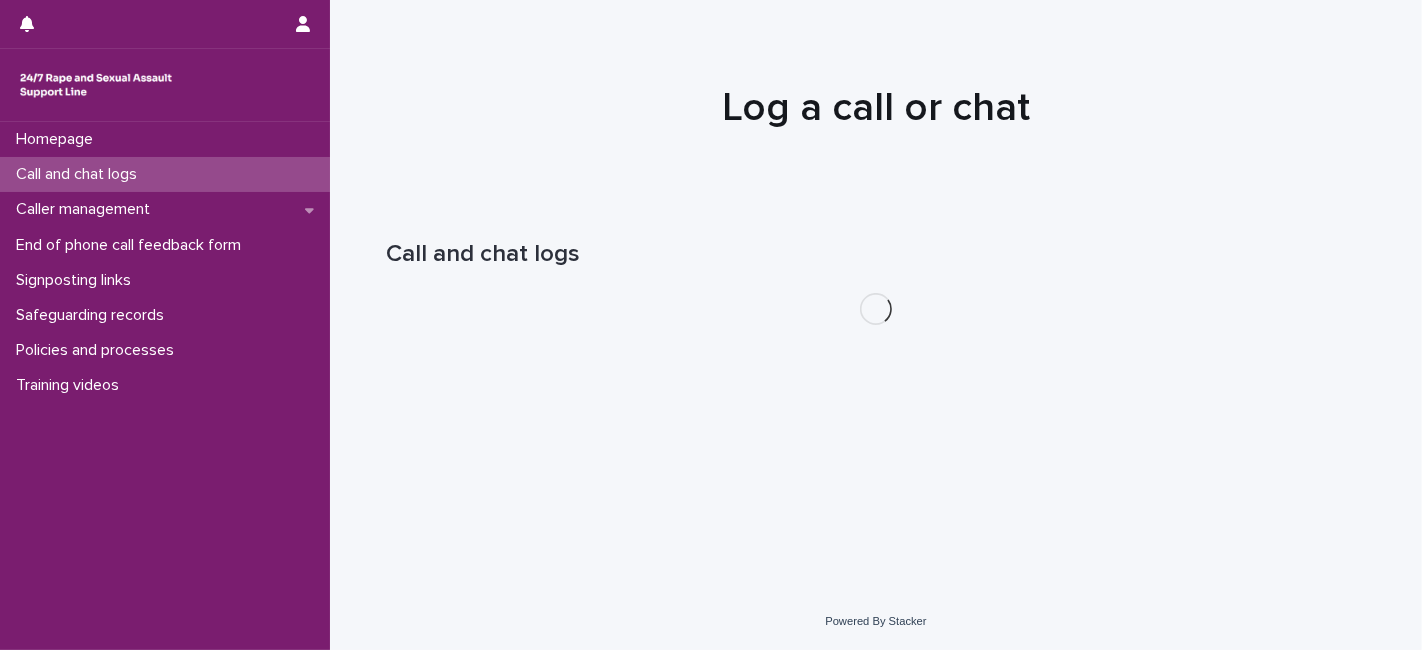scroll, scrollTop: 0, scrollLeft: 0, axis: both 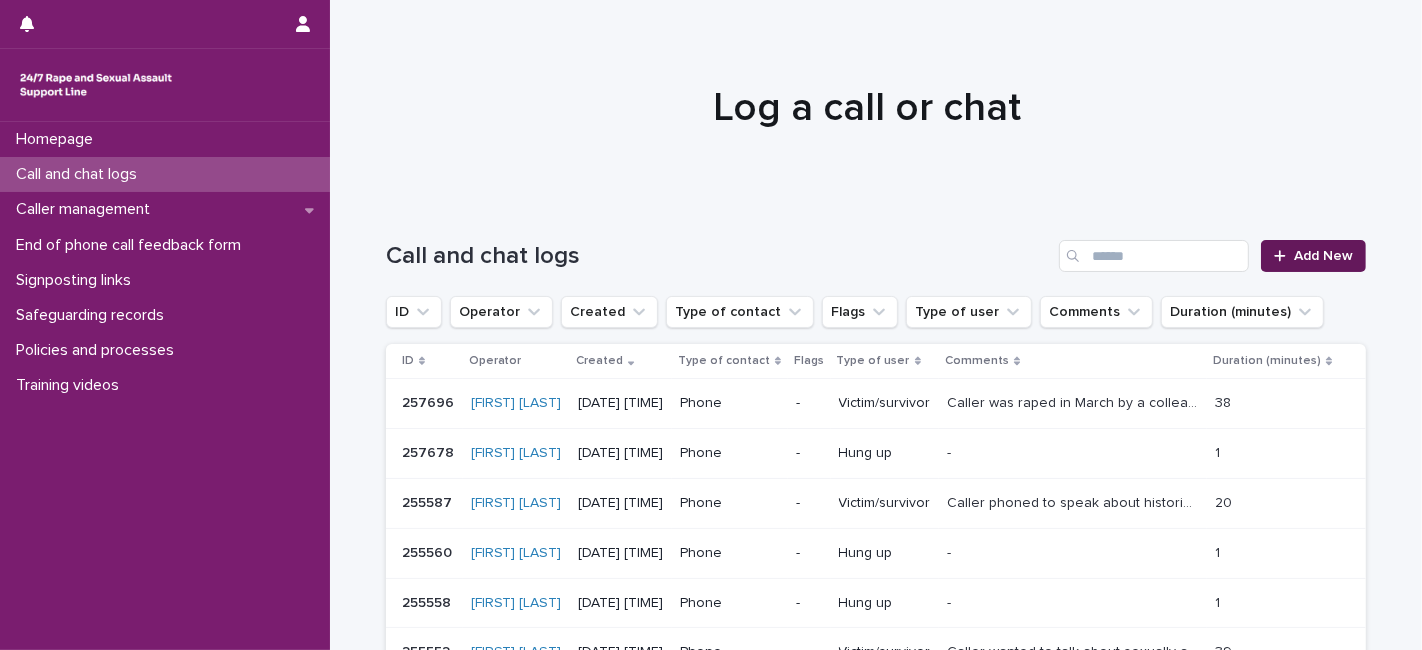 click on "Add New" at bounding box center (1313, 256) 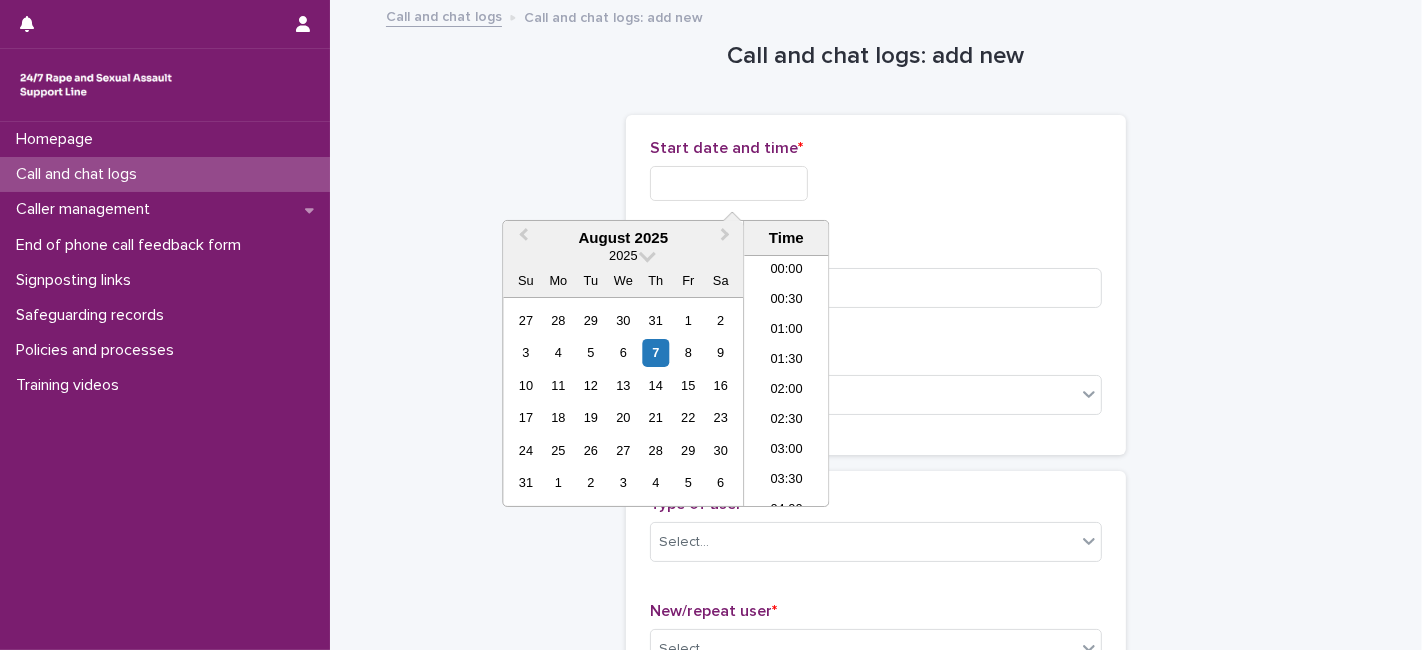 click at bounding box center (729, 183) 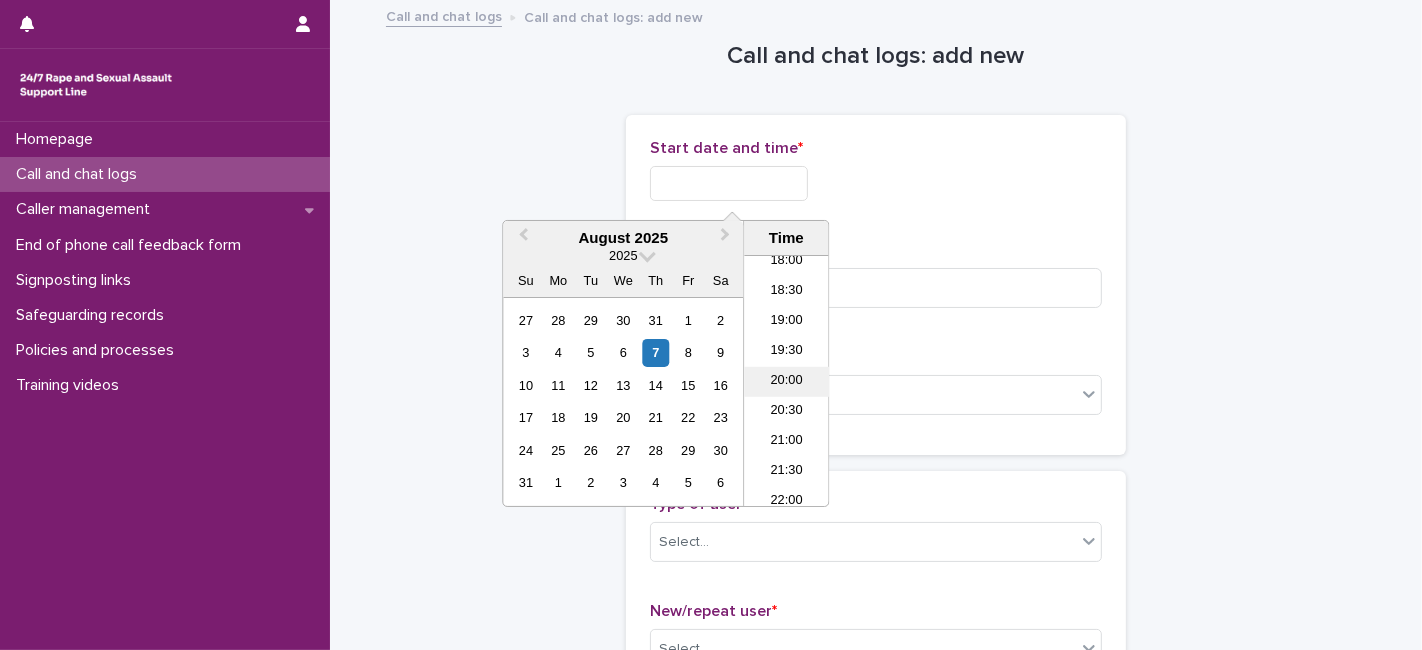 click on "20:00" at bounding box center [786, 382] 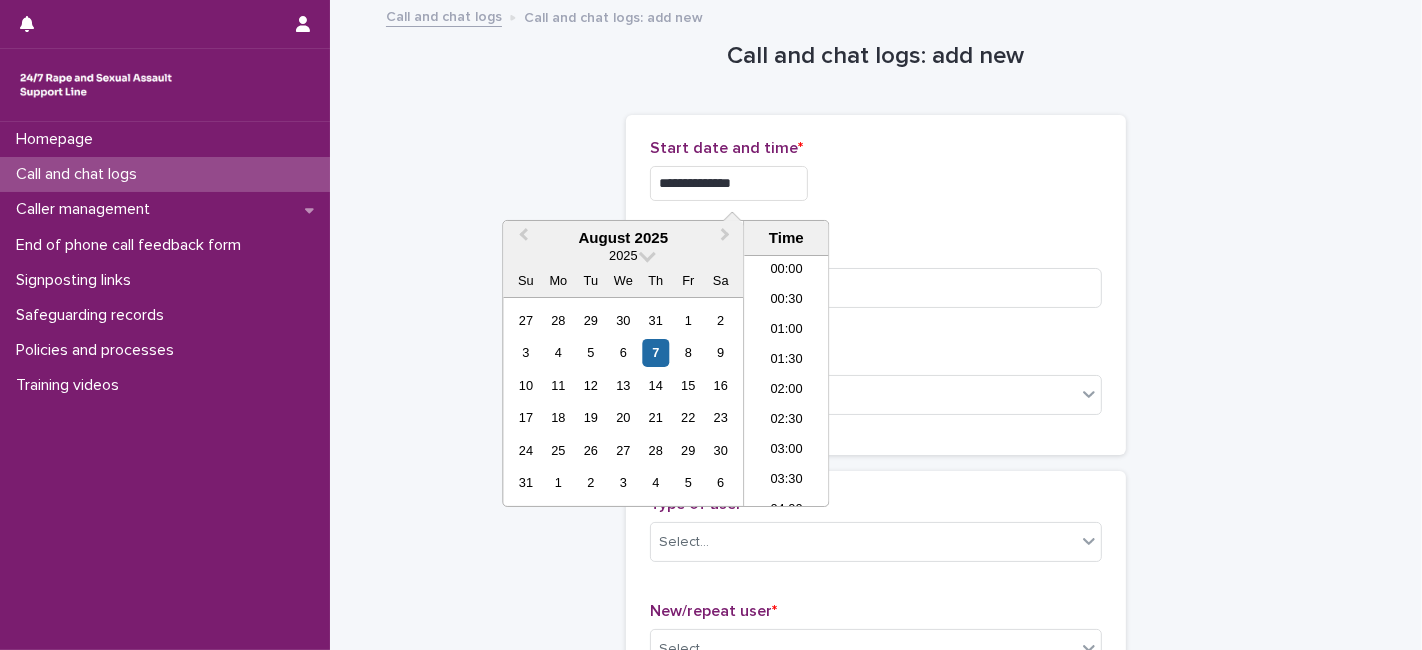 scroll, scrollTop: 1089, scrollLeft: 0, axis: vertical 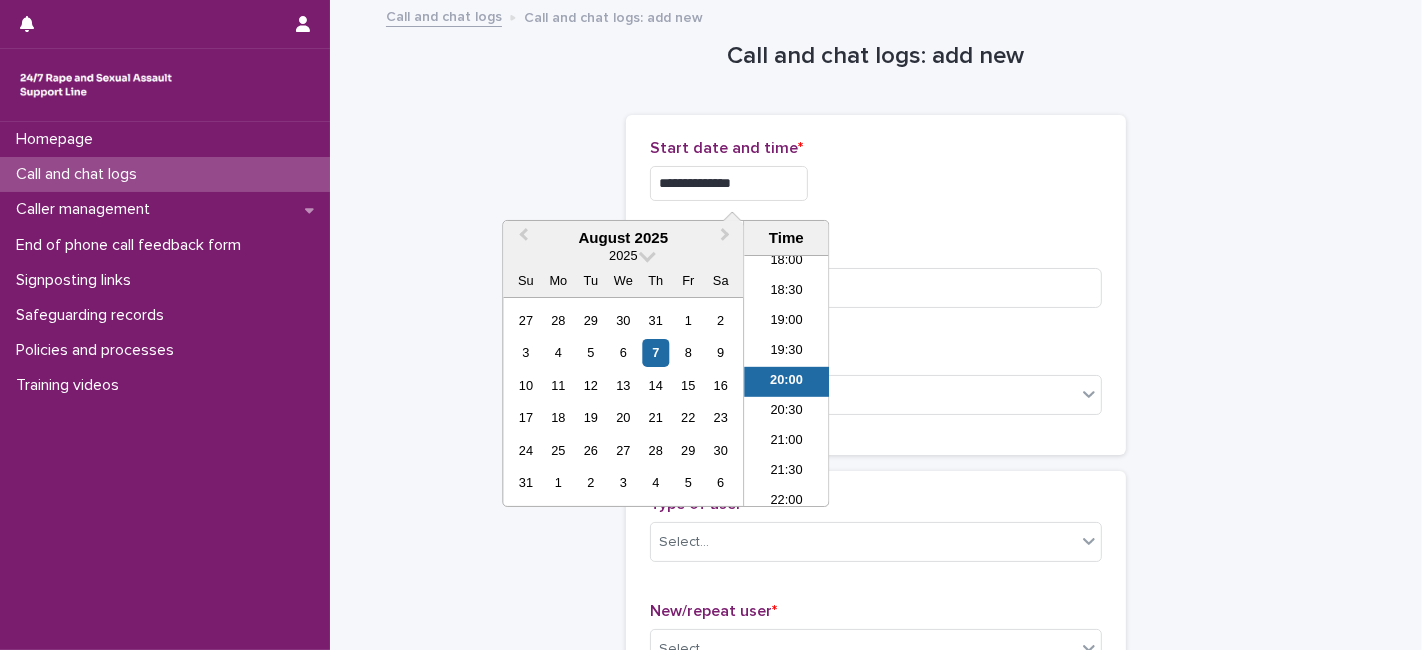 drag, startPoint x: 748, startPoint y: 184, endPoint x: 734, endPoint y: 175, distance: 16.643316 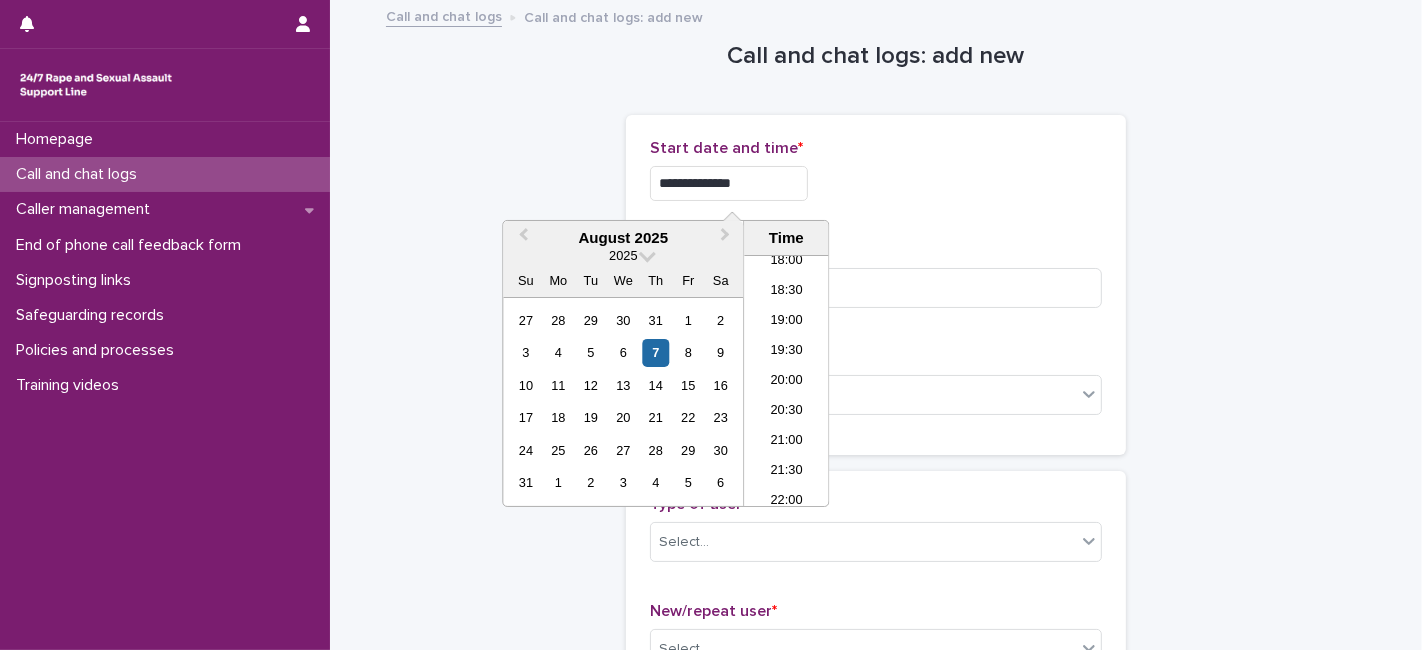 type on "**********" 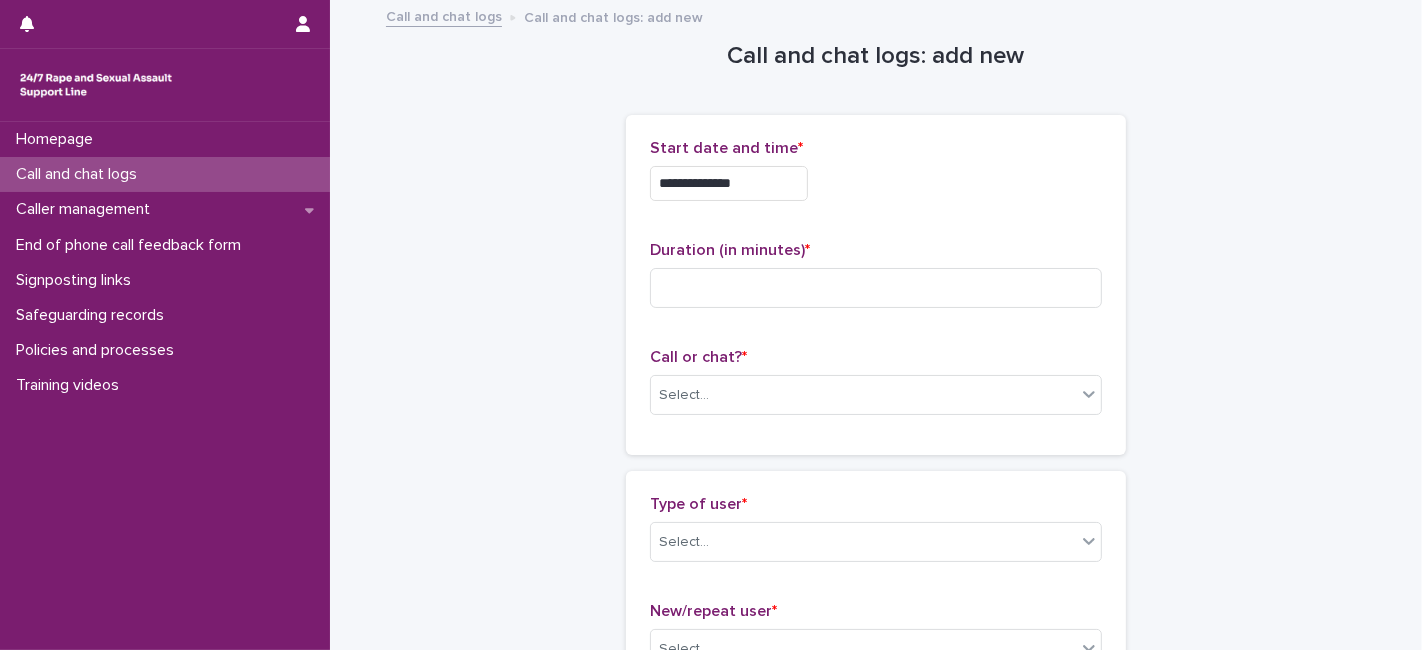 click on "**********" at bounding box center (876, 285) 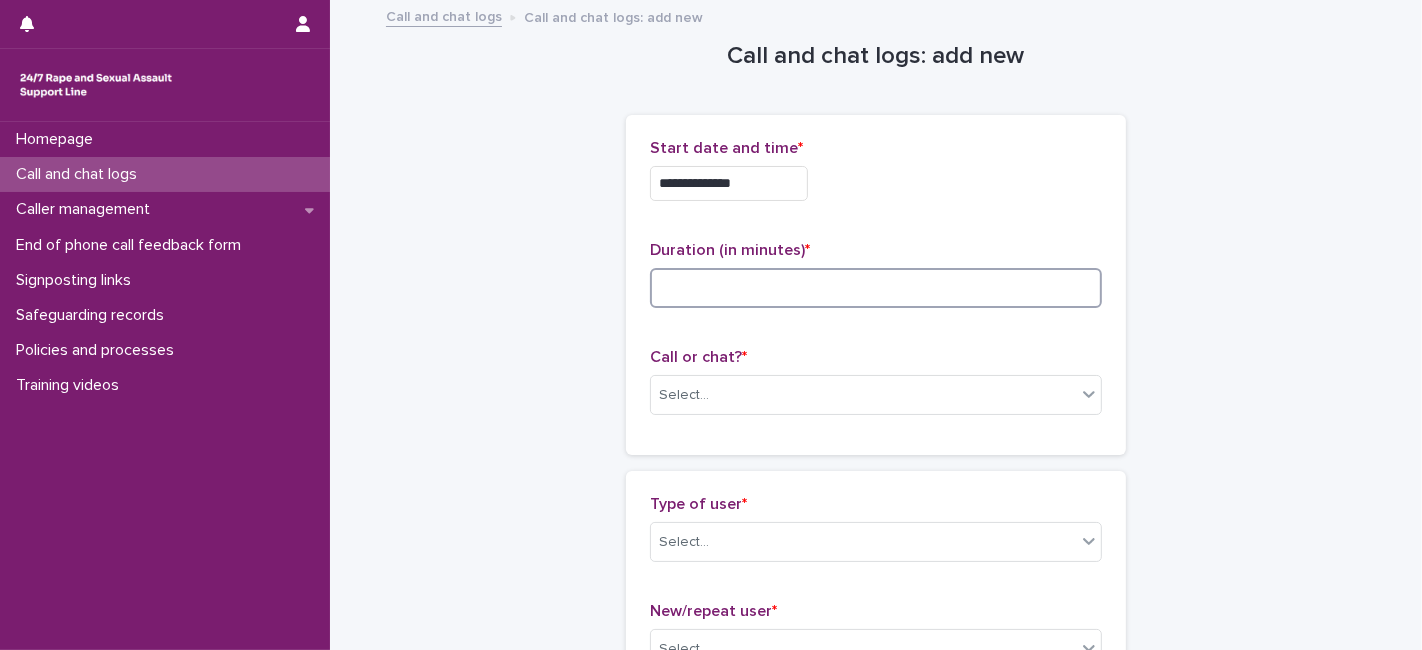 click at bounding box center (876, 288) 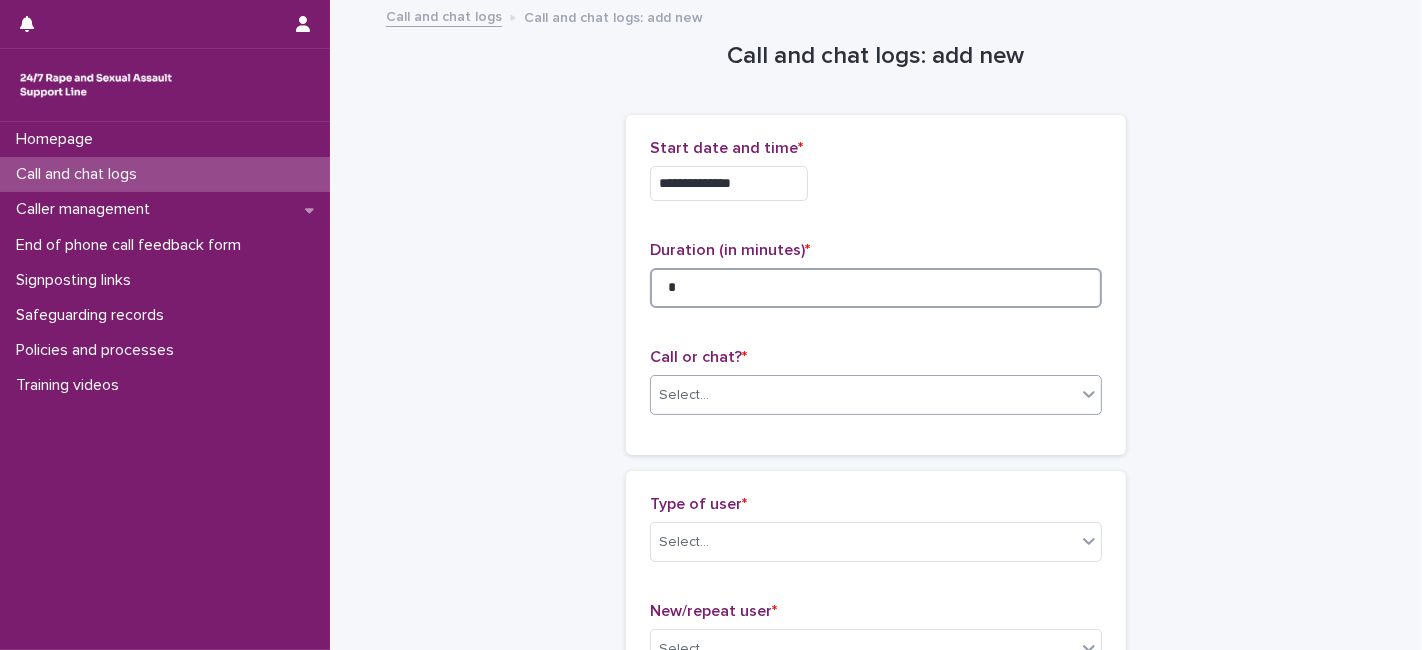 type on "*" 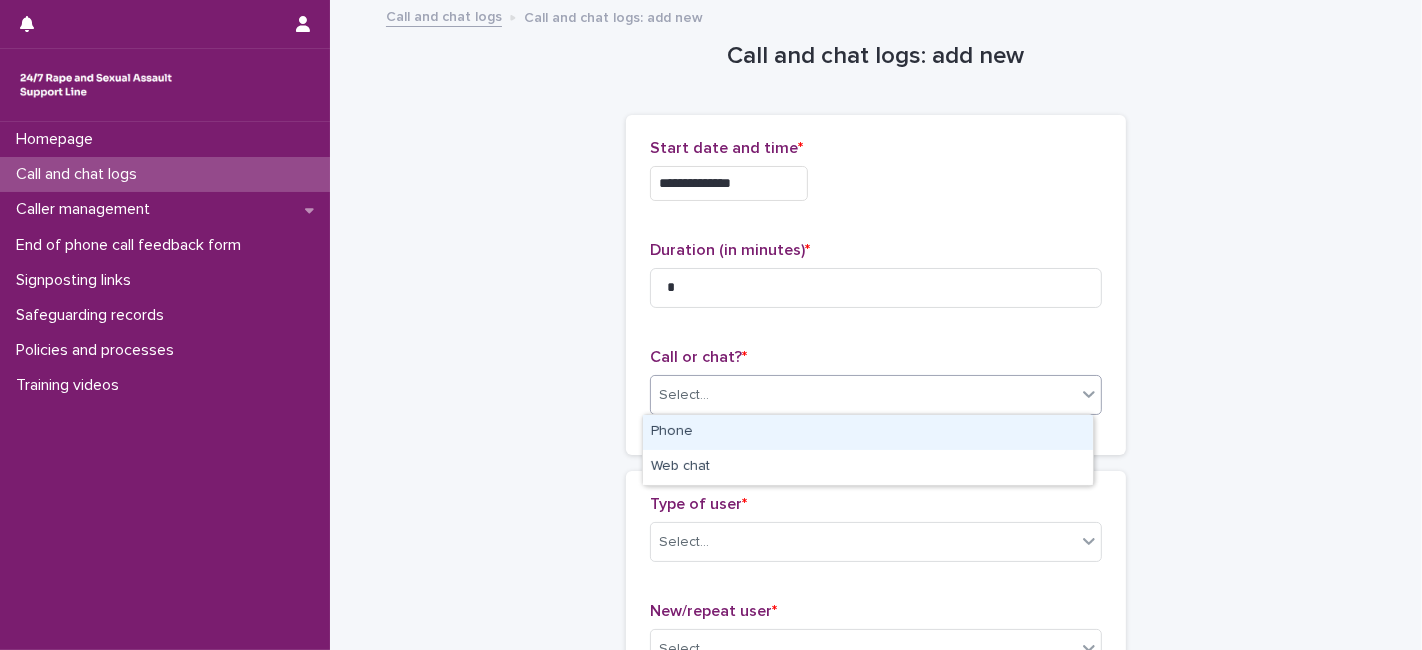 click on "Select..." at bounding box center [684, 395] 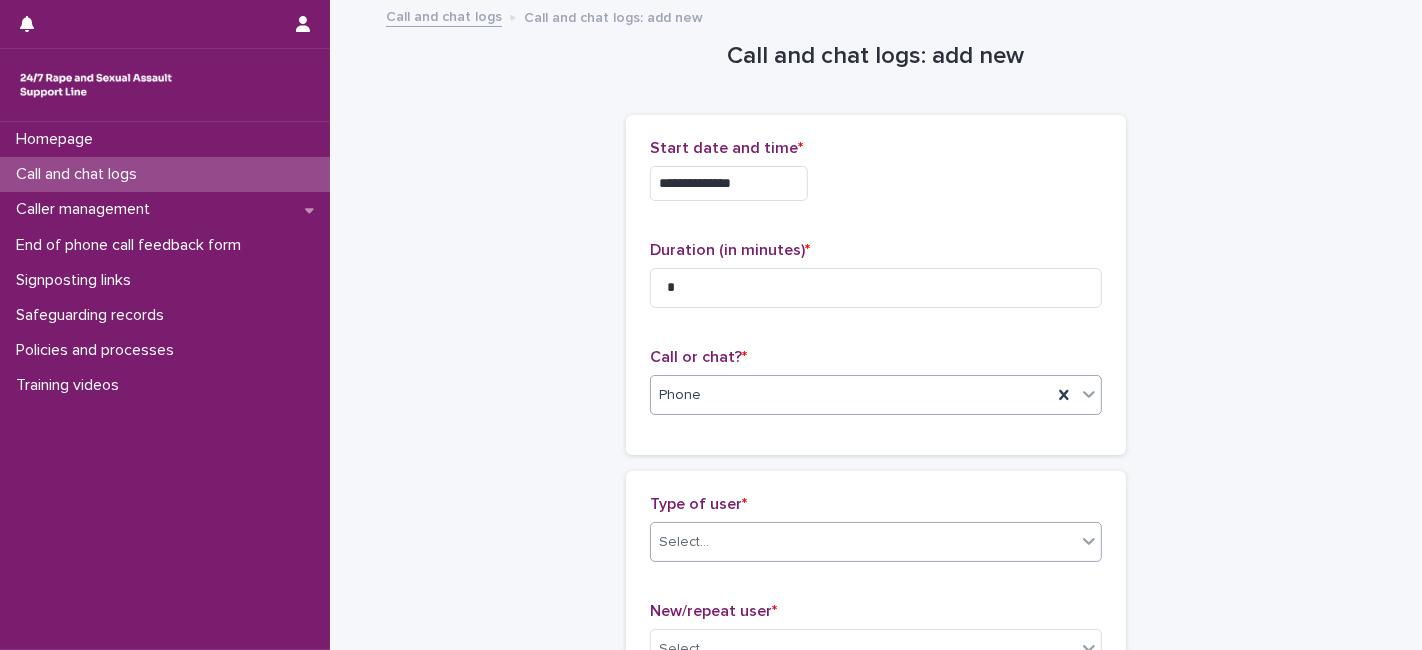 click at bounding box center (712, 542) 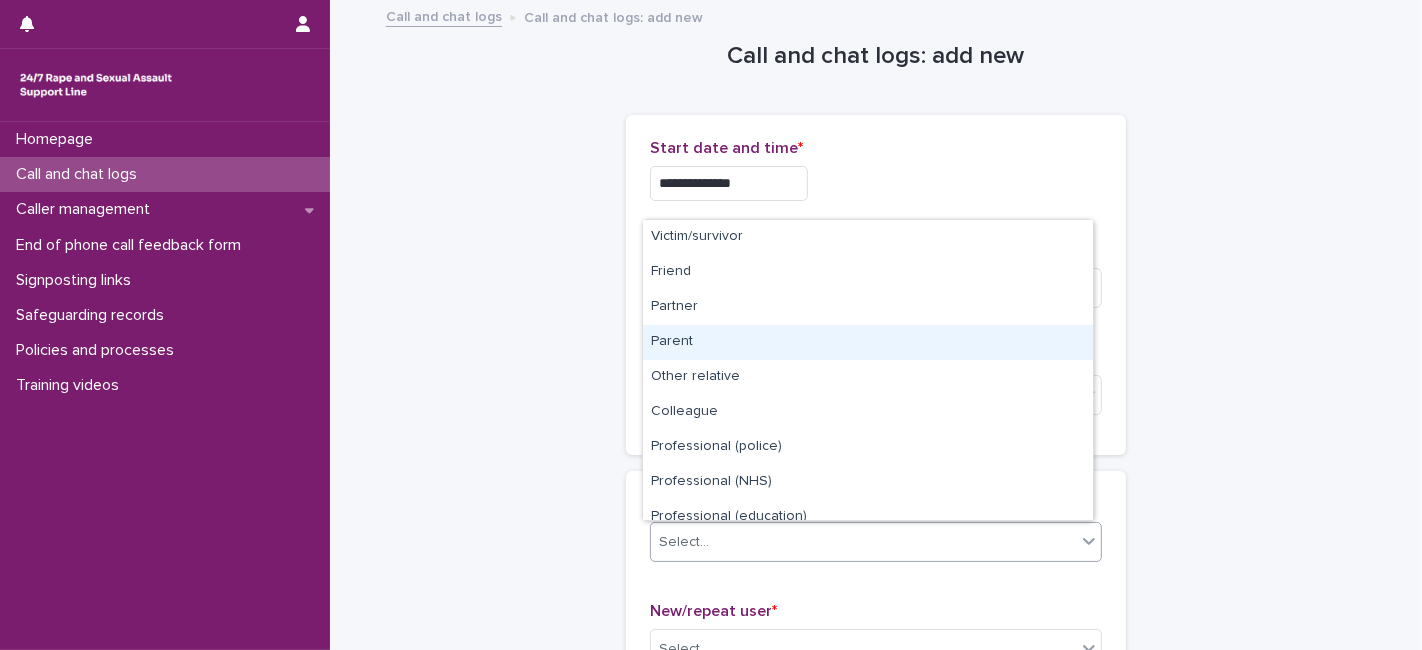 scroll, scrollTop: 225, scrollLeft: 0, axis: vertical 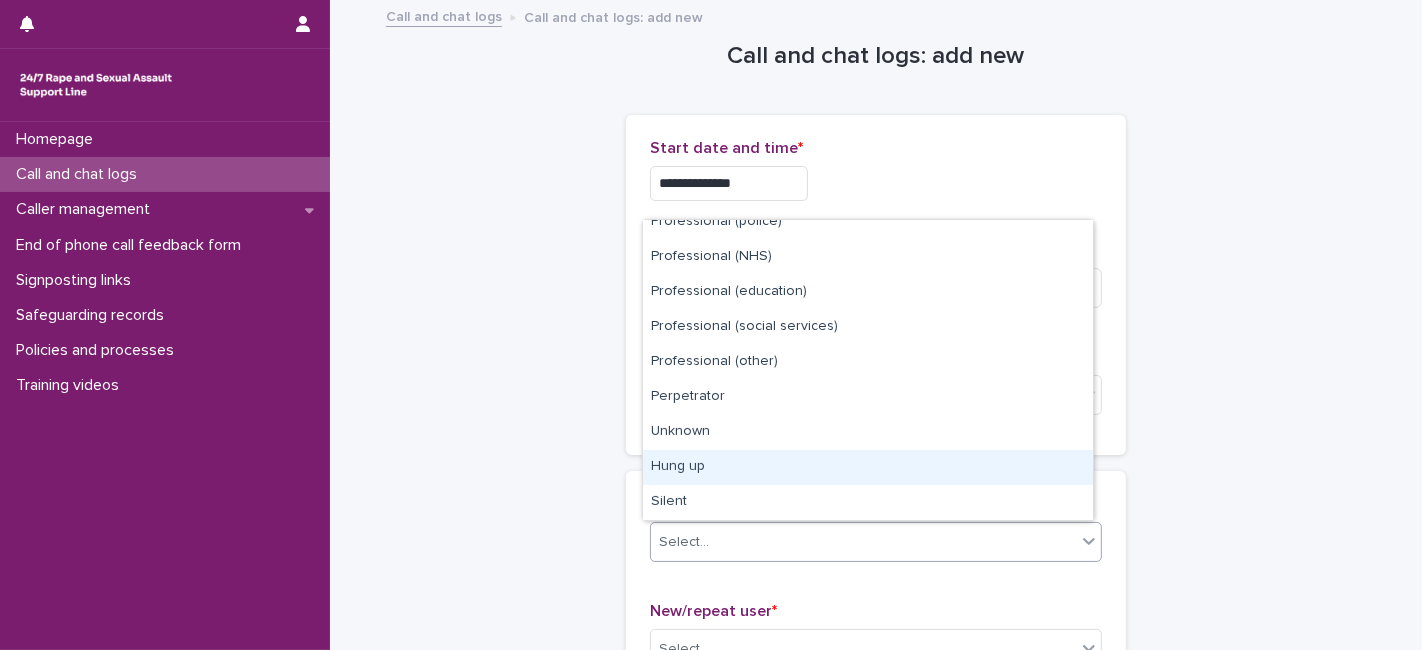 click on "Hung up" at bounding box center (868, 467) 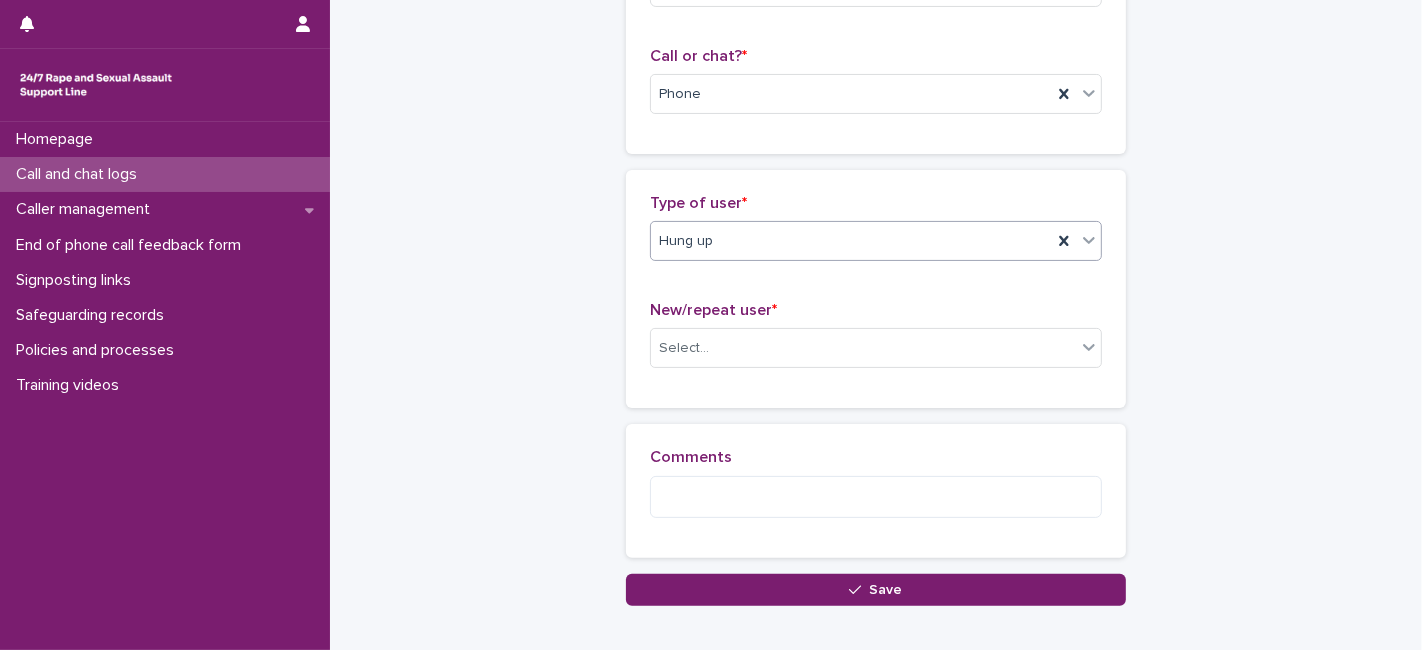 scroll, scrollTop: 372, scrollLeft: 0, axis: vertical 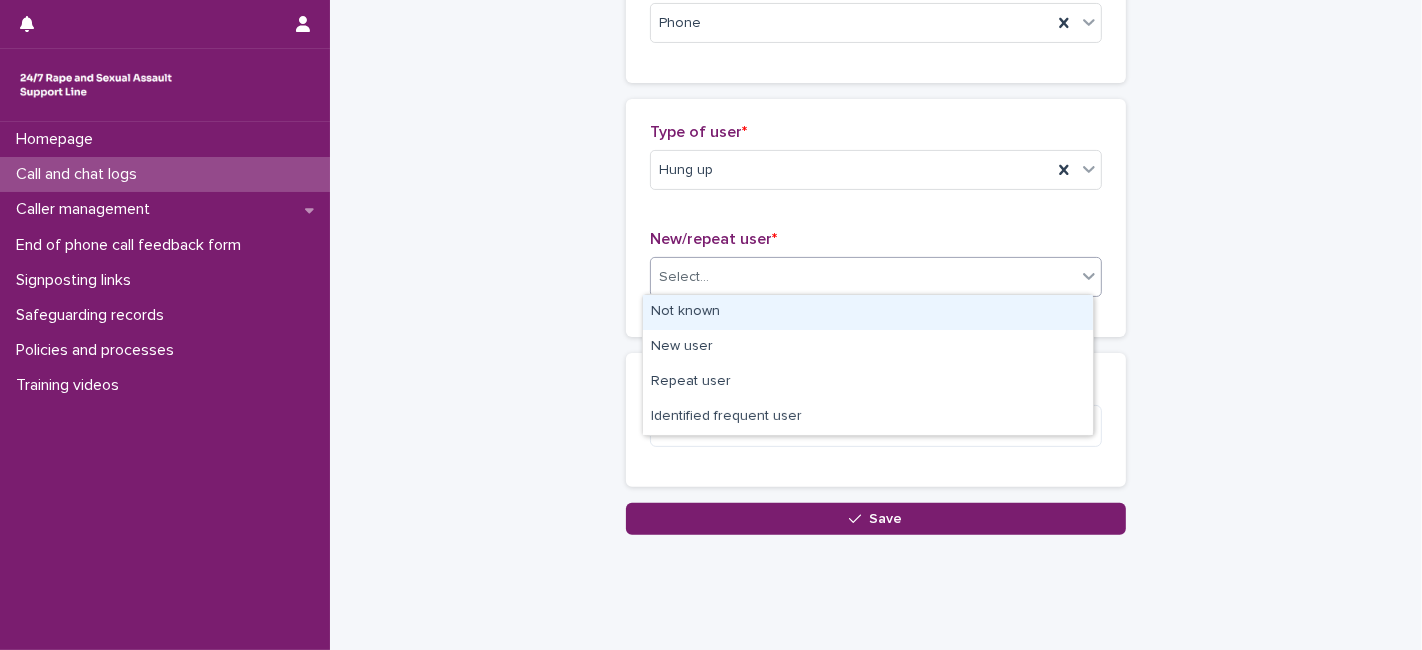 drag, startPoint x: 1382, startPoint y: 341, endPoint x: 671, endPoint y: 274, distance: 714.14984 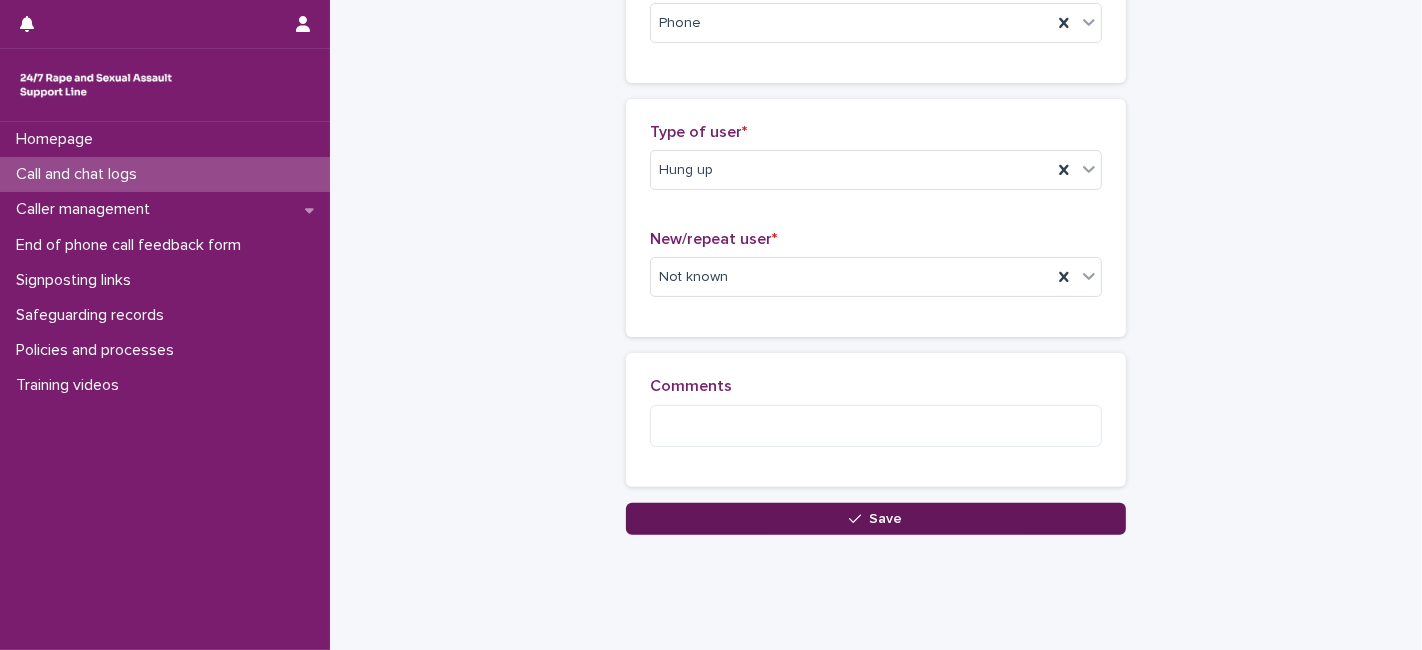 click on "Save" at bounding box center (876, 519) 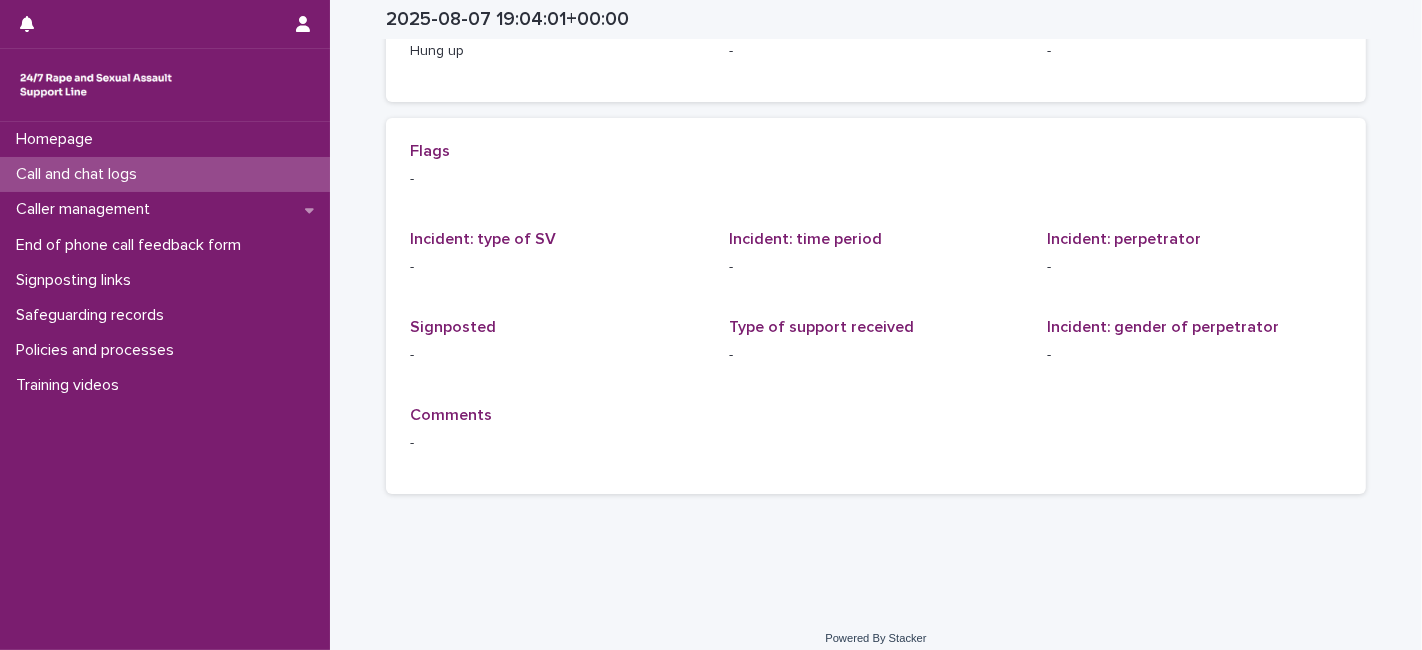 scroll, scrollTop: 0, scrollLeft: 0, axis: both 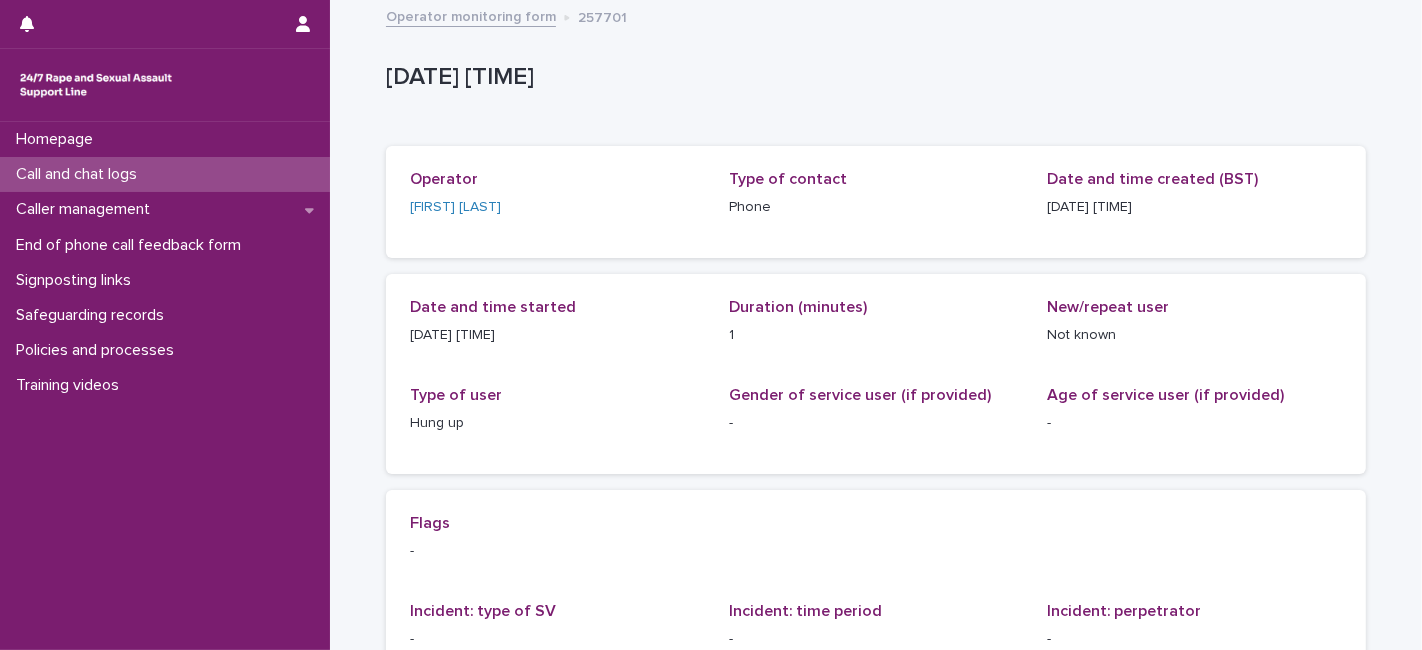 click on "[DATE] [TIME]" at bounding box center [876, 82] 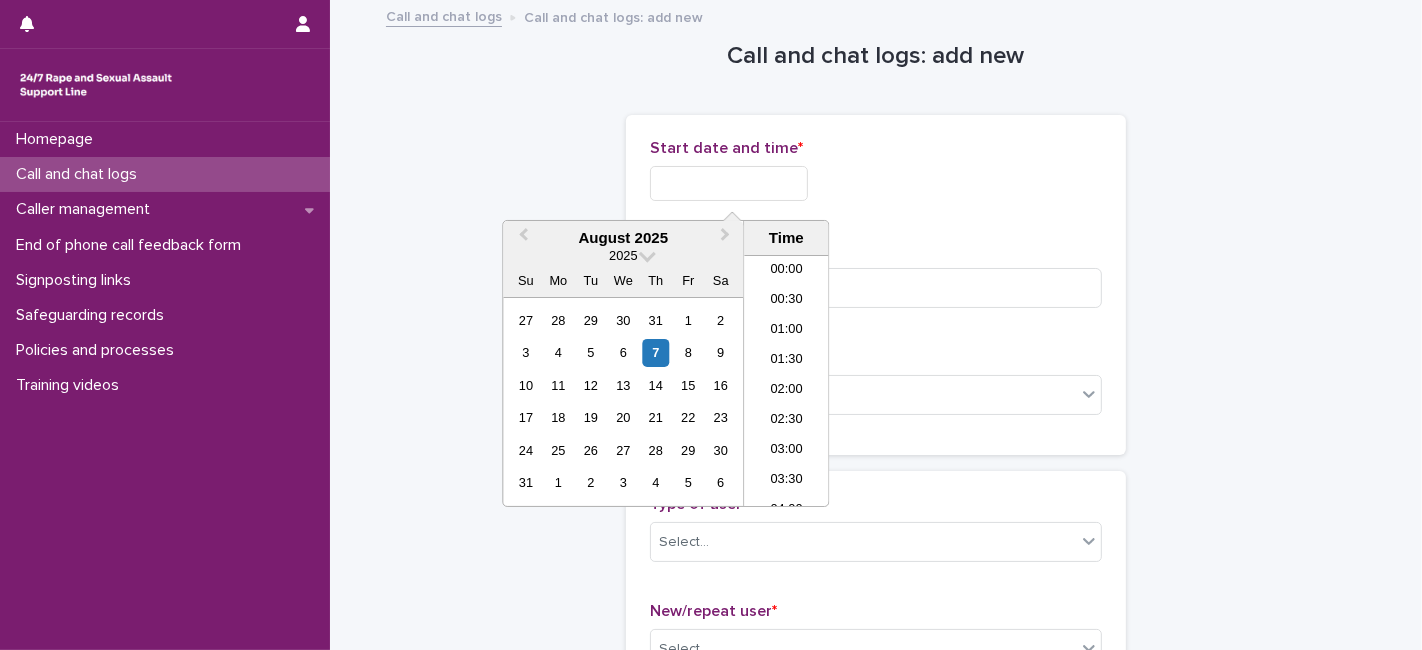 click at bounding box center [729, 183] 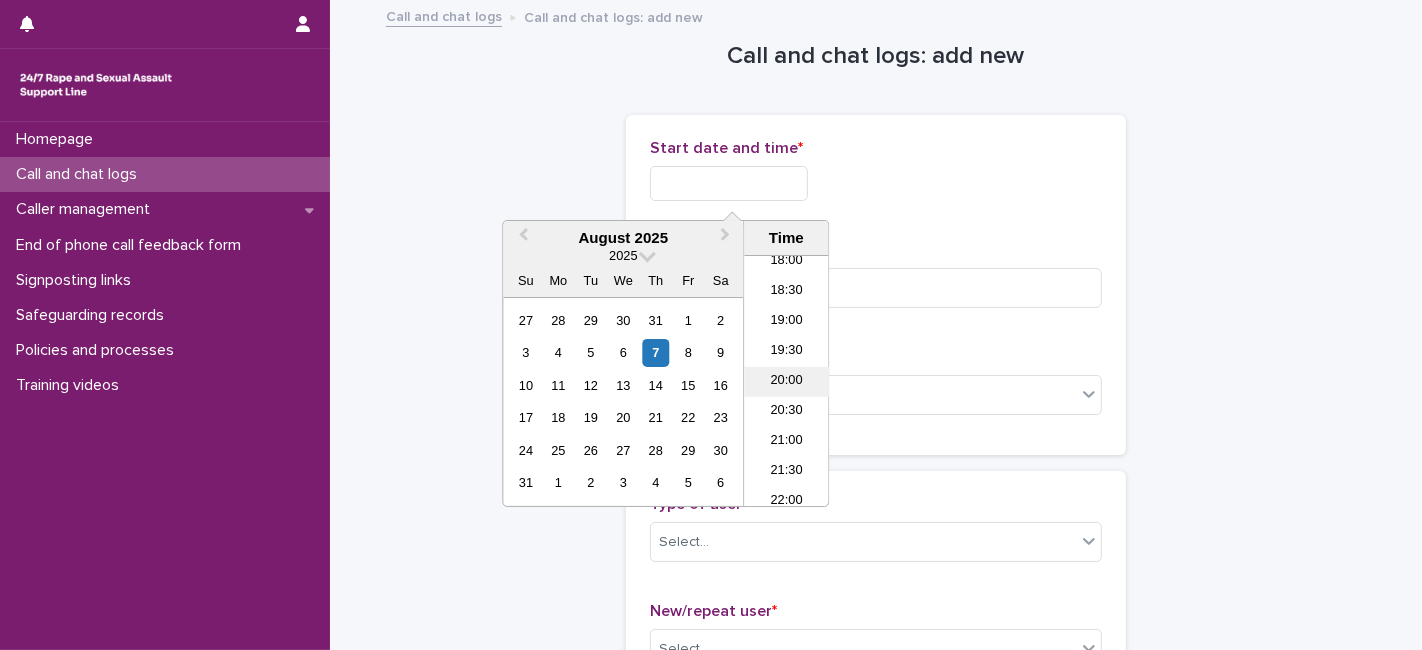 click on "20:00" at bounding box center [786, 382] 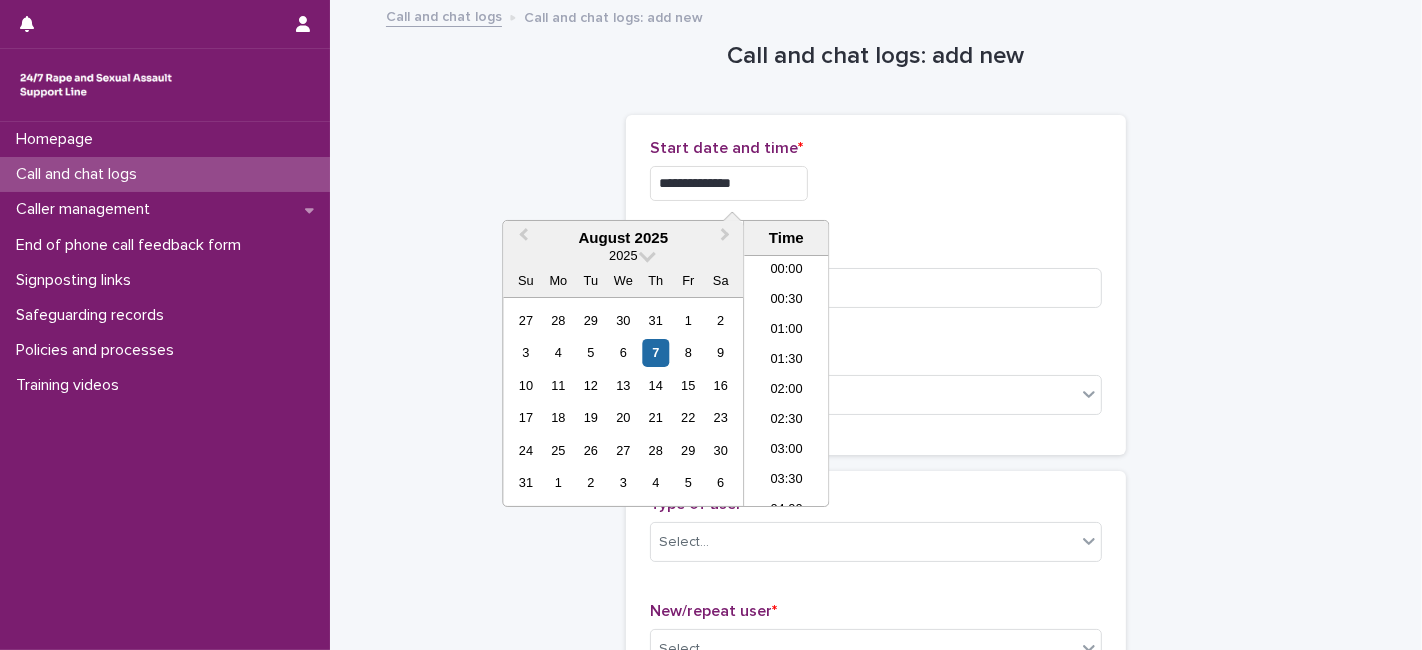 scroll, scrollTop: 1089, scrollLeft: 0, axis: vertical 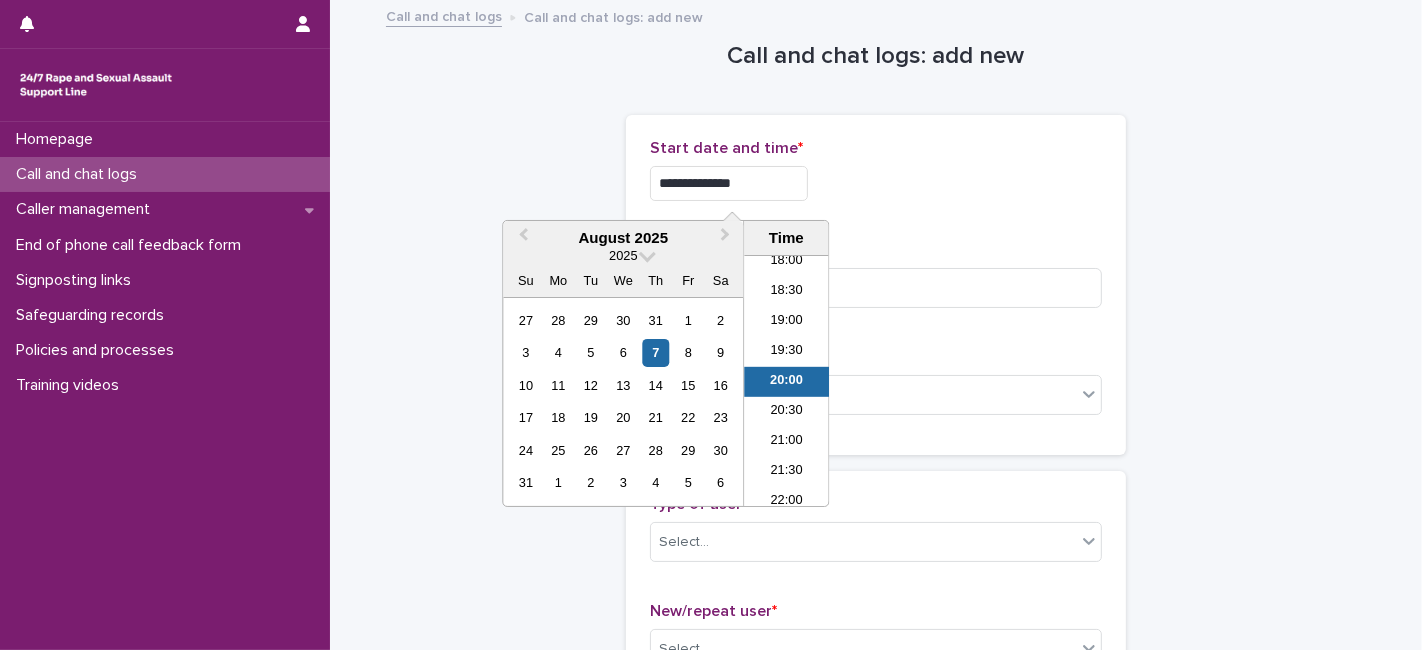 drag, startPoint x: 751, startPoint y: 178, endPoint x: 733, endPoint y: 175, distance: 18.248287 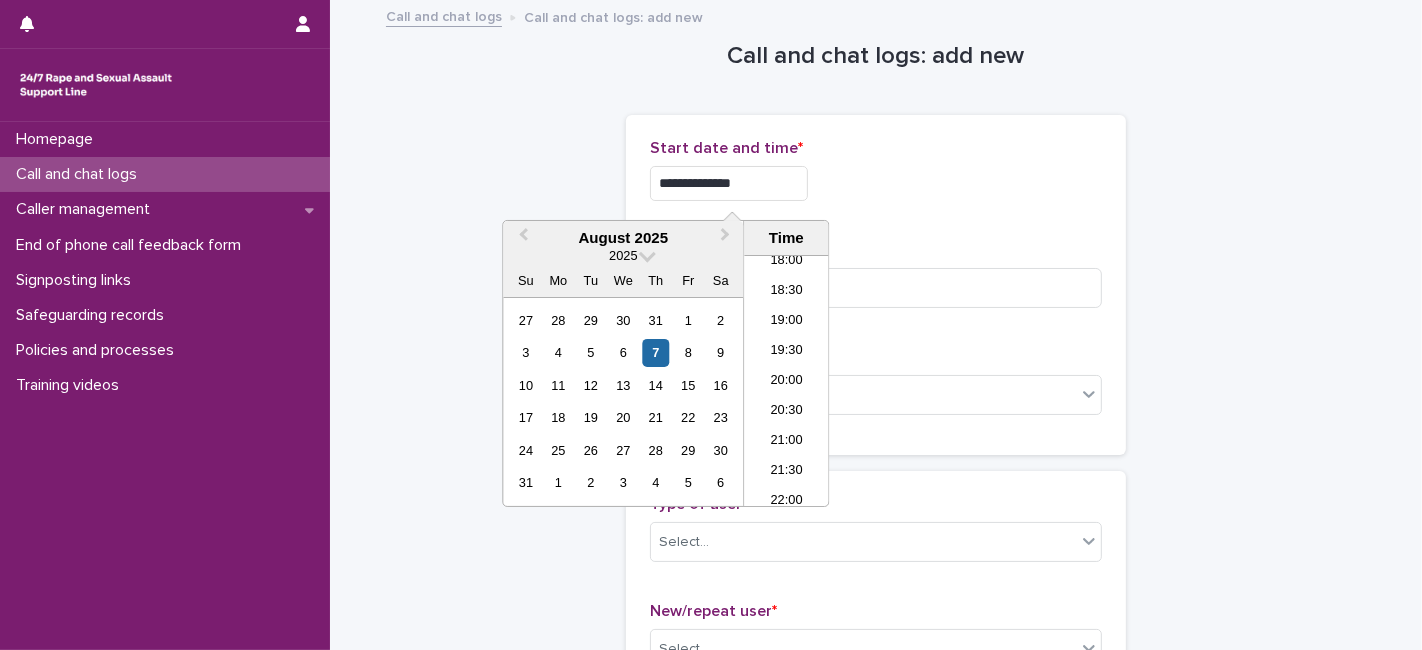 type on "**********" 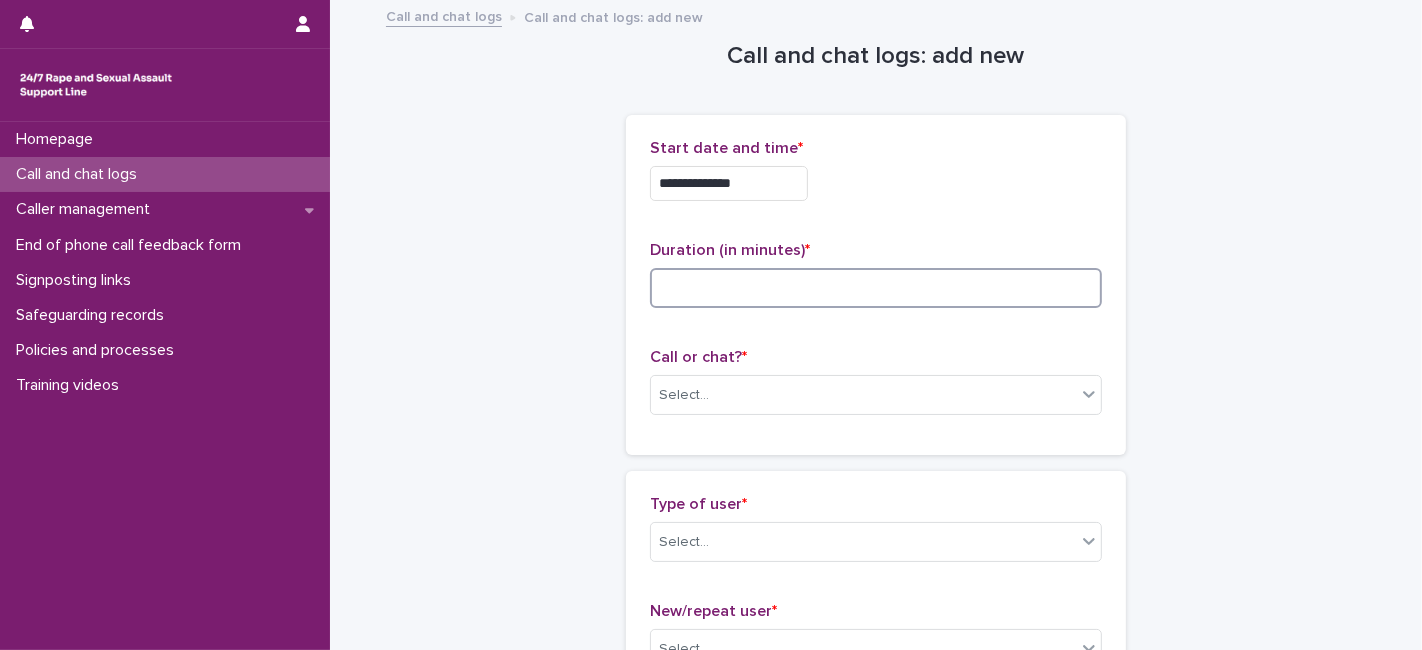 click at bounding box center [876, 288] 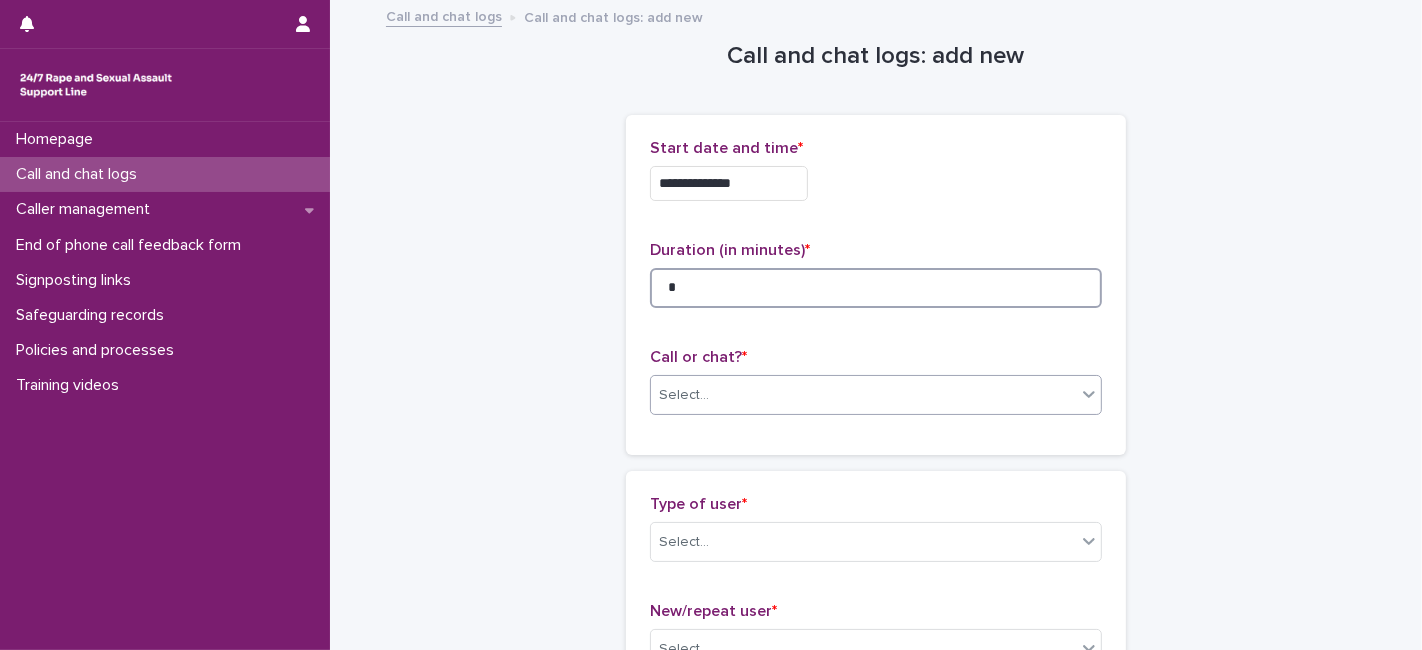 type on "*" 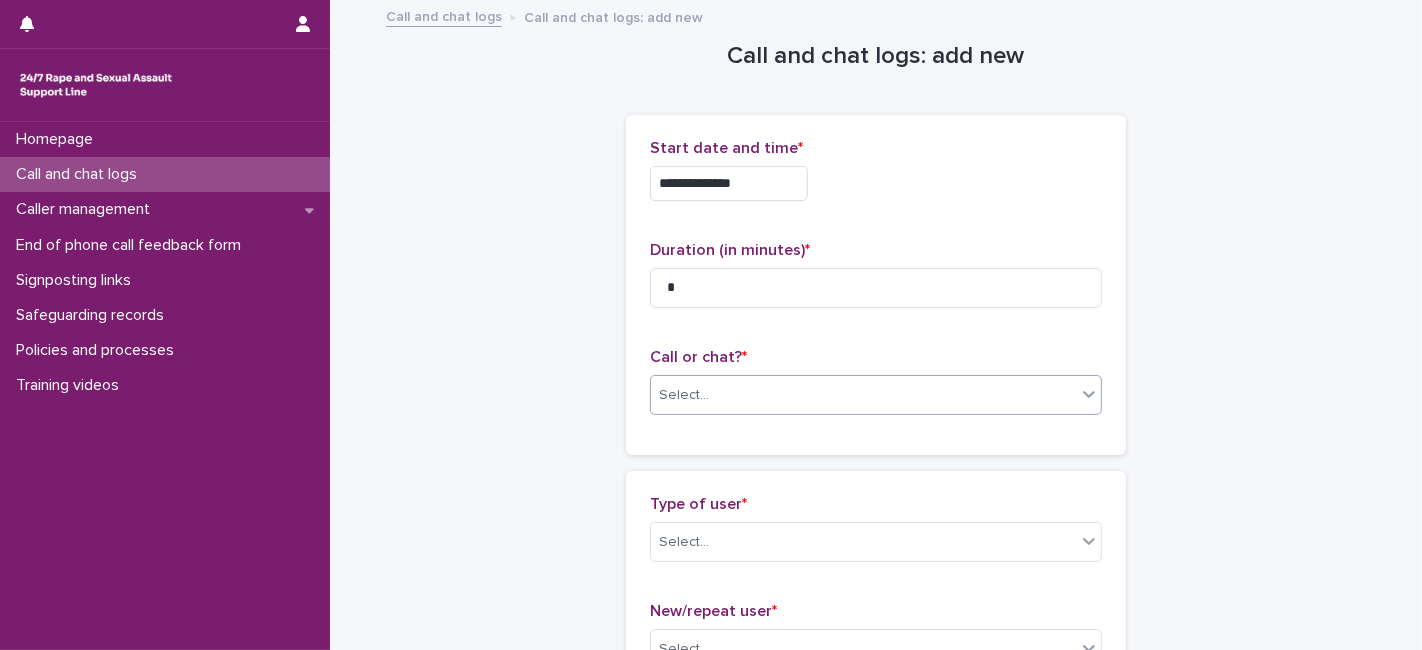 click on "Select..." at bounding box center [863, 395] 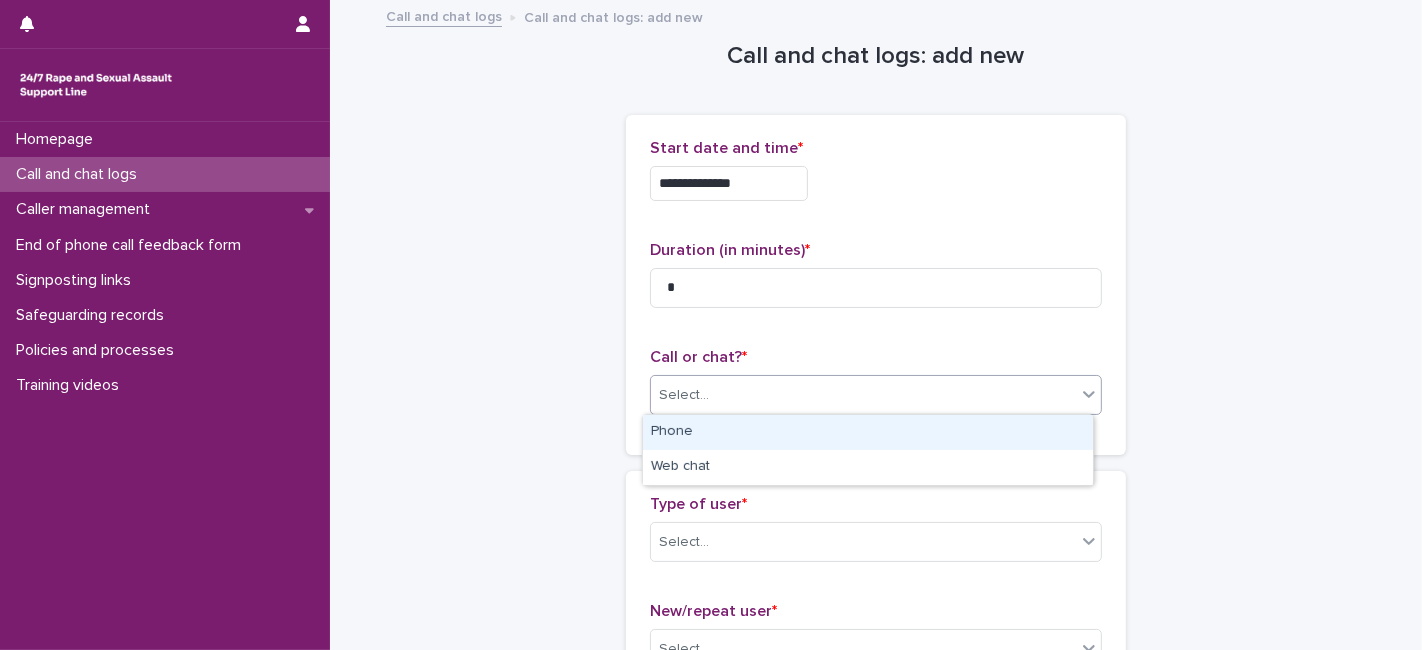 click on "Phone" at bounding box center [868, 432] 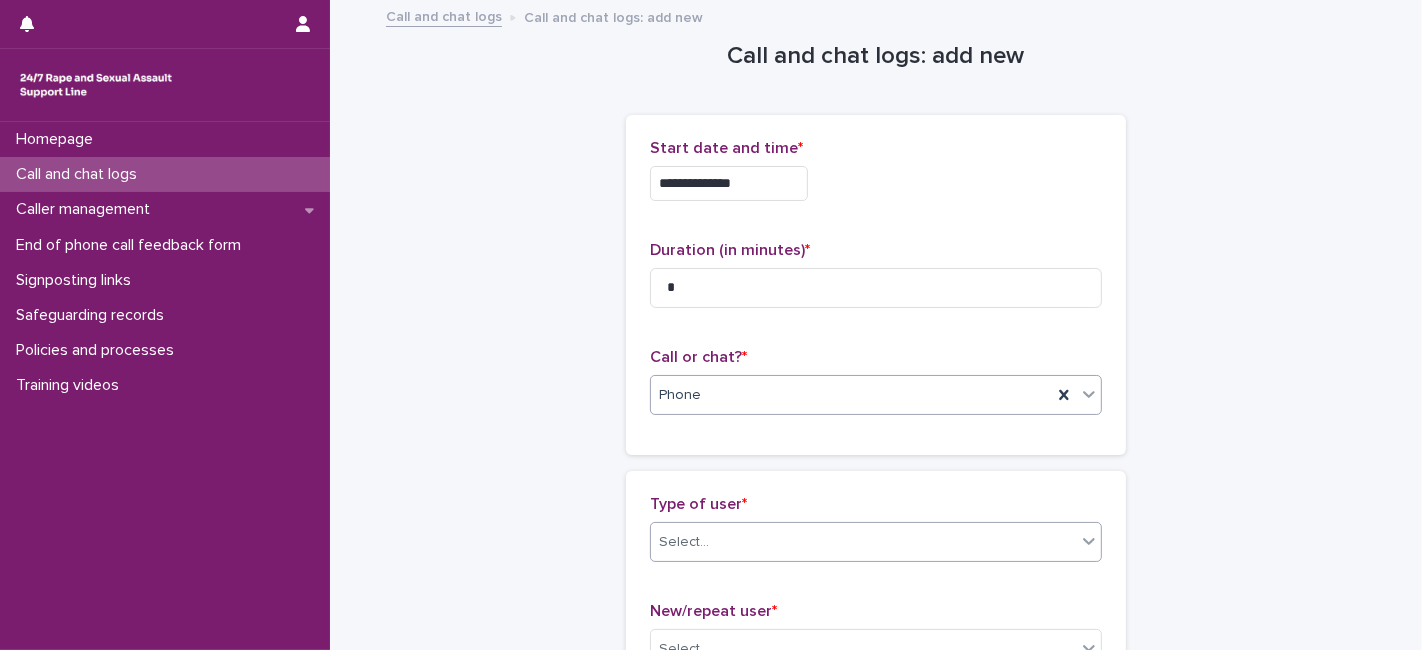 click on "Select..." at bounding box center (863, 542) 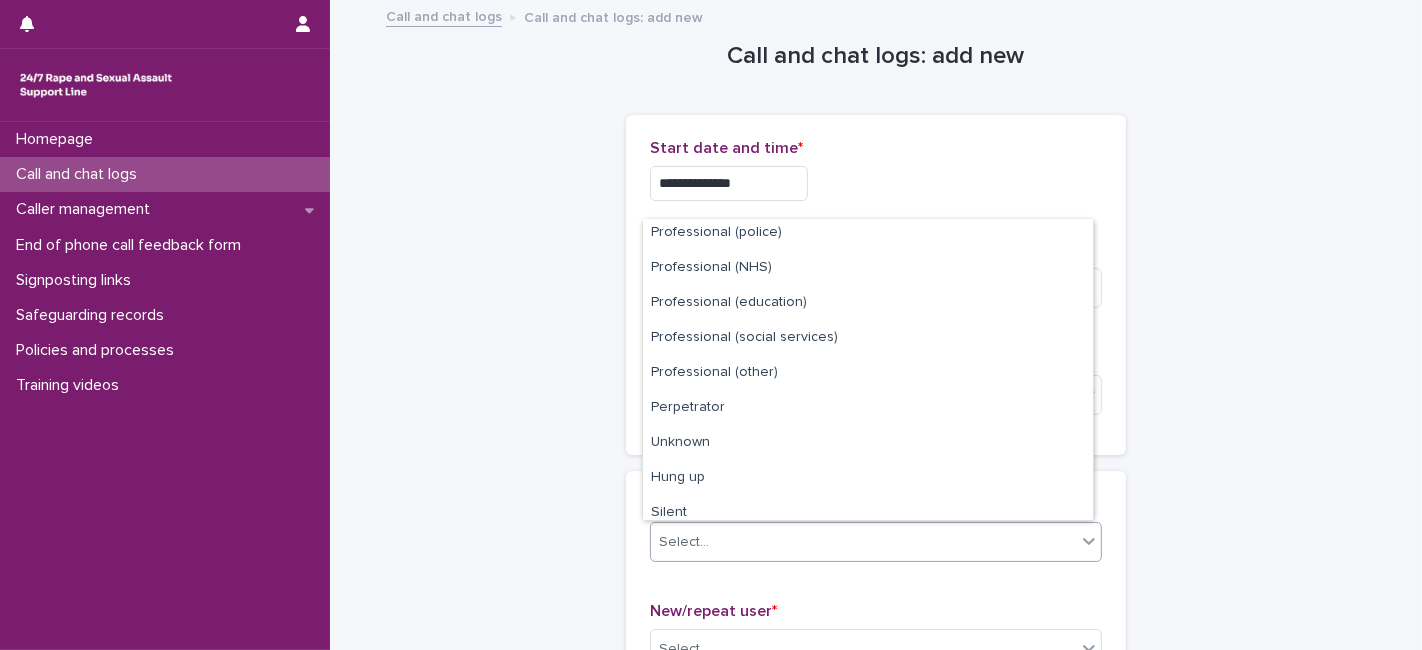 scroll, scrollTop: 225, scrollLeft: 0, axis: vertical 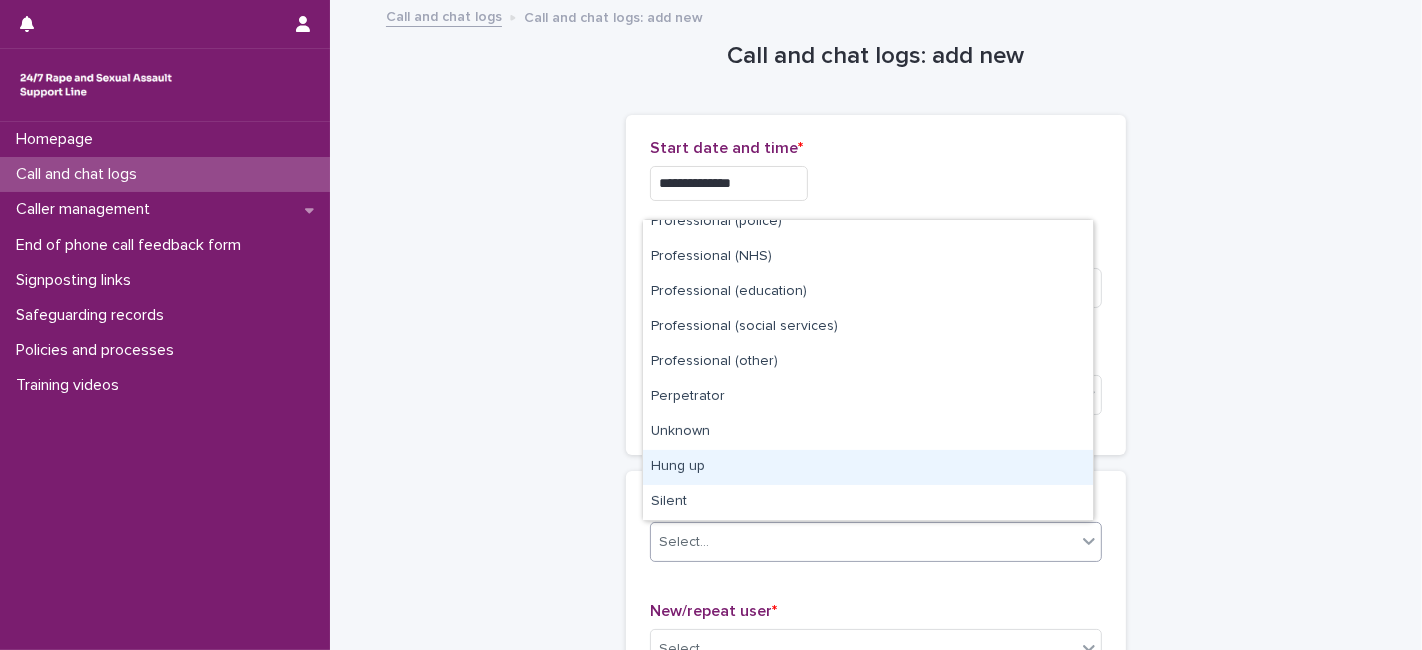 click on "Hung up" at bounding box center (868, 467) 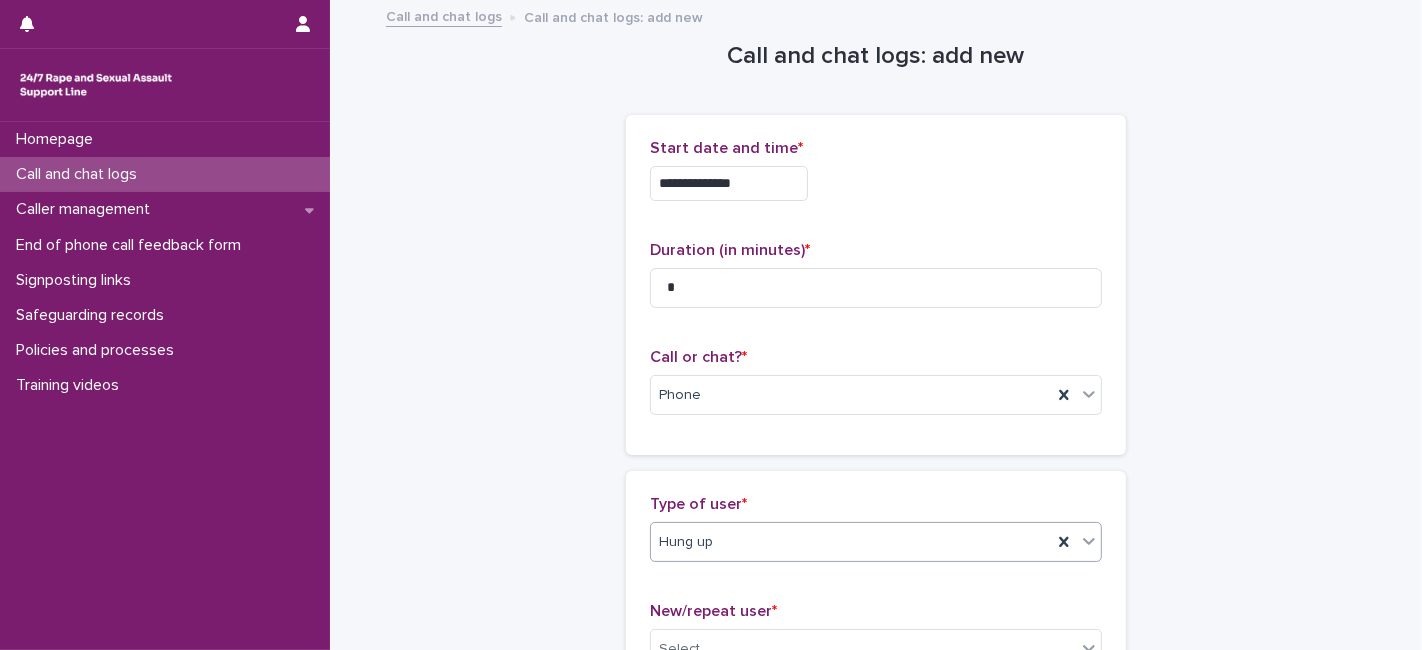 scroll, scrollTop: 411, scrollLeft: 0, axis: vertical 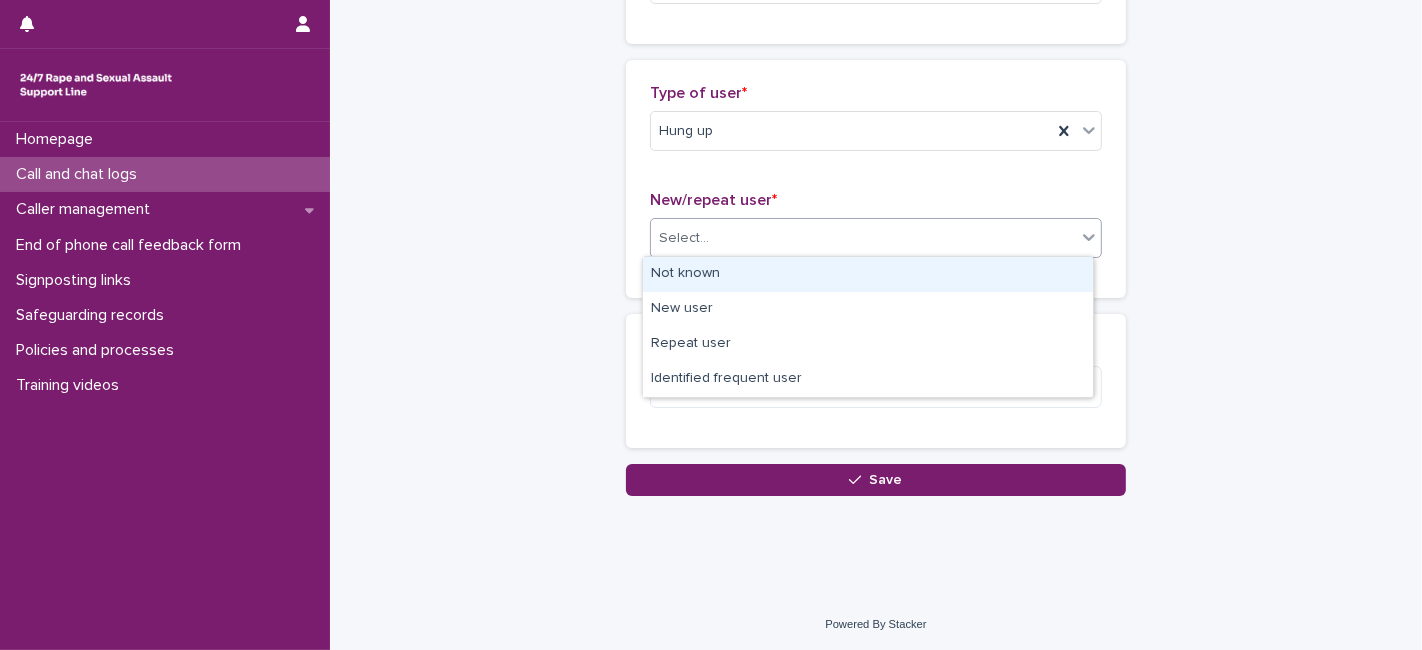click on "Select..." at bounding box center [863, 238] 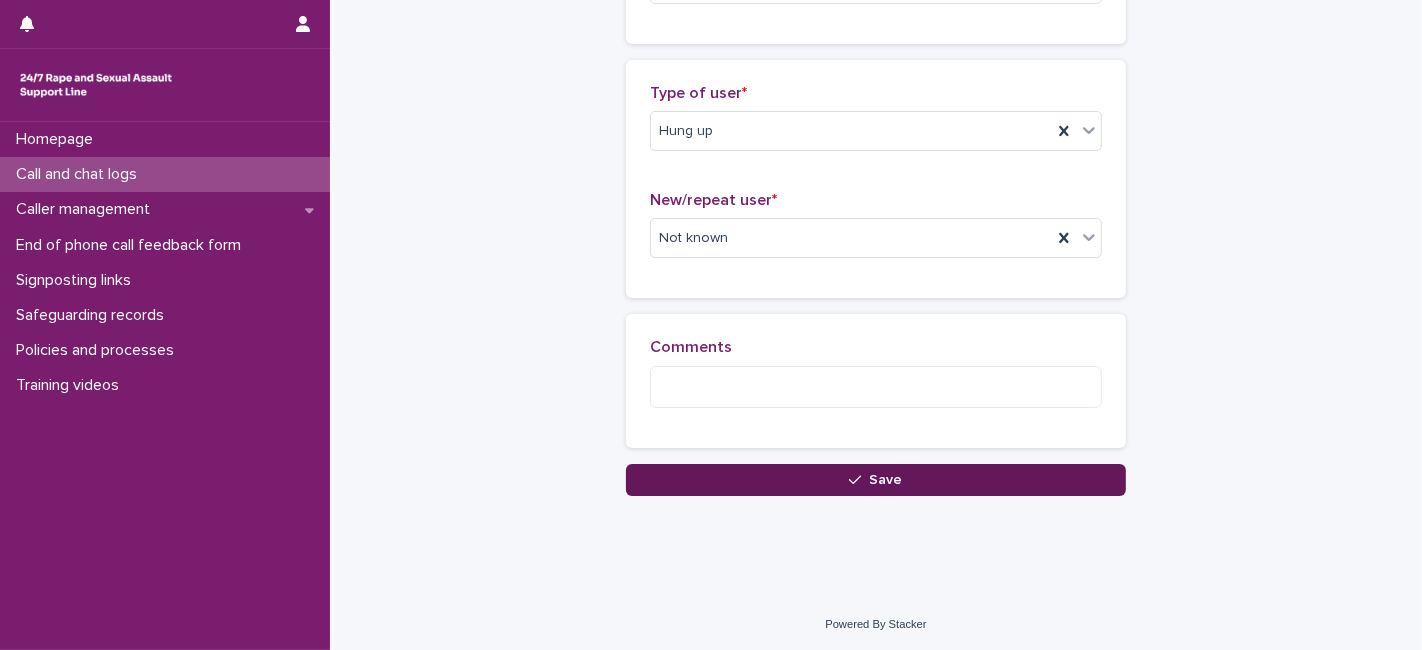 click on "Save" at bounding box center (876, 480) 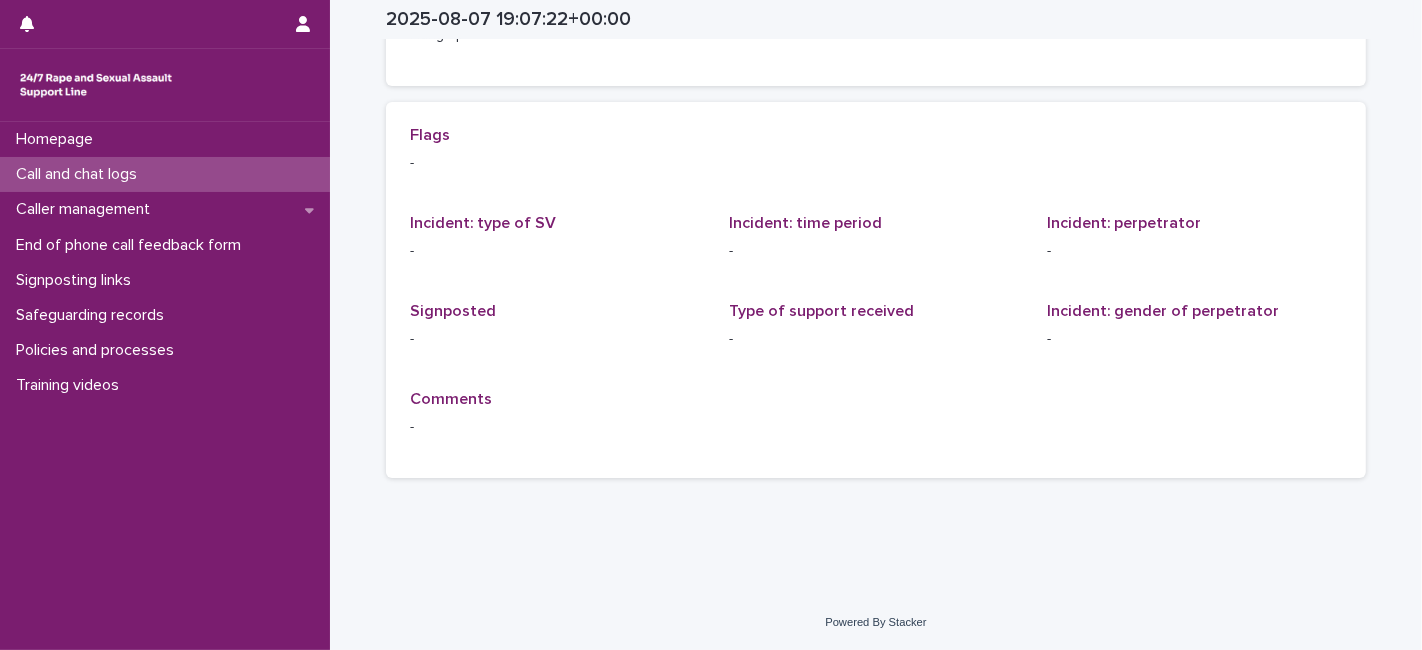 scroll, scrollTop: 0, scrollLeft: 0, axis: both 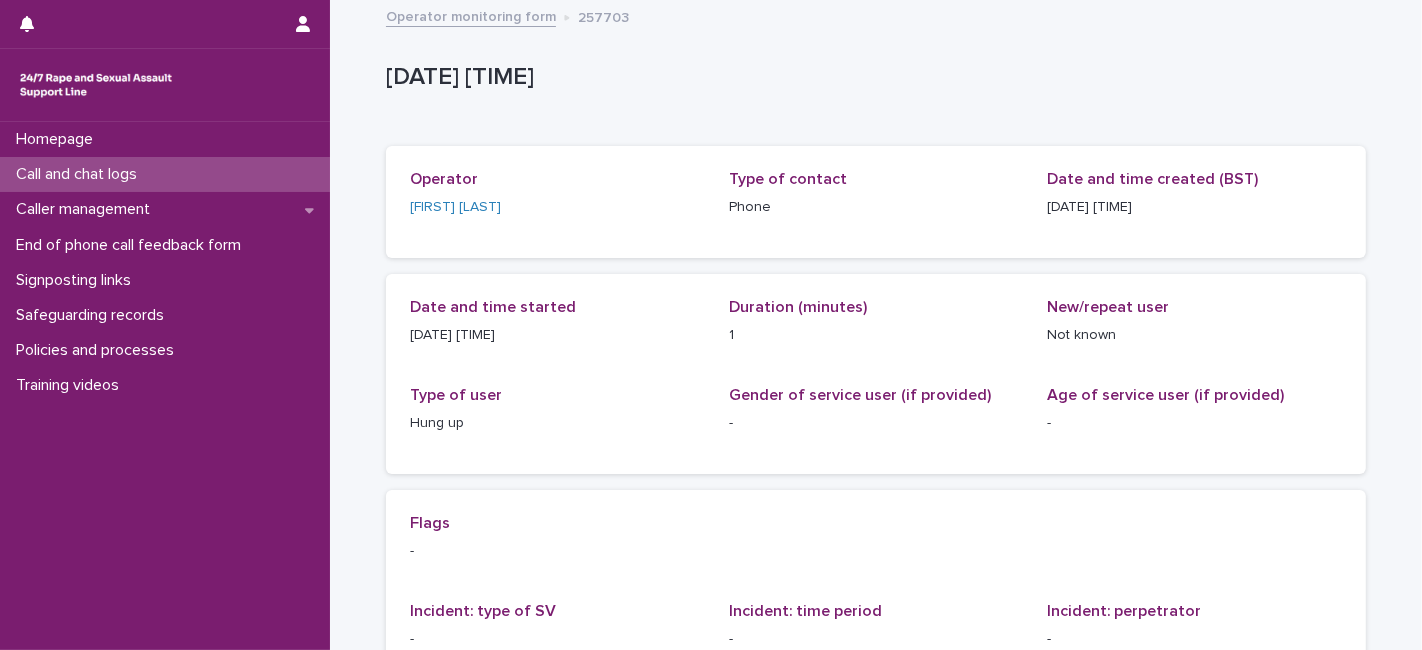 click on "Loading... Saving… Loading... Saving… Operator [FIRST] [LAST]   Type of contact Phone Date and time created (BST) 7/8/2025 20:07 Loading... Saving… Date and time started 7/8/2025 20:06 Duration (minutes) 1 New/repeat user Not known Type of user Hung up Gender of service user (if provided) - Age of service user (if provided) - Loading... Saving… Loading... Saving… Flags - Incident: type of SV - Incident: time period - Incident: perpetrator - Signposted - Type of support received - Incident: gender of perpetrator - Comments -" at bounding box center [876, 504] 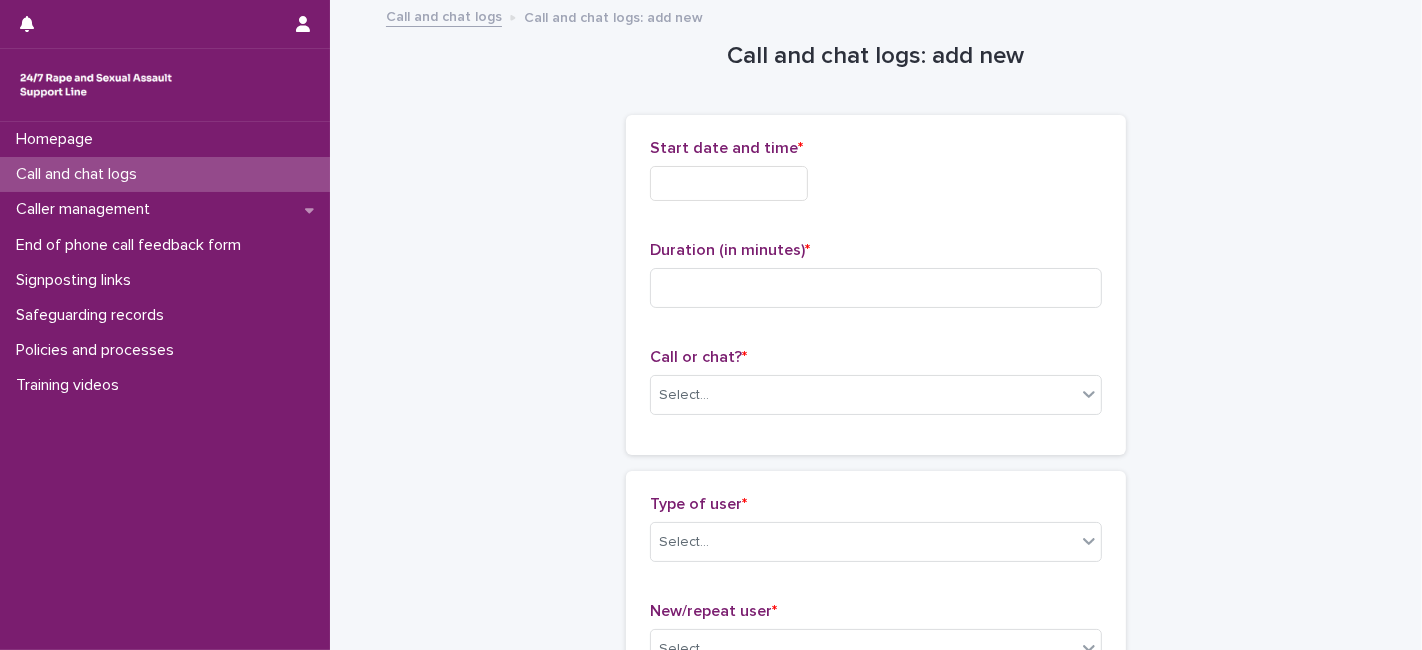 click at bounding box center [729, 183] 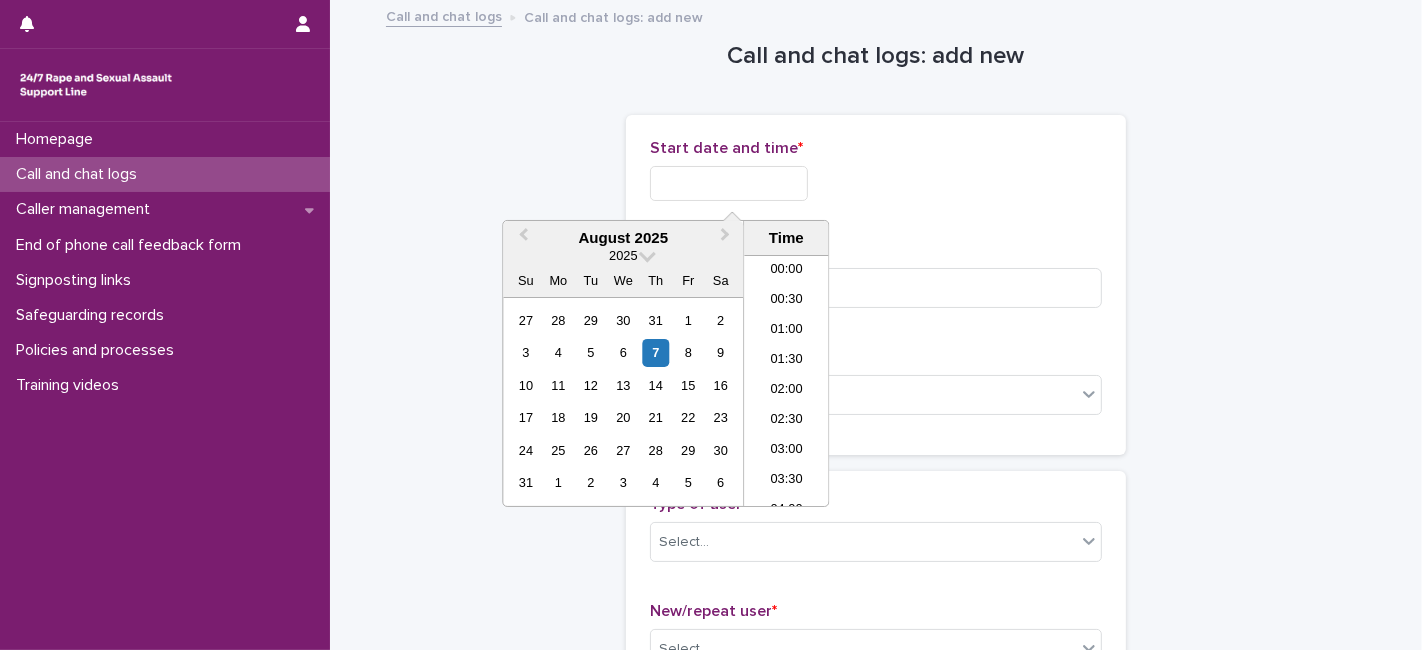 scroll, scrollTop: 1089, scrollLeft: 0, axis: vertical 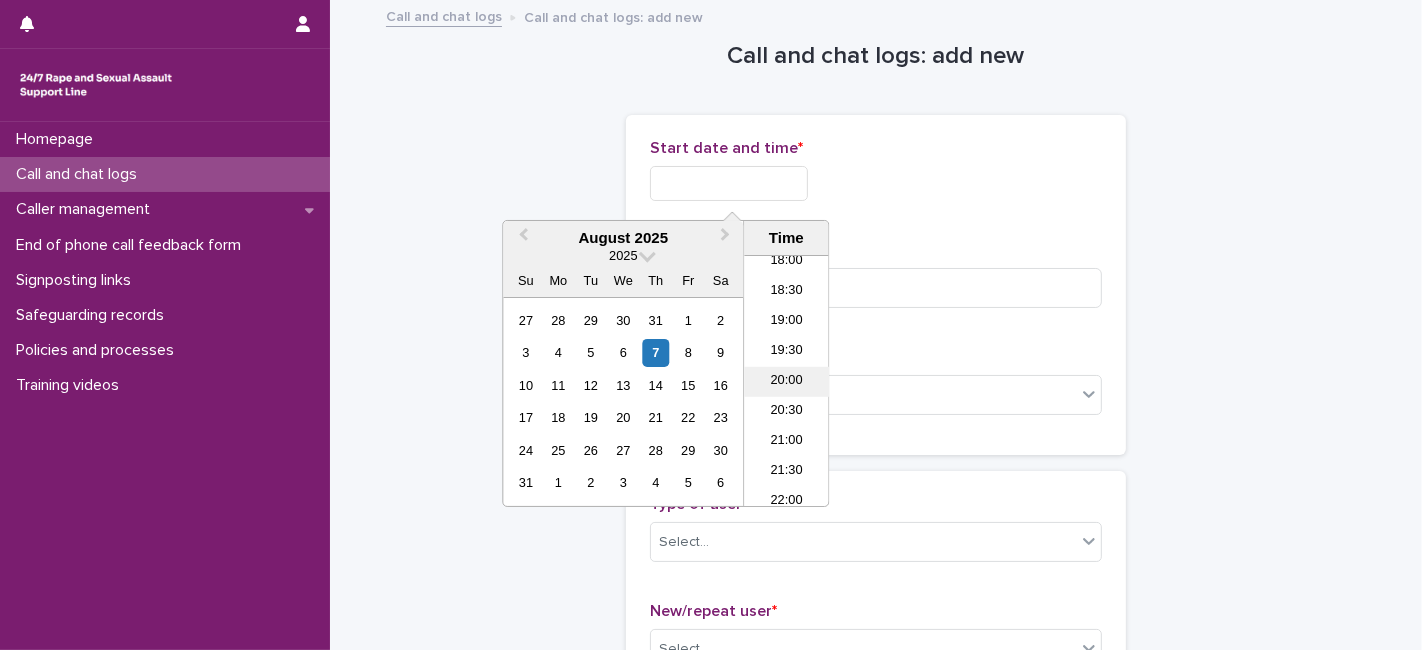 click on "20:00" at bounding box center [786, 382] 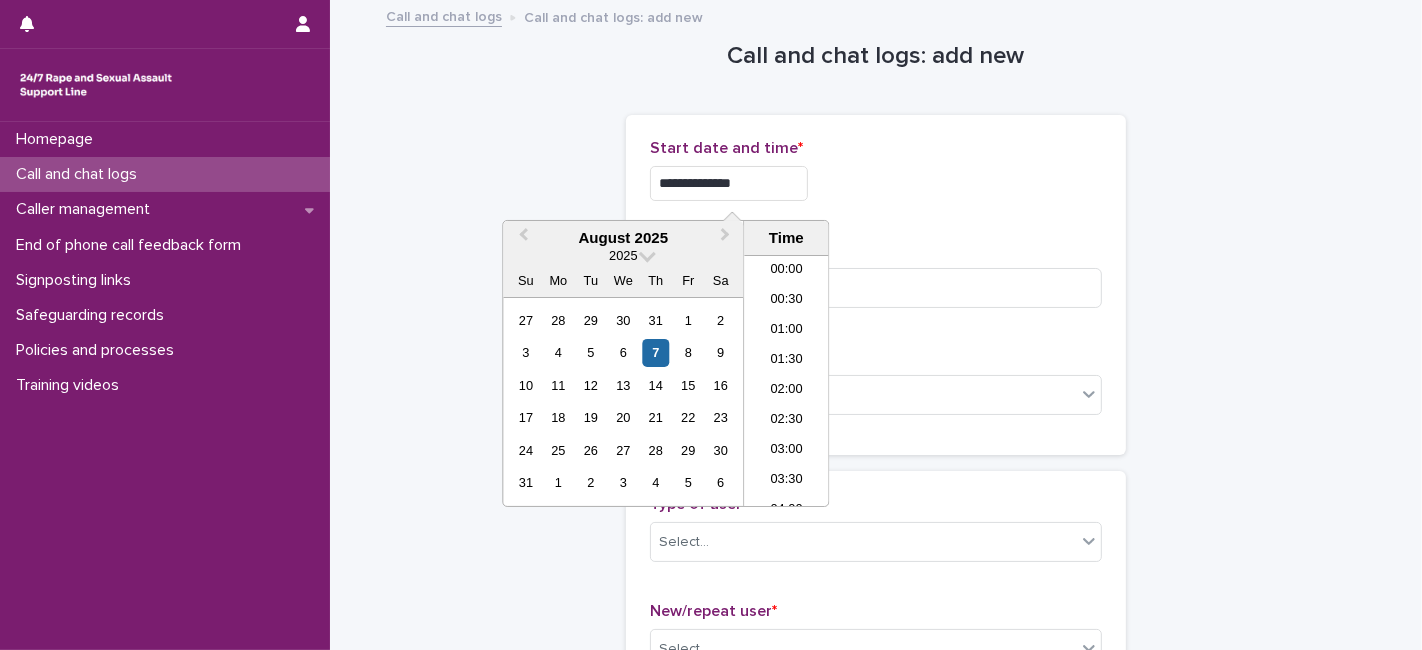scroll, scrollTop: 1089, scrollLeft: 0, axis: vertical 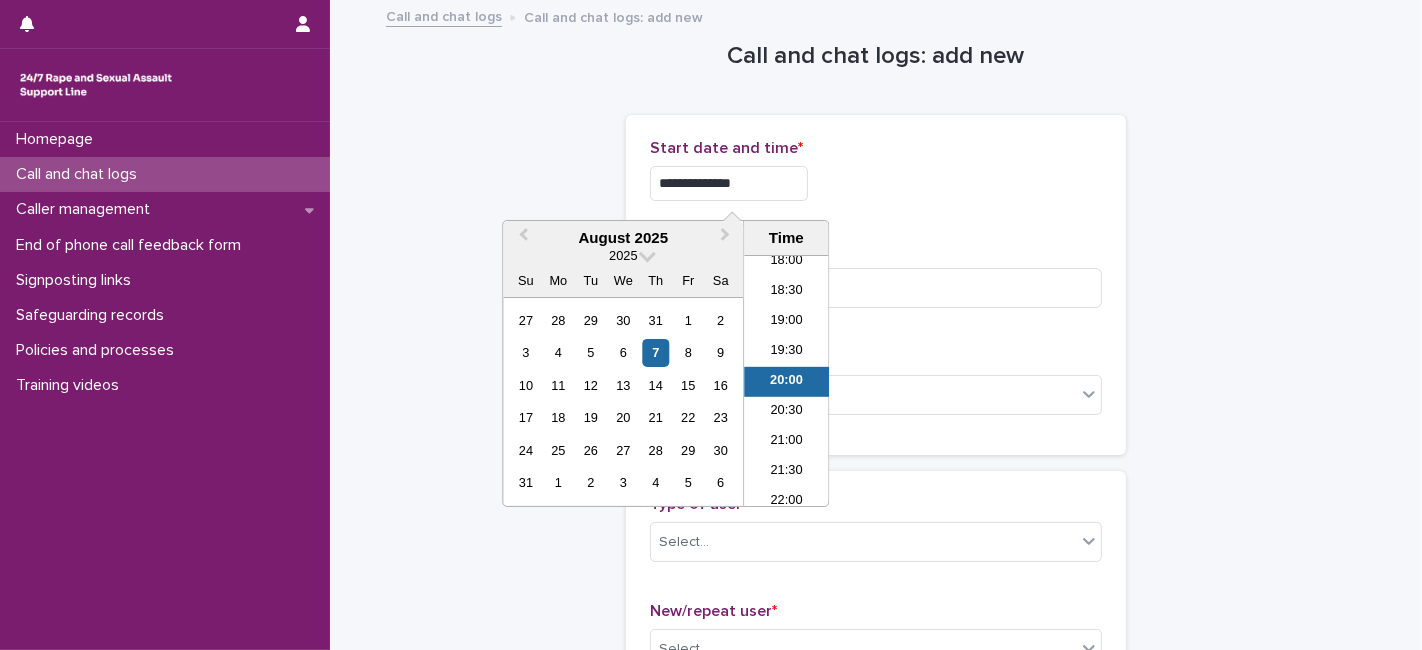 drag, startPoint x: 750, startPoint y: 178, endPoint x: 731, endPoint y: 178, distance: 19 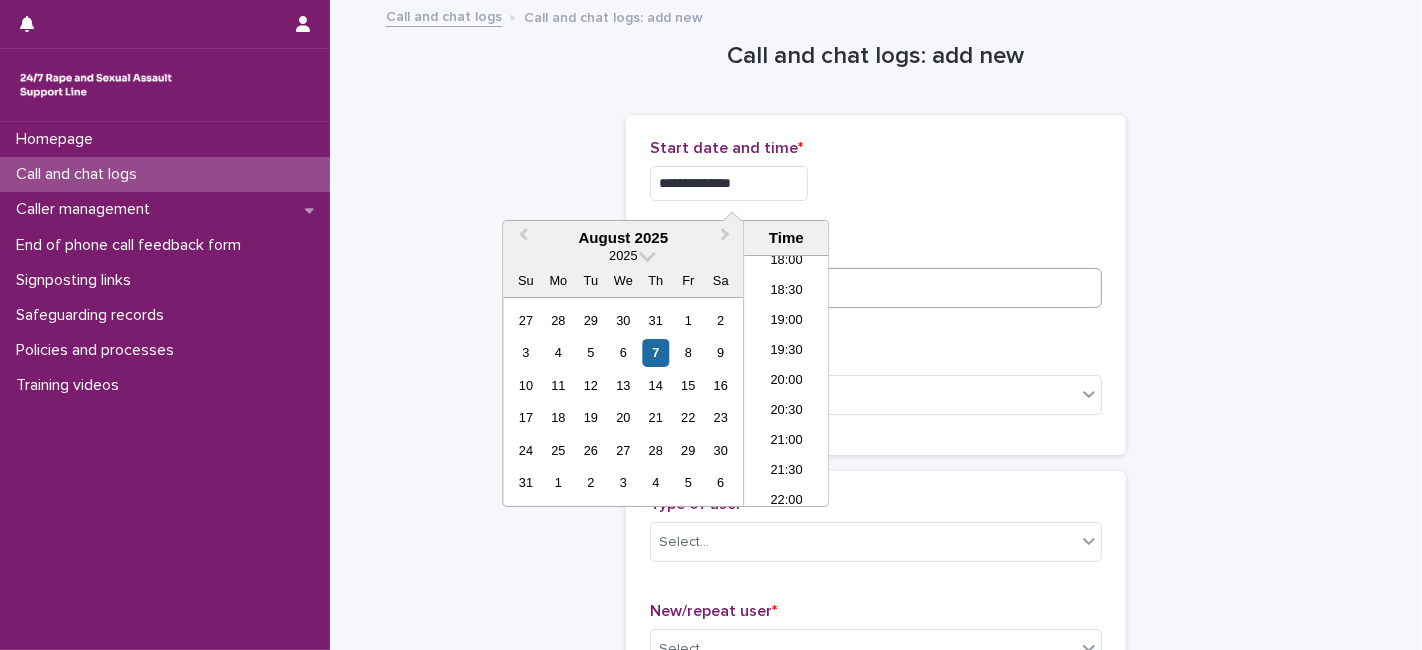 type on "**********" 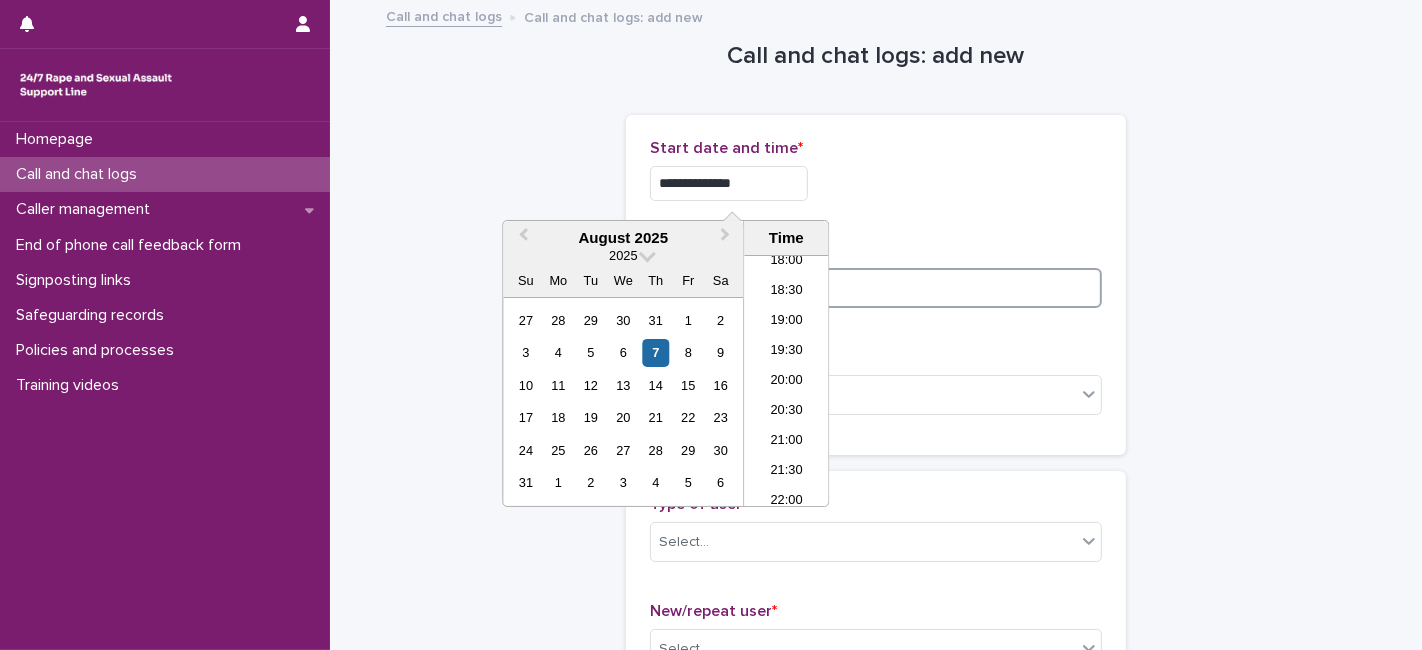 click at bounding box center [876, 288] 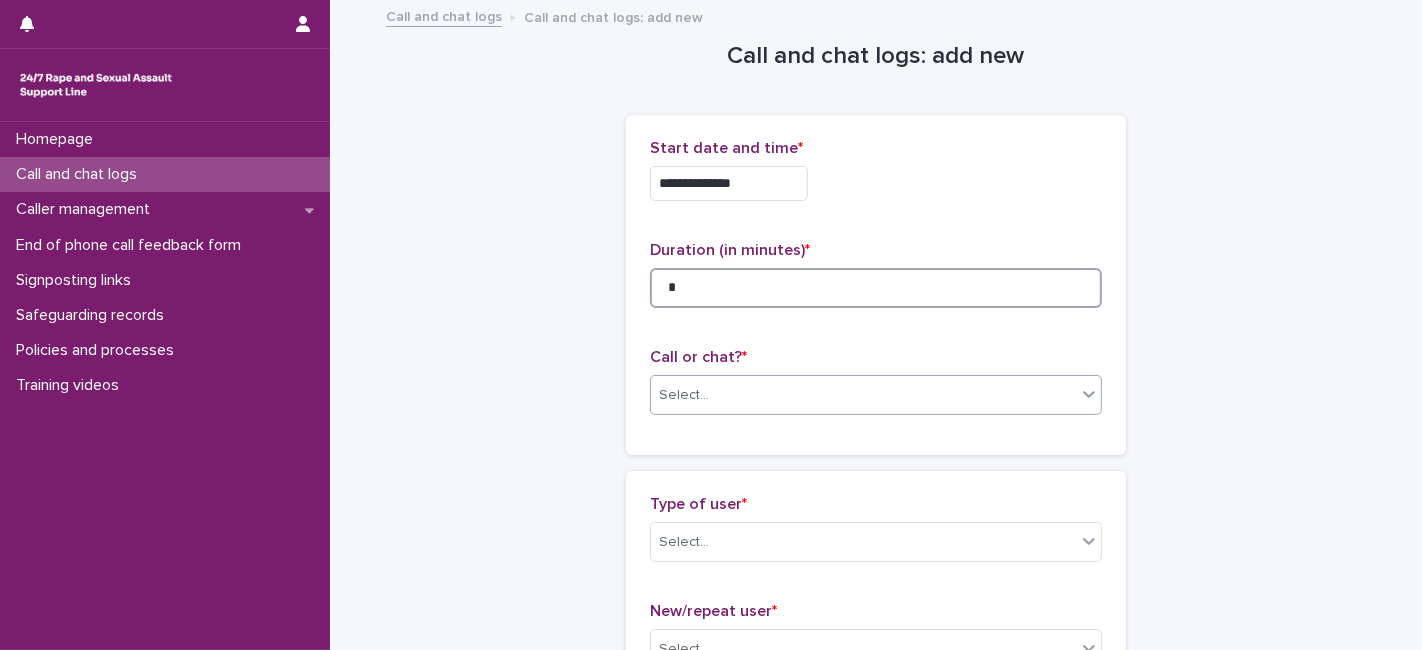 type on "*" 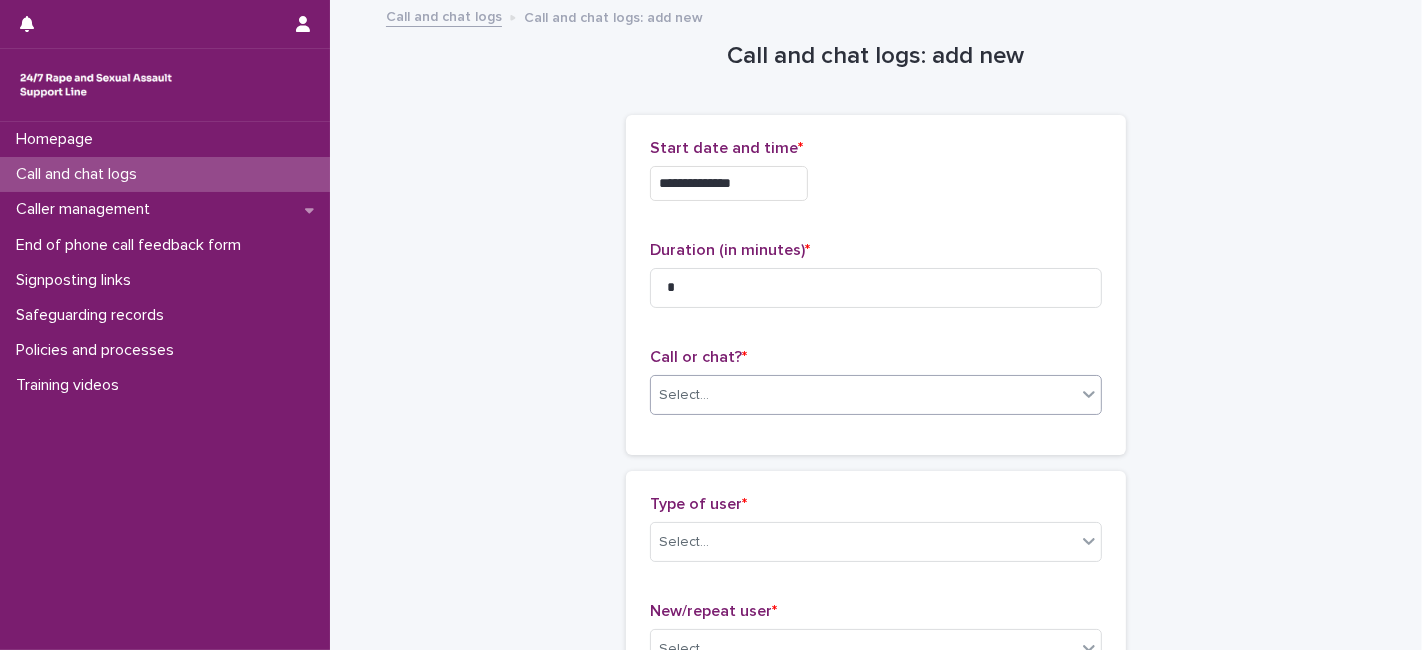 click on "Select..." at bounding box center (863, 395) 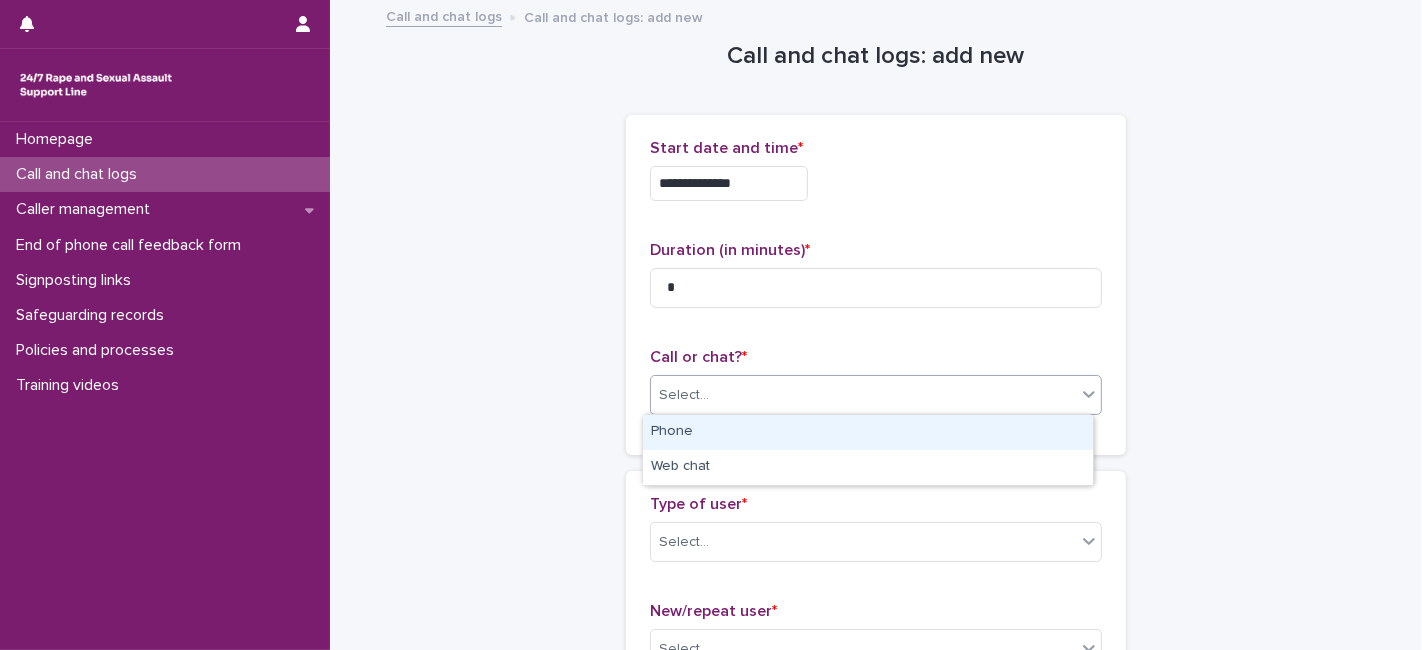 click on "Phone" at bounding box center (868, 432) 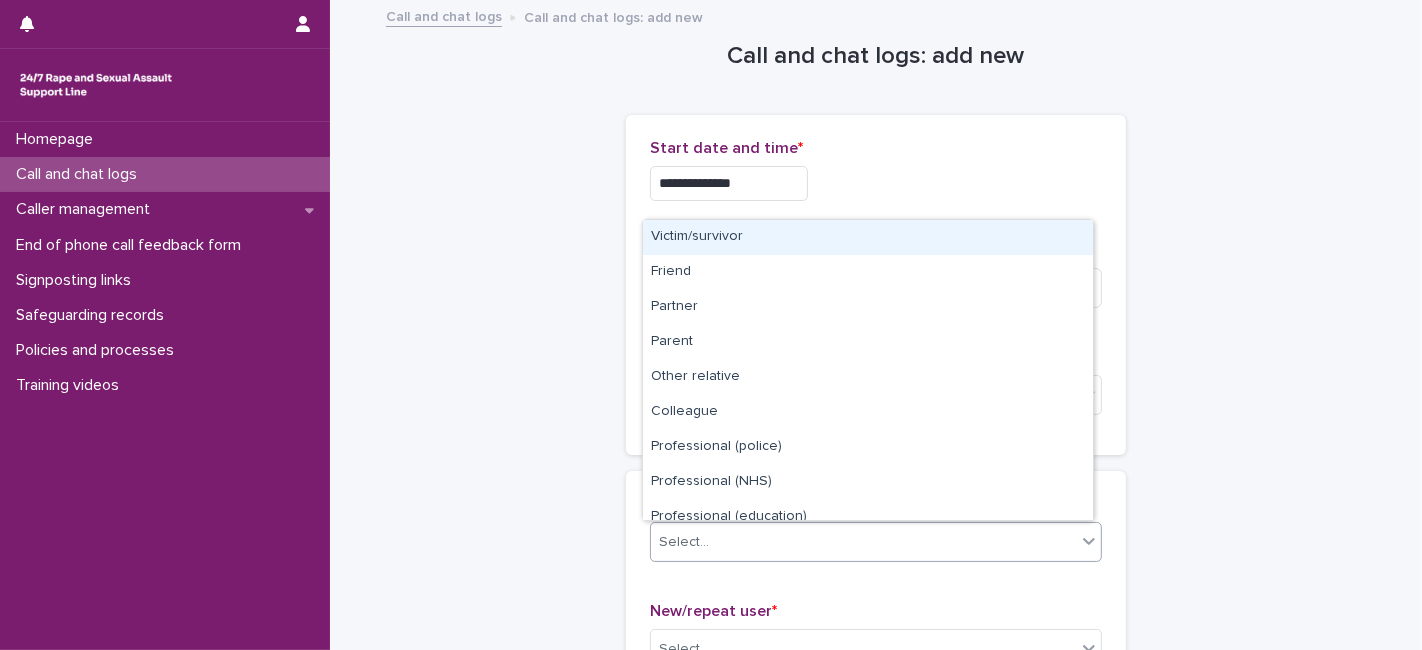 click on "Select..." at bounding box center (684, 542) 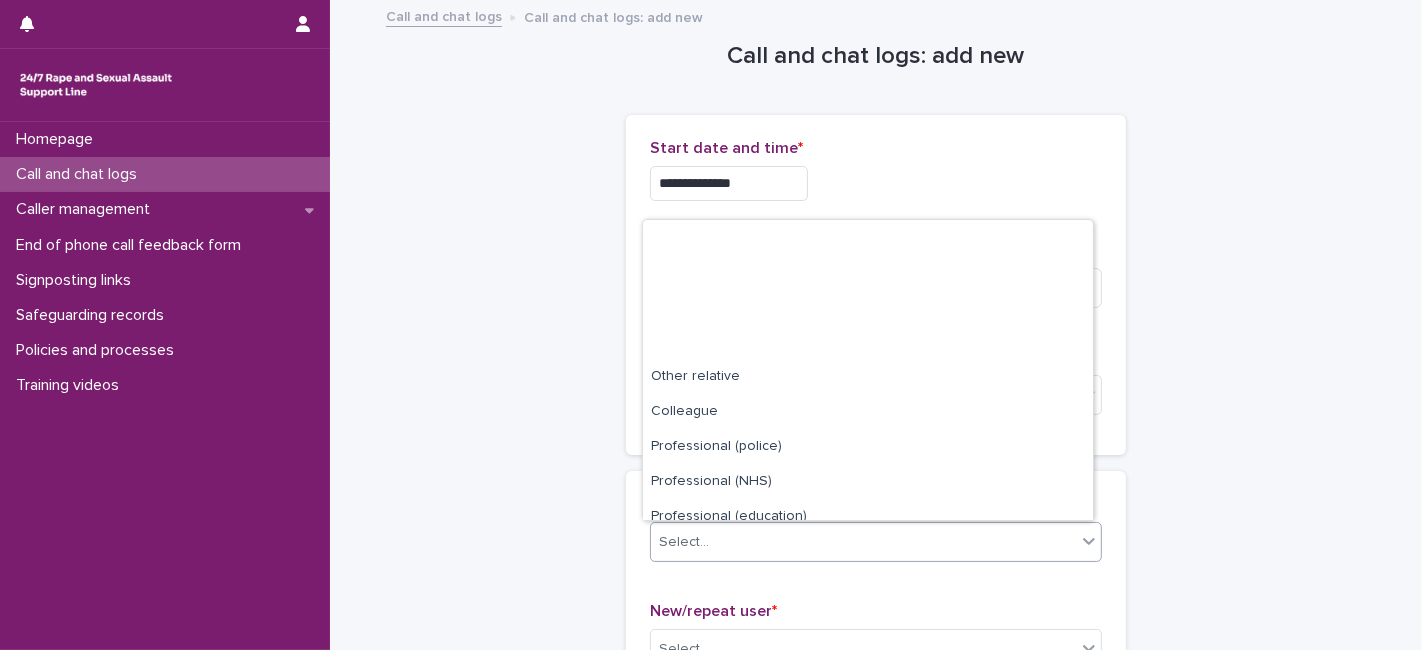 scroll, scrollTop: 225, scrollLeft: 0, axis: vertical 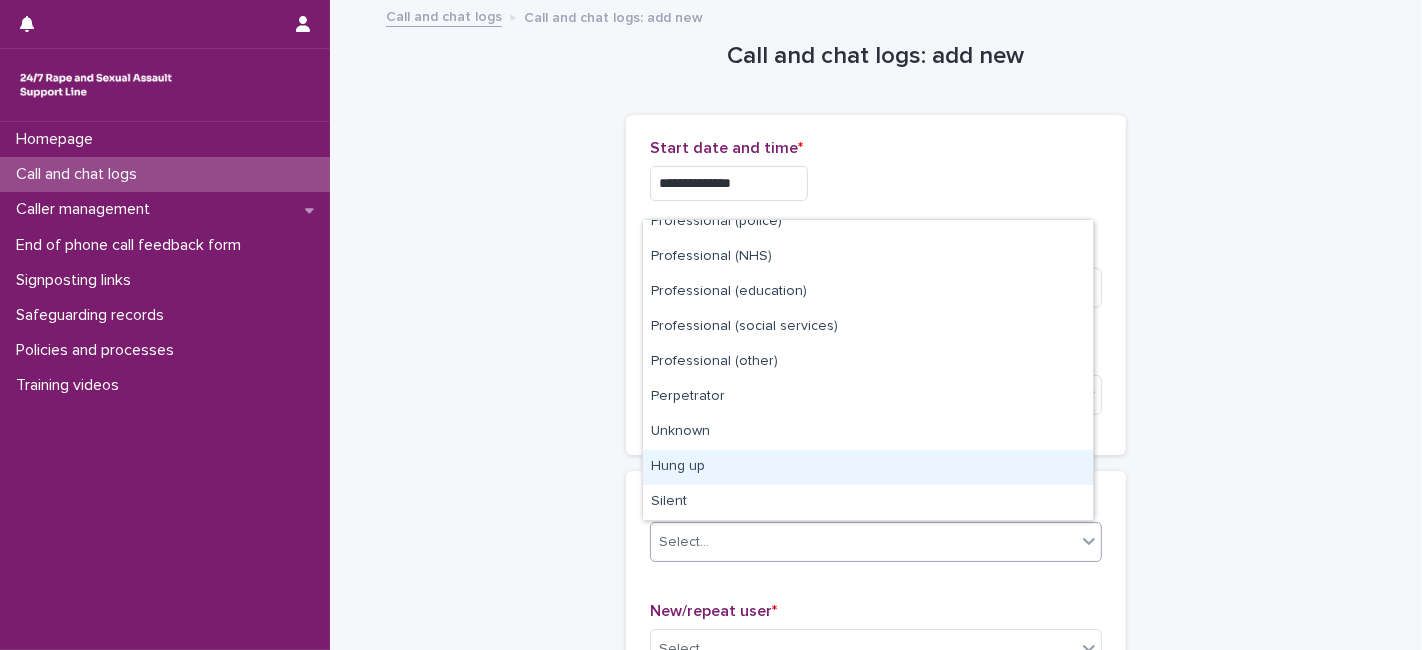 click on "Hung up" at bounding box center [868, 467] 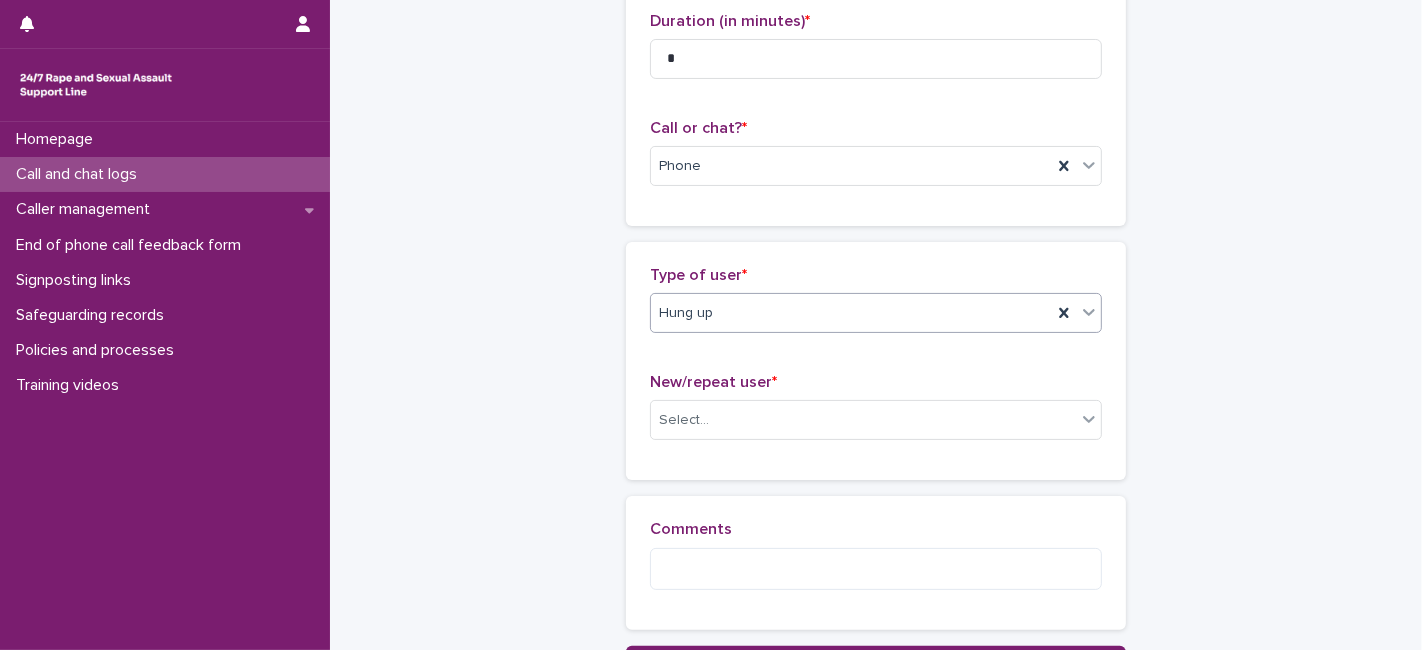 scroll, scrollTop: 230, scrollLeft: 0, axis: vertical 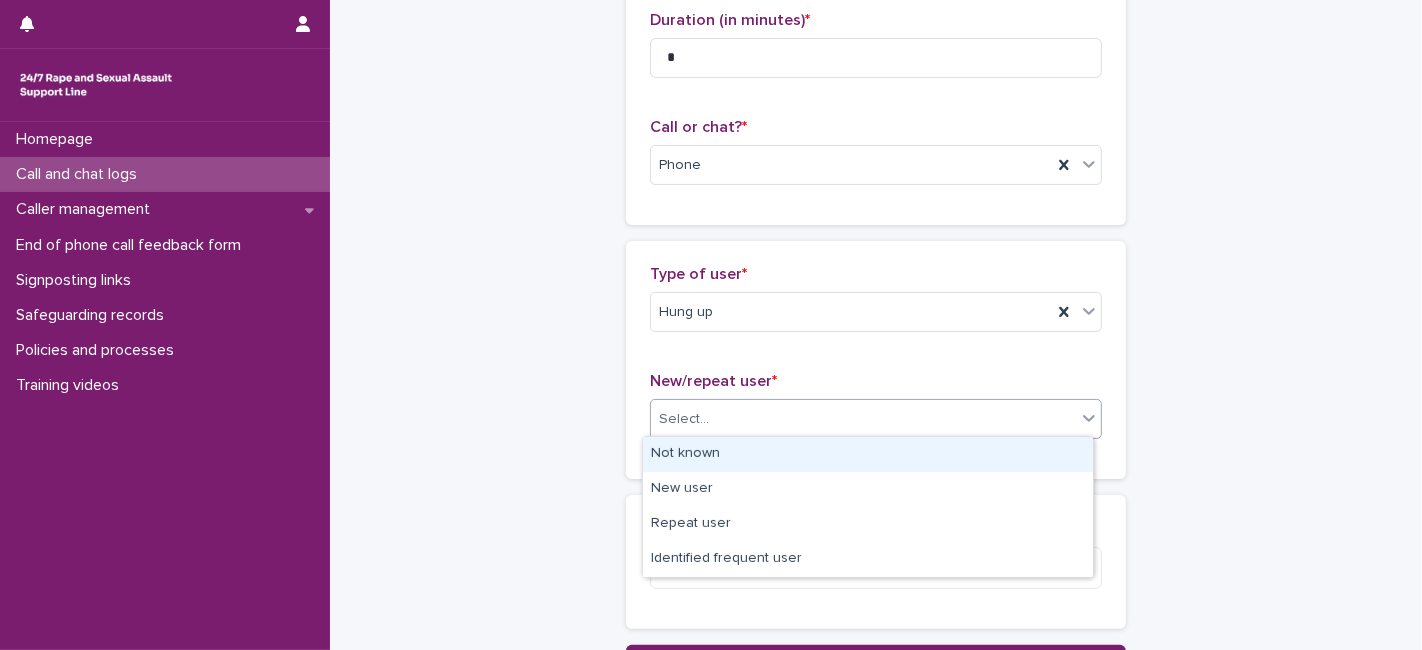click on "Select..." at bounding box center [684, 419] 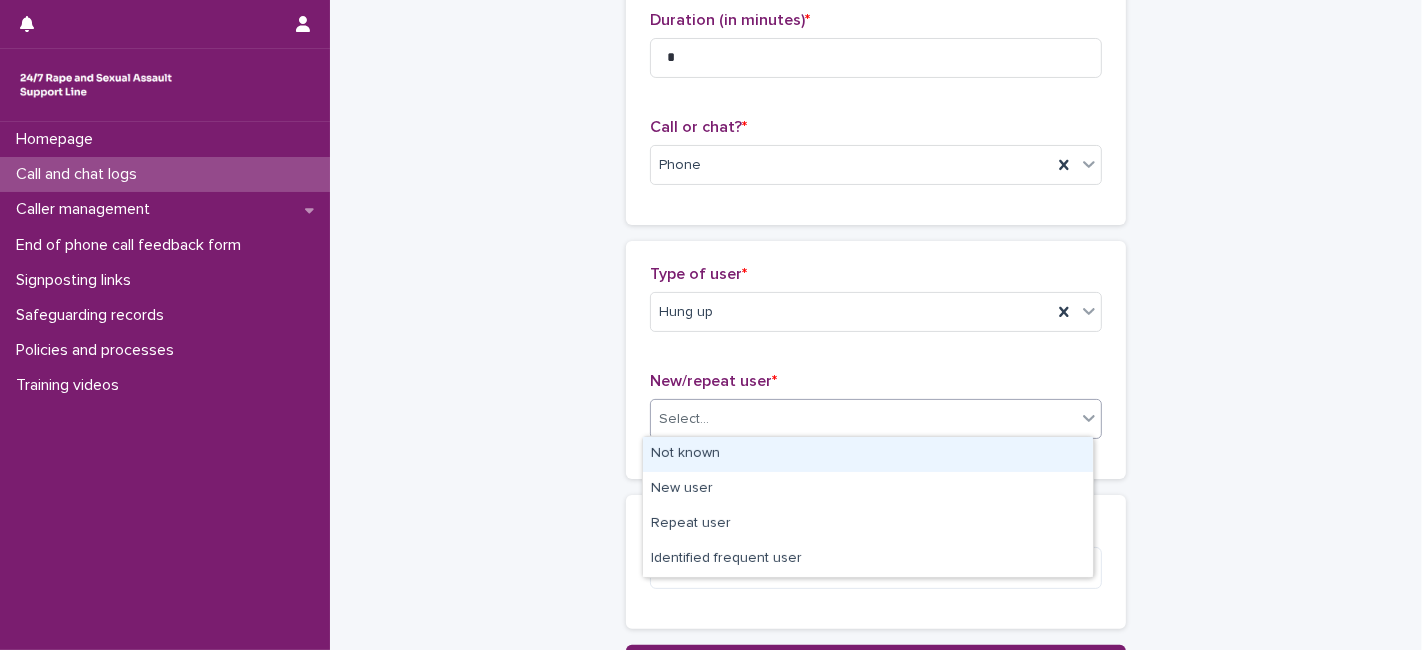 click on "Not known" at bounding box center [868, 454] 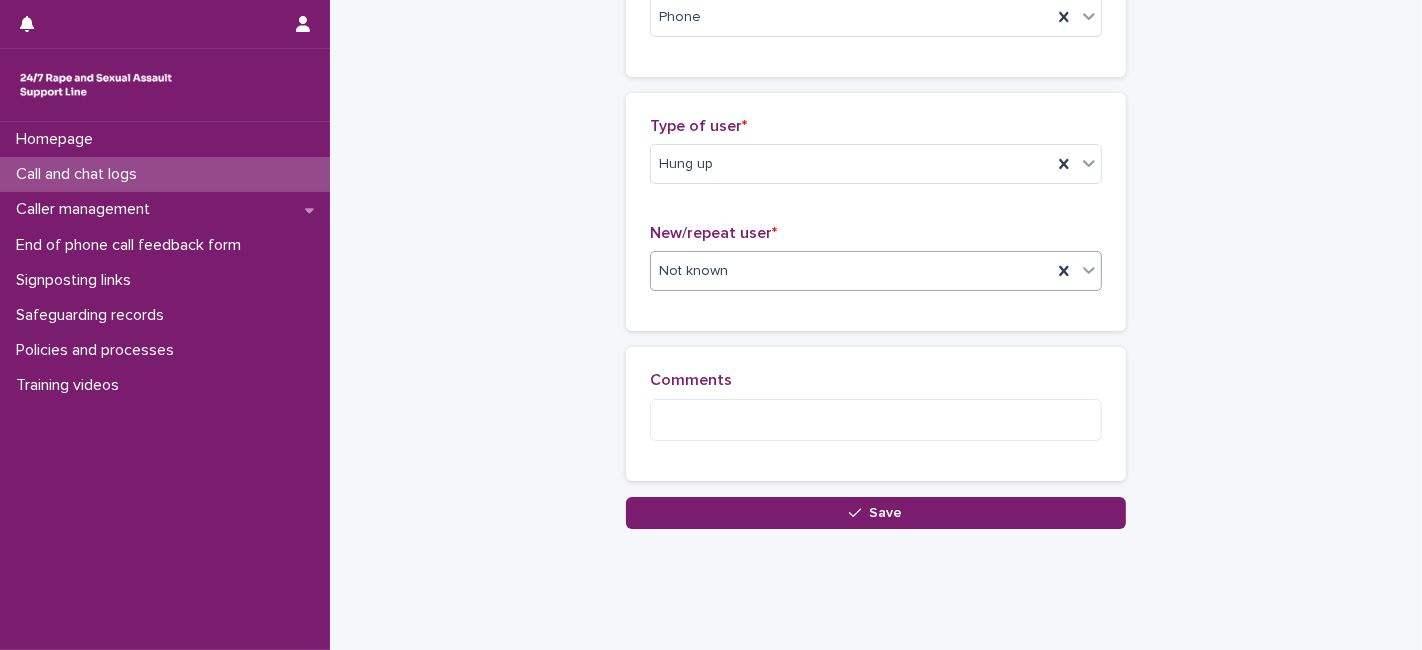 scroll, scrollTop: 384, scrollLeft: 0, axis: vertical 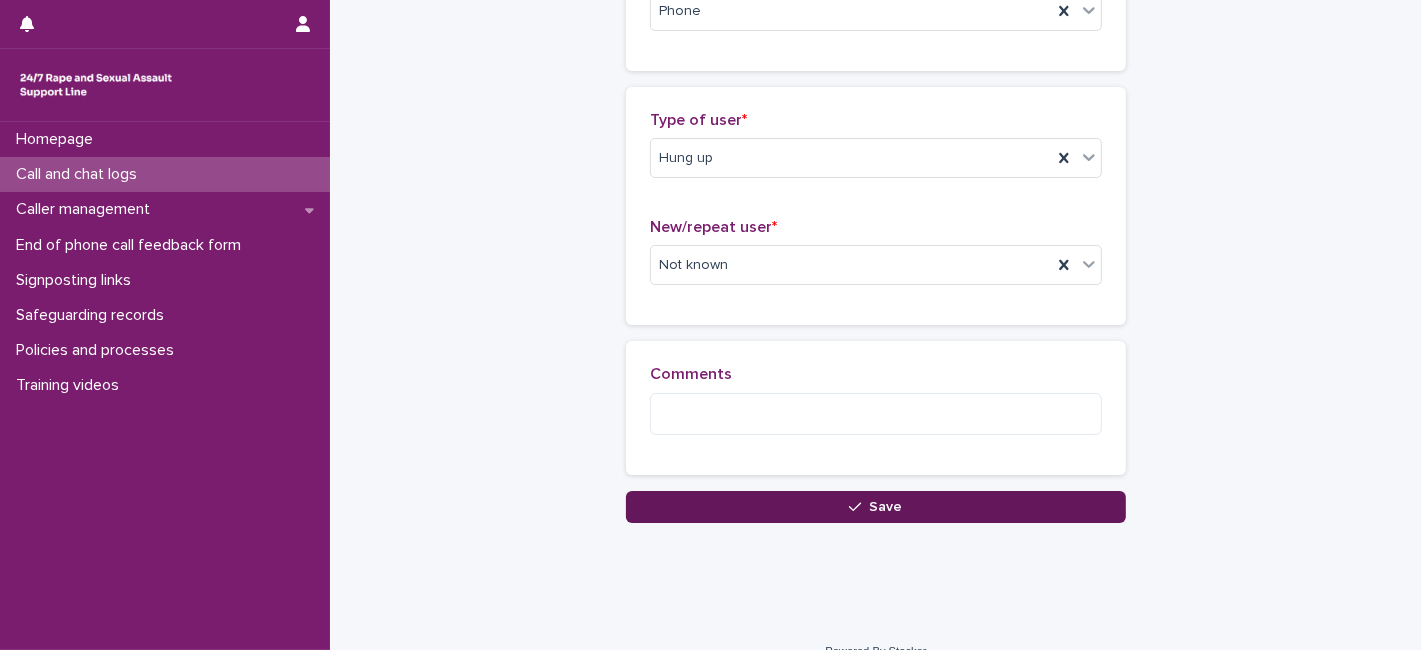 click on "Save" at bounding box center [876, 507] 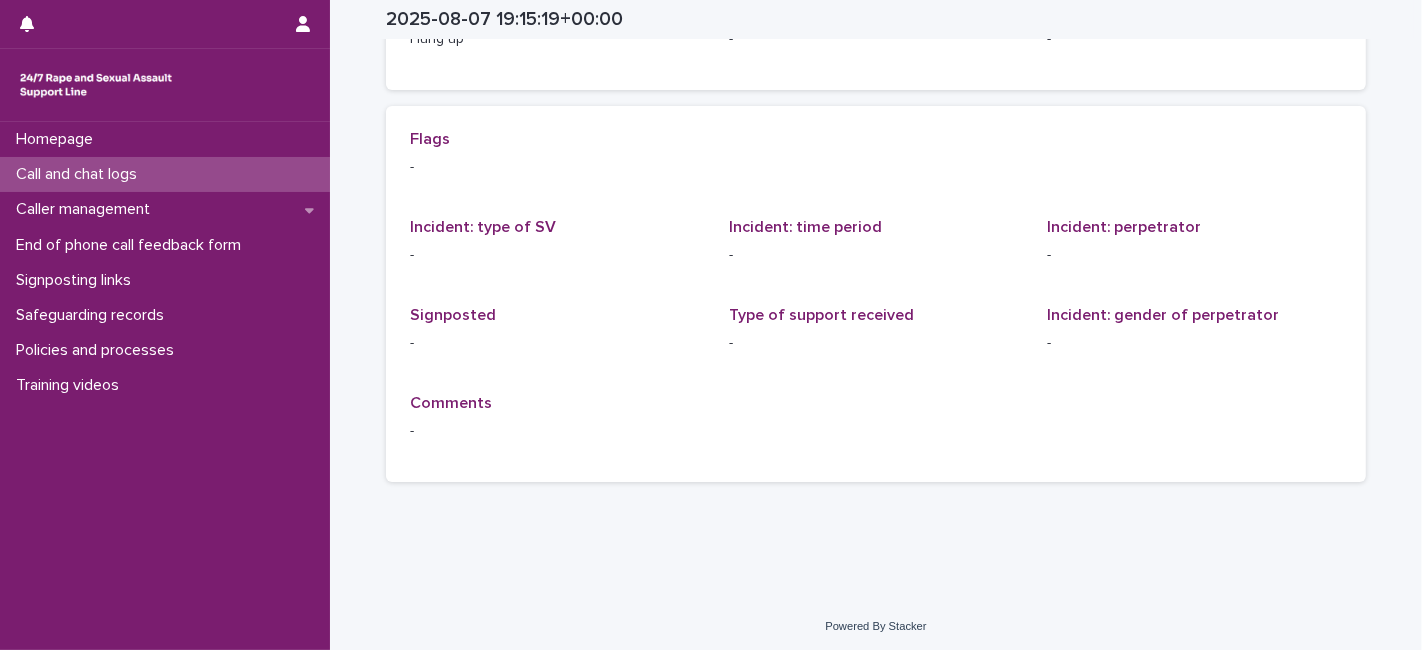 scroll, scrollTop: 0, scrollLeft: 0, axis: both 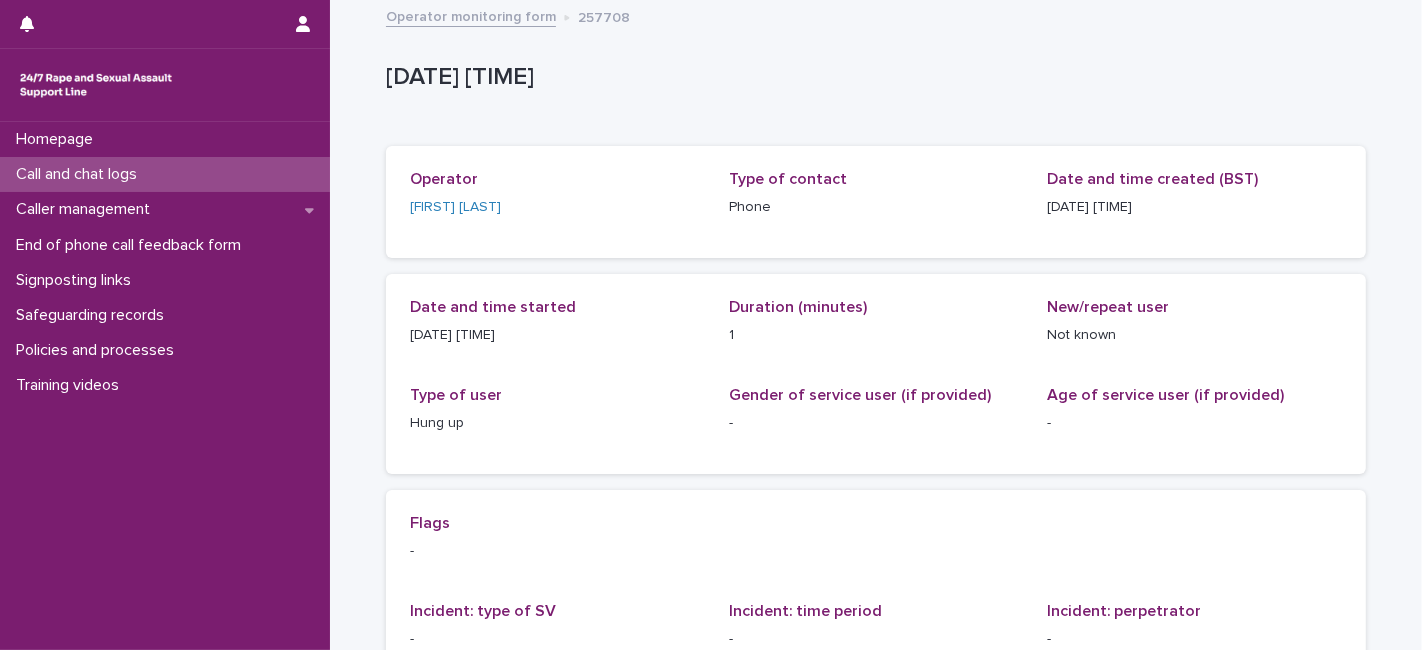 click on "[DATE] [TIME]" at bounding box center (876, 82) 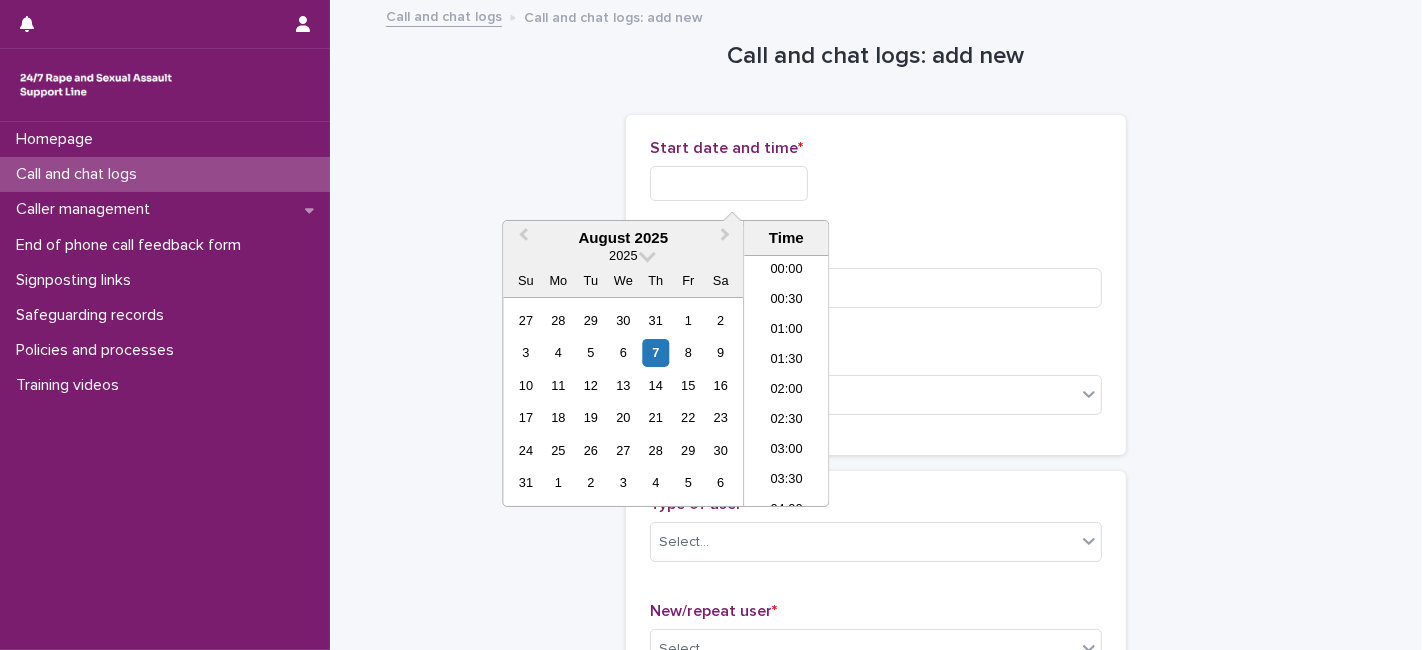 click at bounding box center (729, 183) 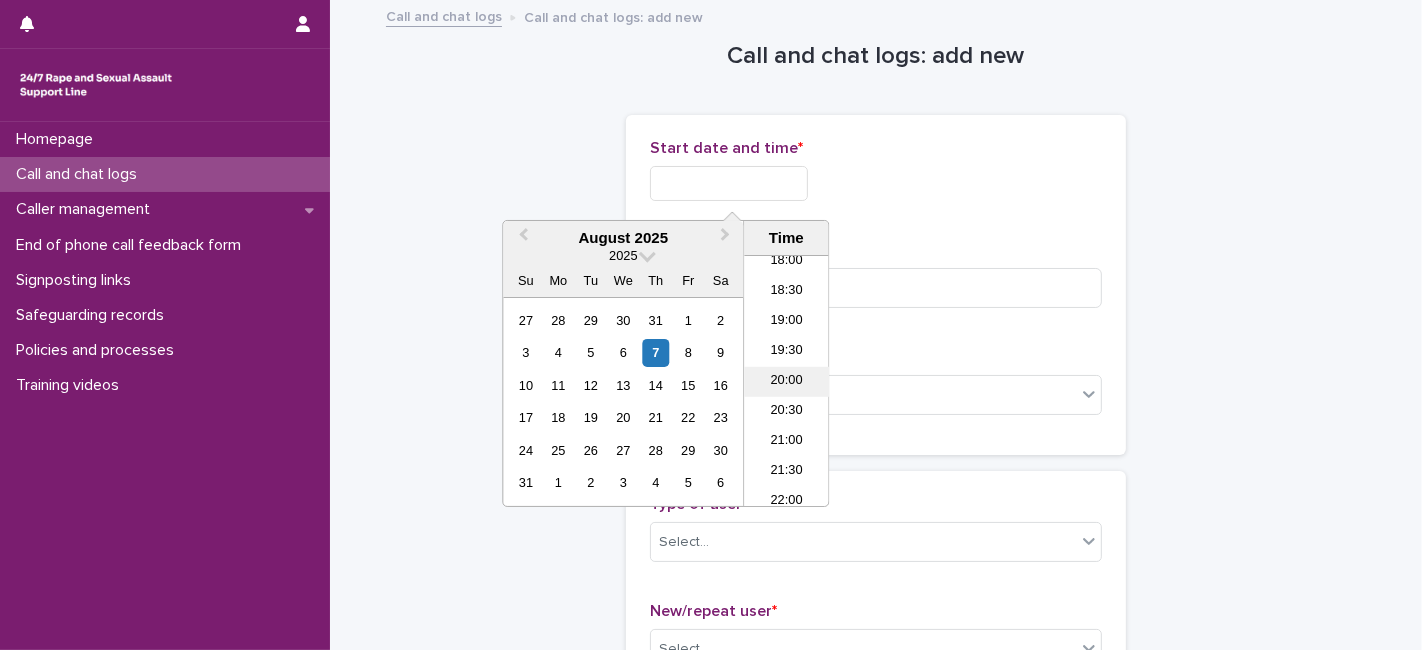 click on "20:00" at bounding box center (786, 382) 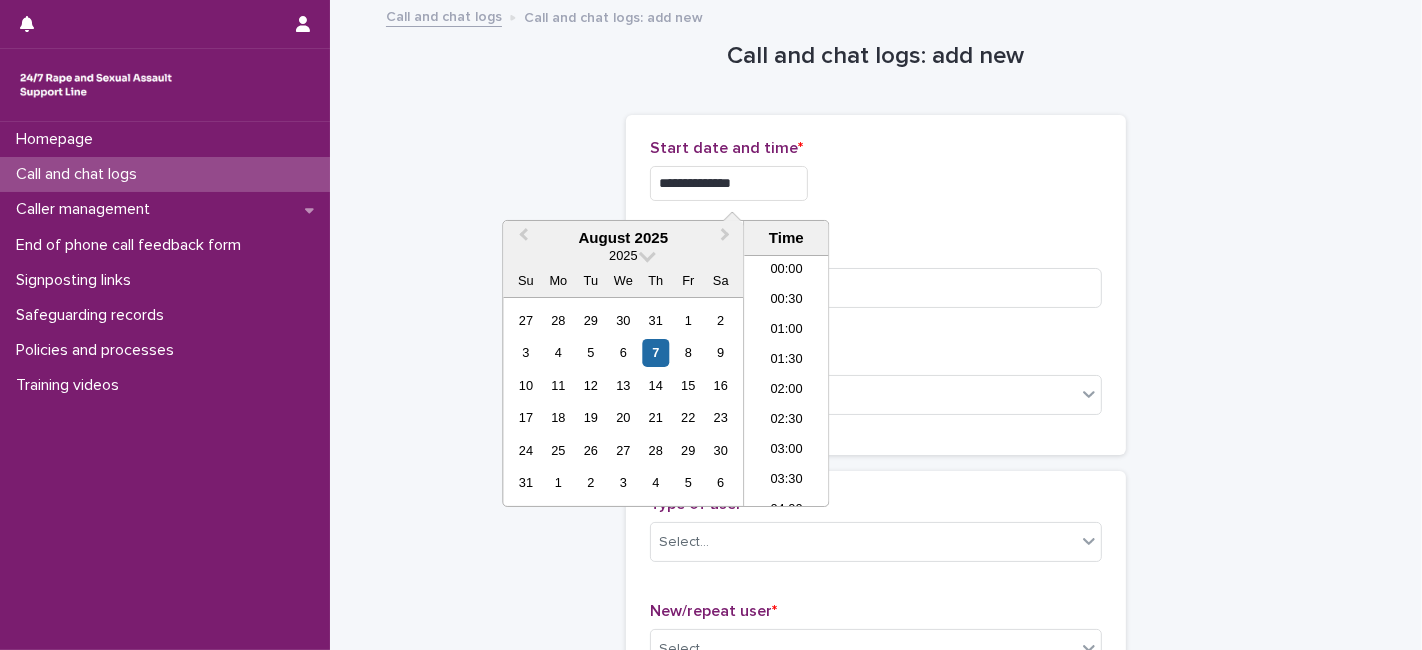 scroll, scrollTop: 1089, scrollLeft: 0, axis: vertical 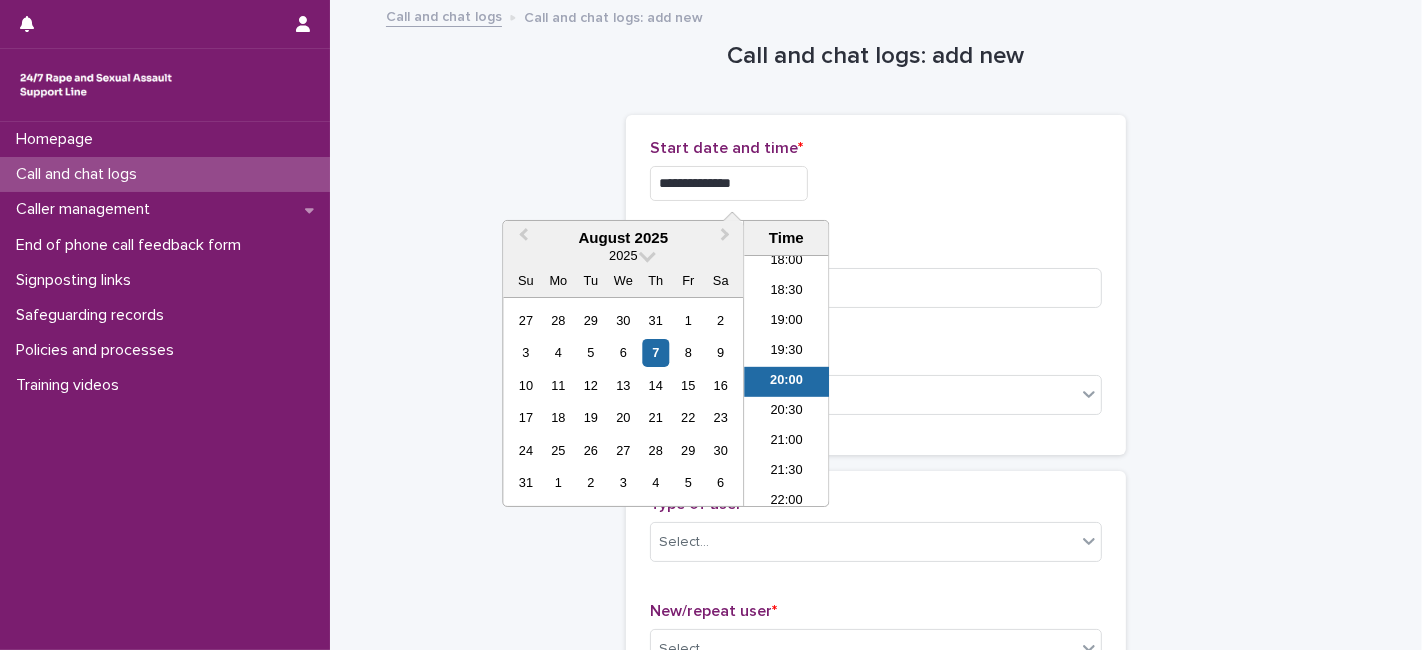 drag, startPoint x: 748, startPoint y: 181, endPoint x: 729, endPoint y: 179, distance: 19.104973 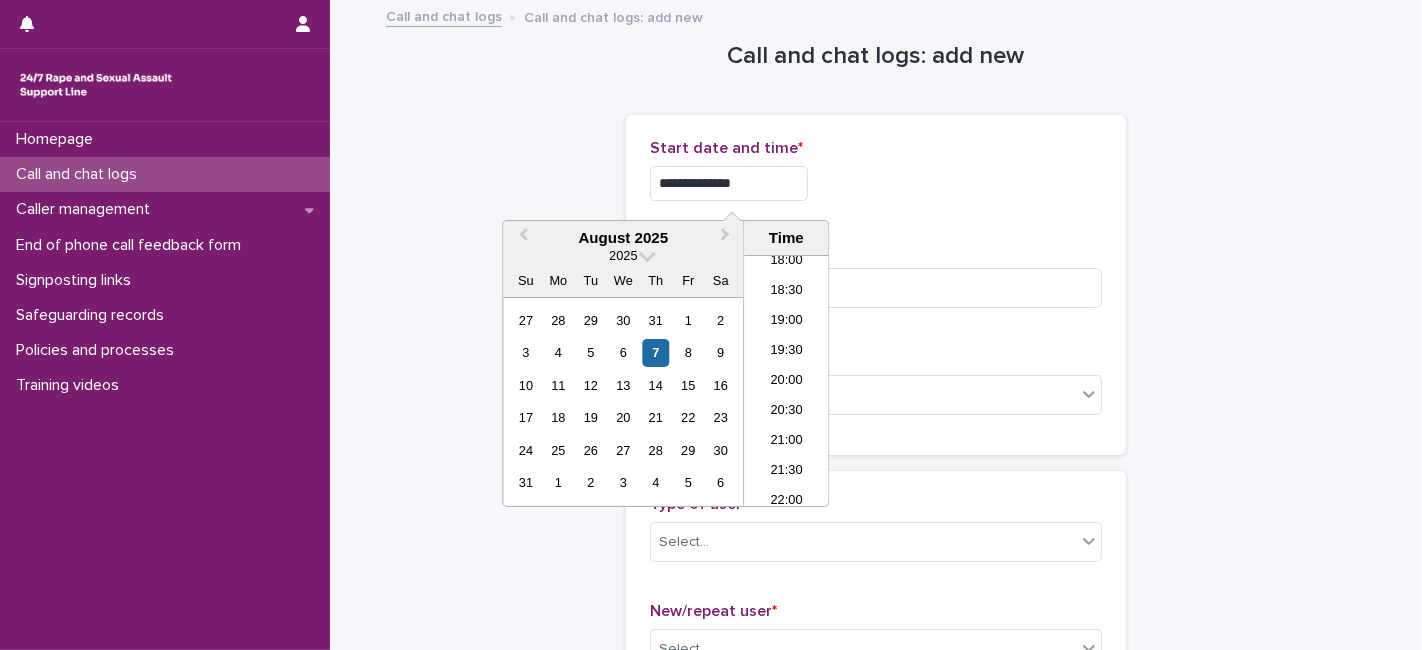 type on "**********" 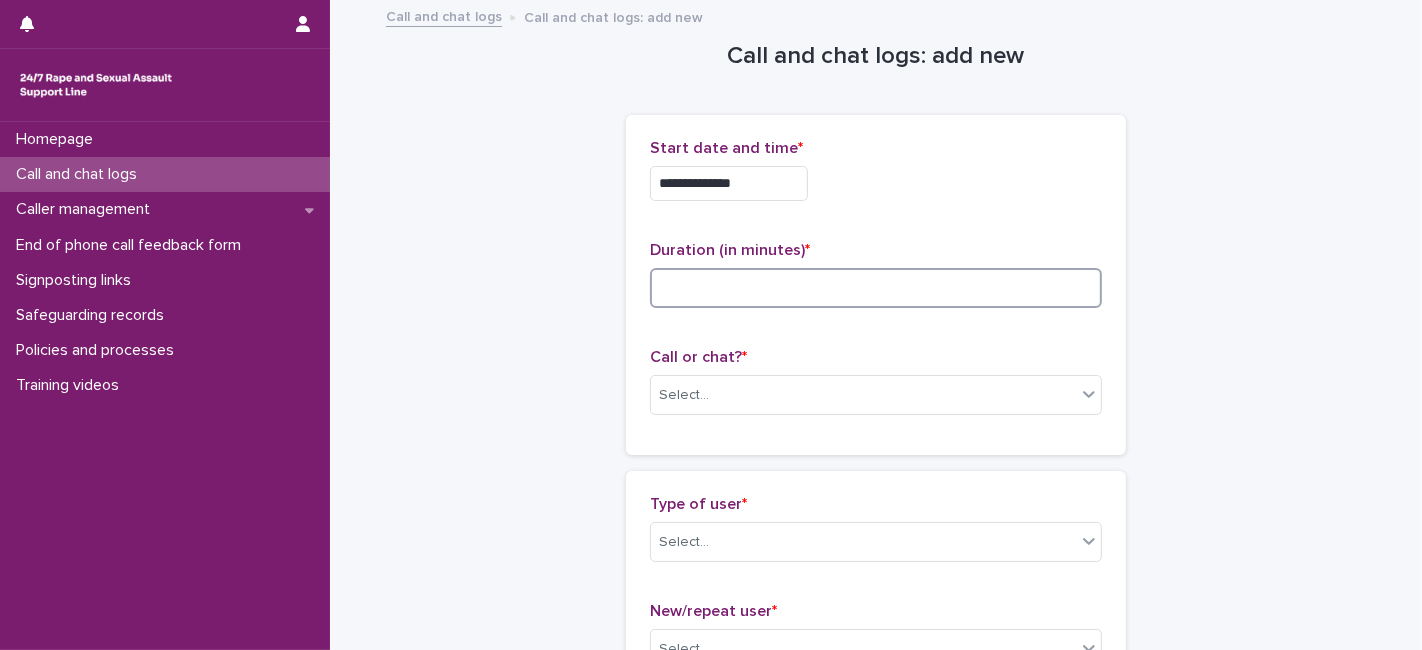 click at bounding box center (876, 288) 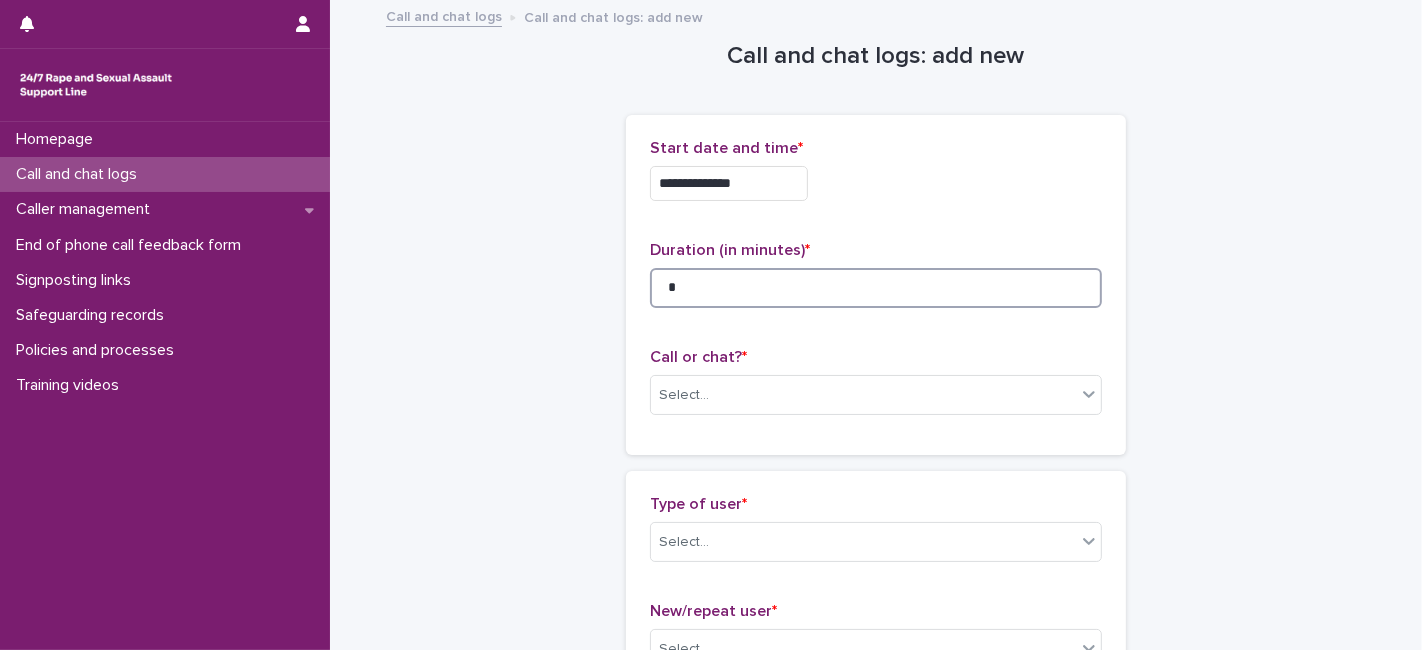 drag, startPoint x: 685, startPoint y: 292, endPoint x: 615, endPoint y: 281, distance: 70.85902 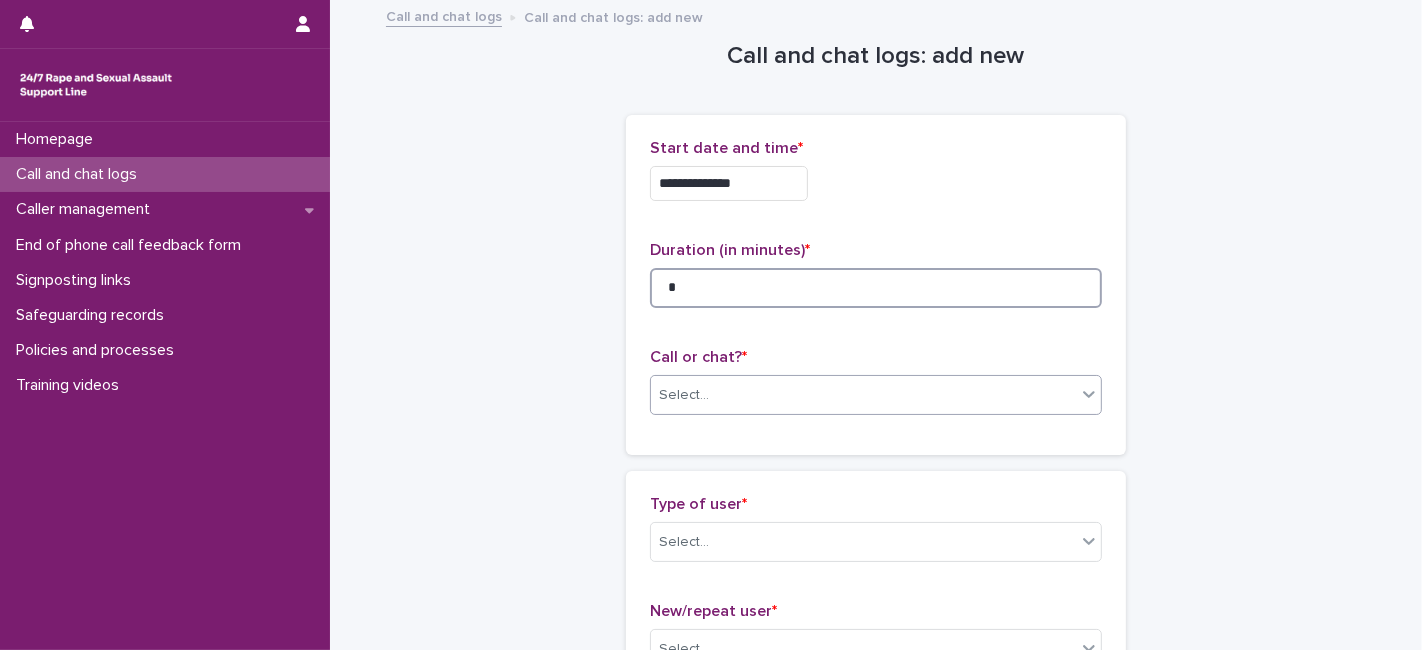 type on "*" 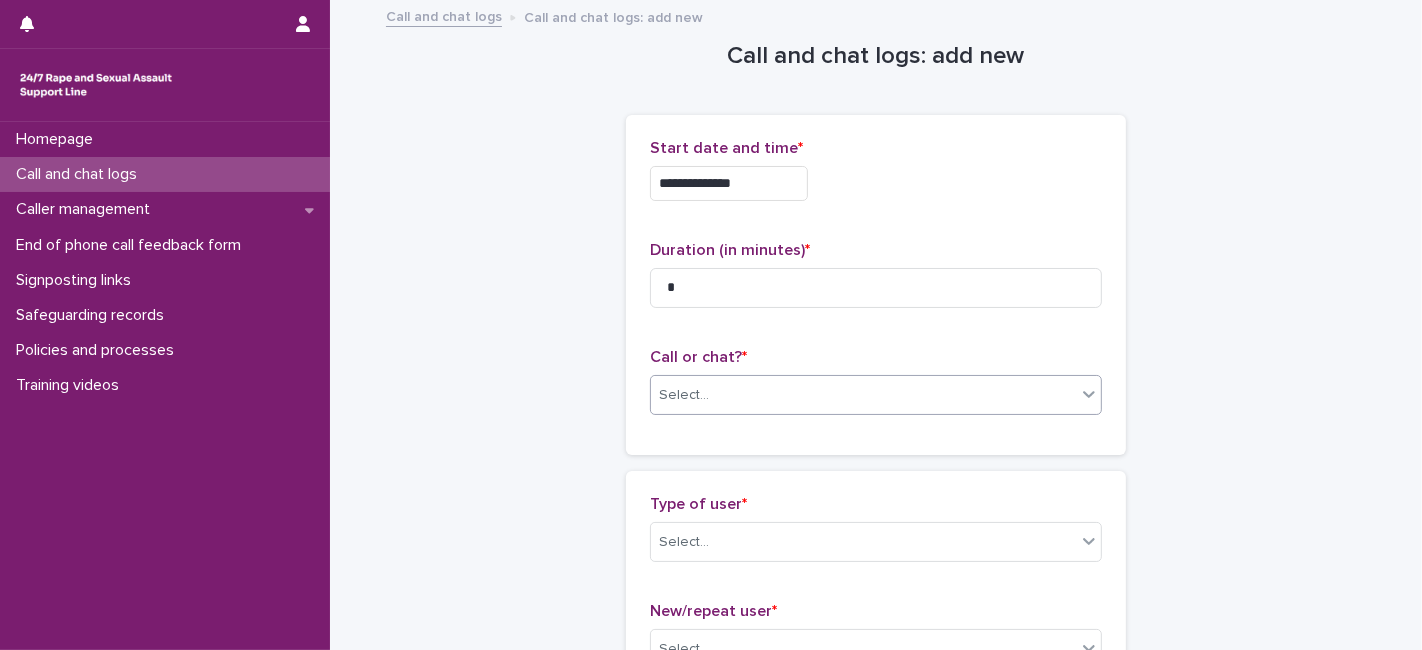 click on "Select..." at bounding box center (863, 395) 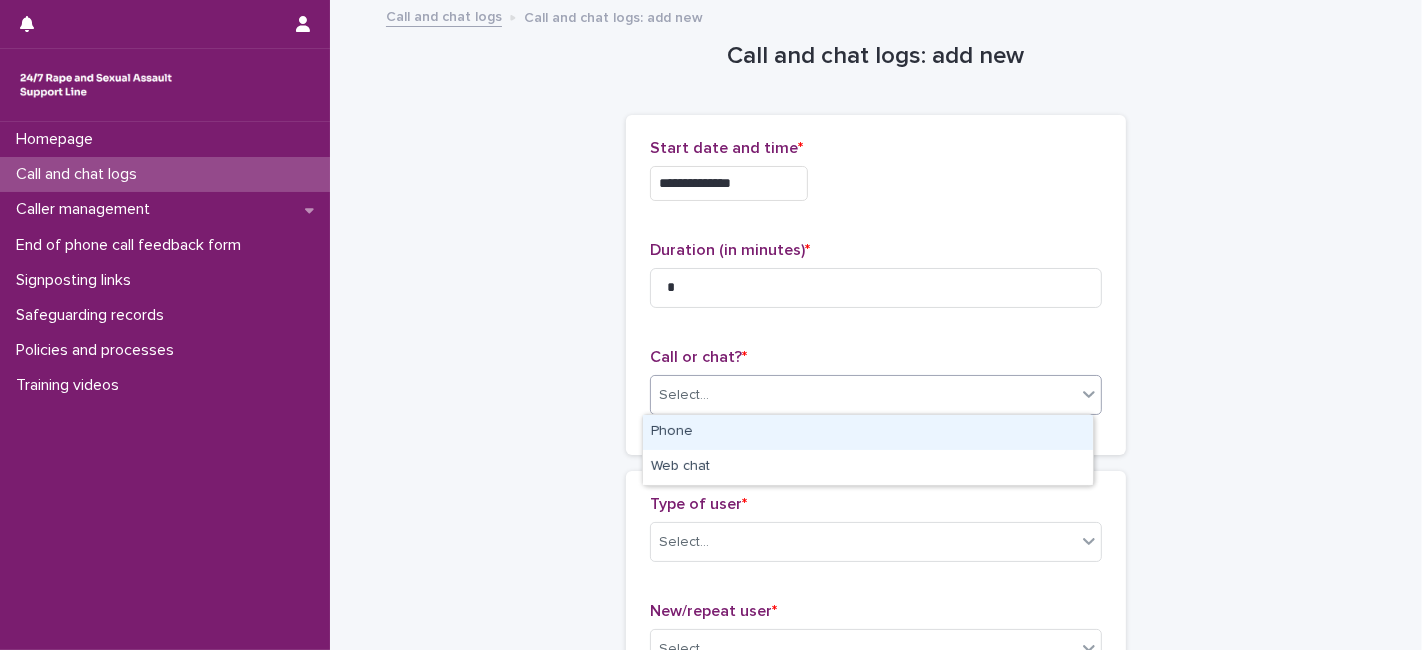 click on "Phone" at bounding box center [868, 432] 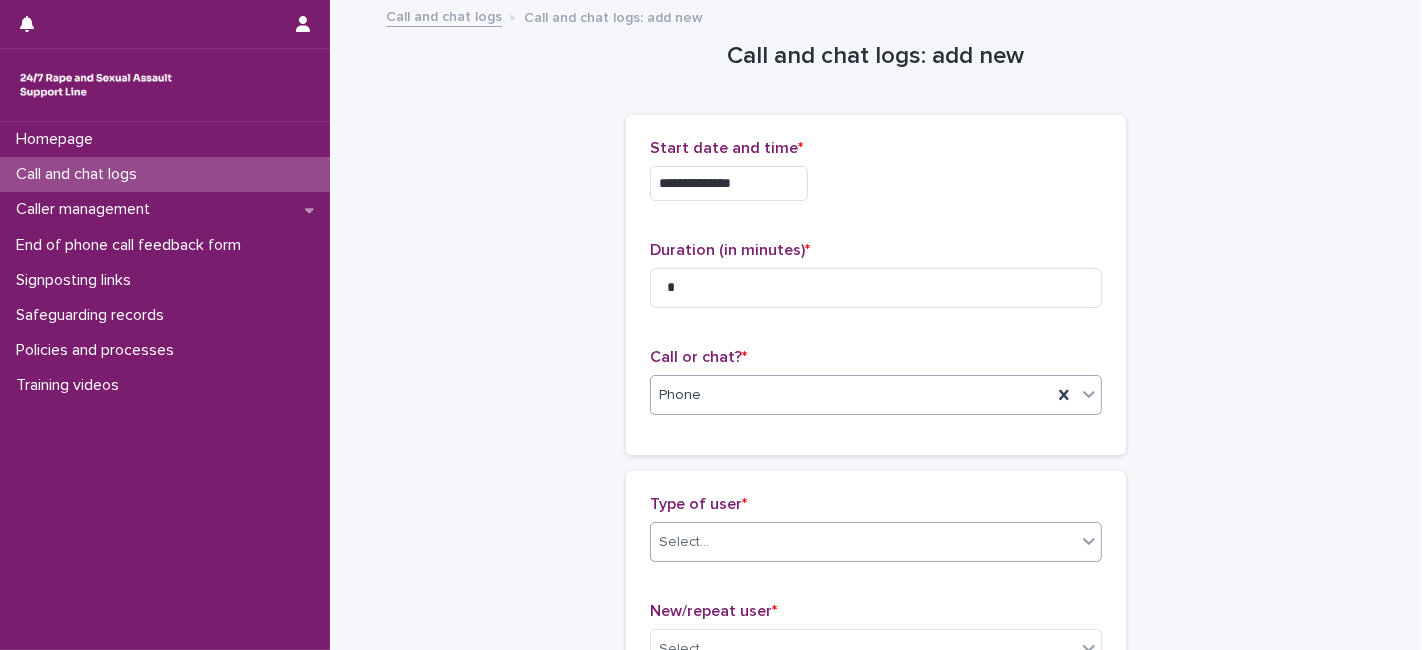 click at bounding box center (712, 542) 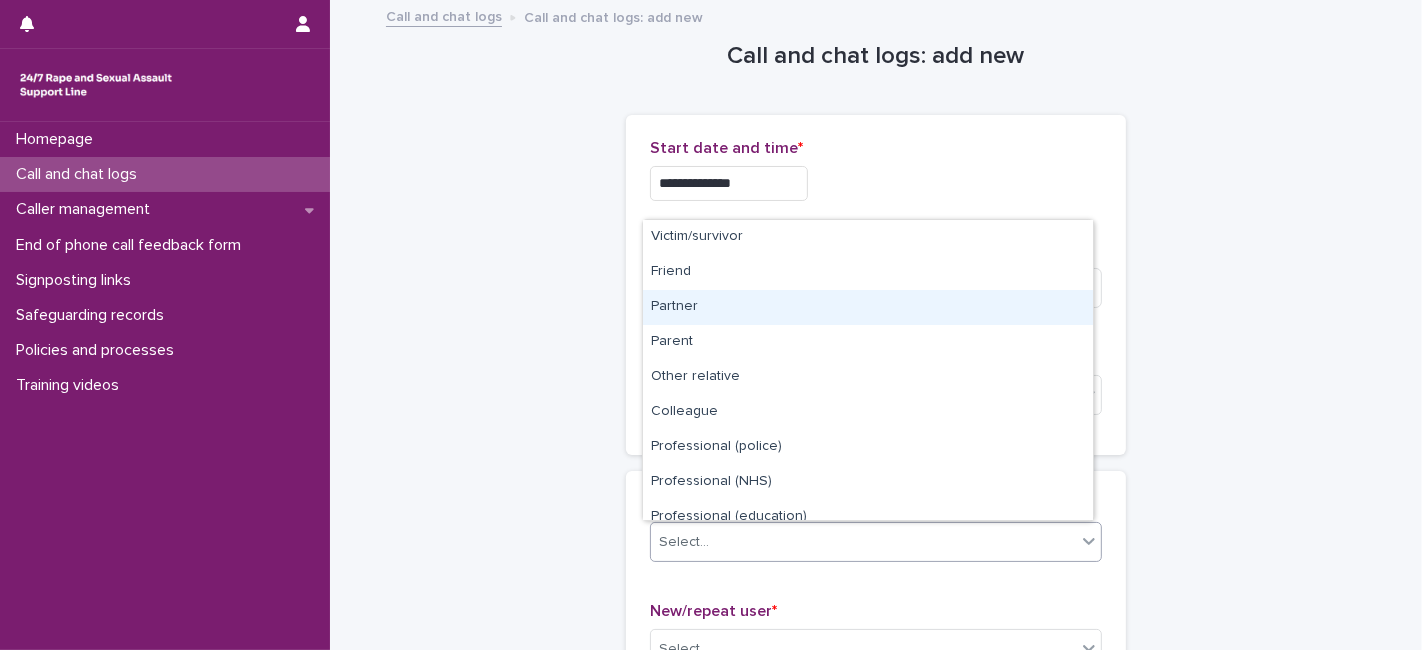 scroll, scrollTop: 225, scrollLeft: 0, axis: vertical 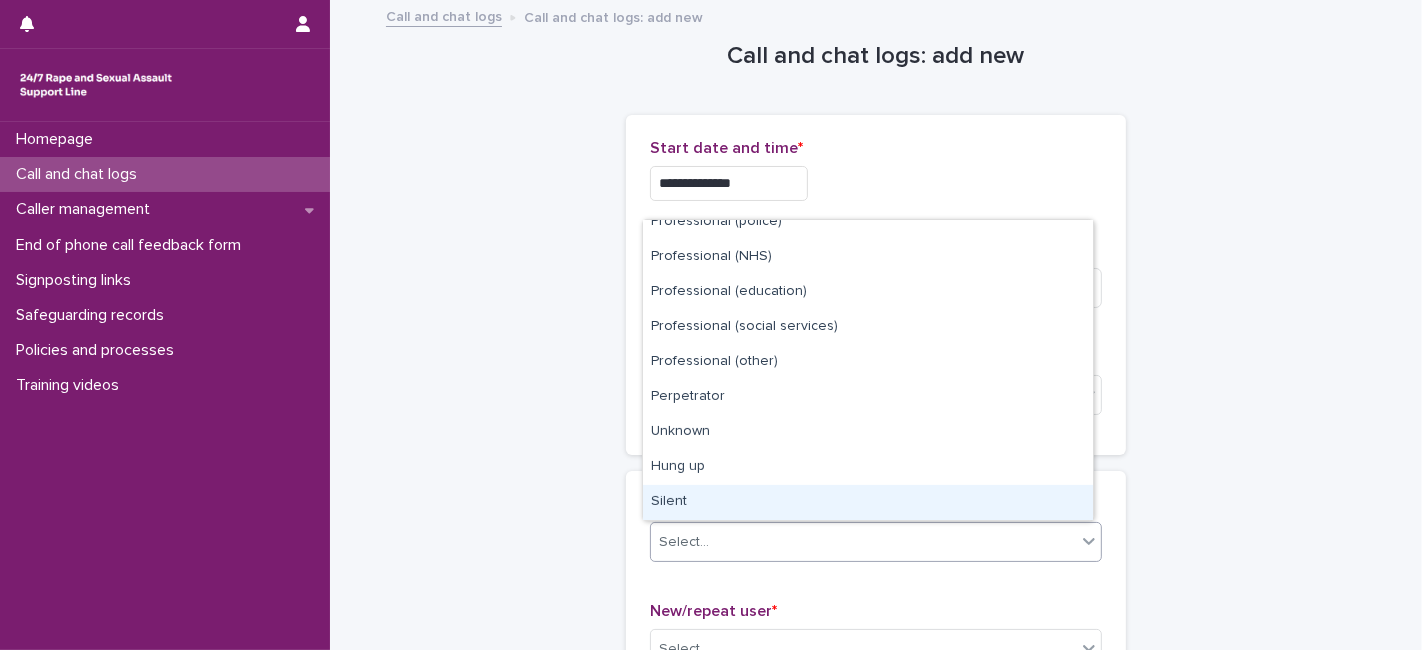 click on "Silent" at bounding box center [868, 502] 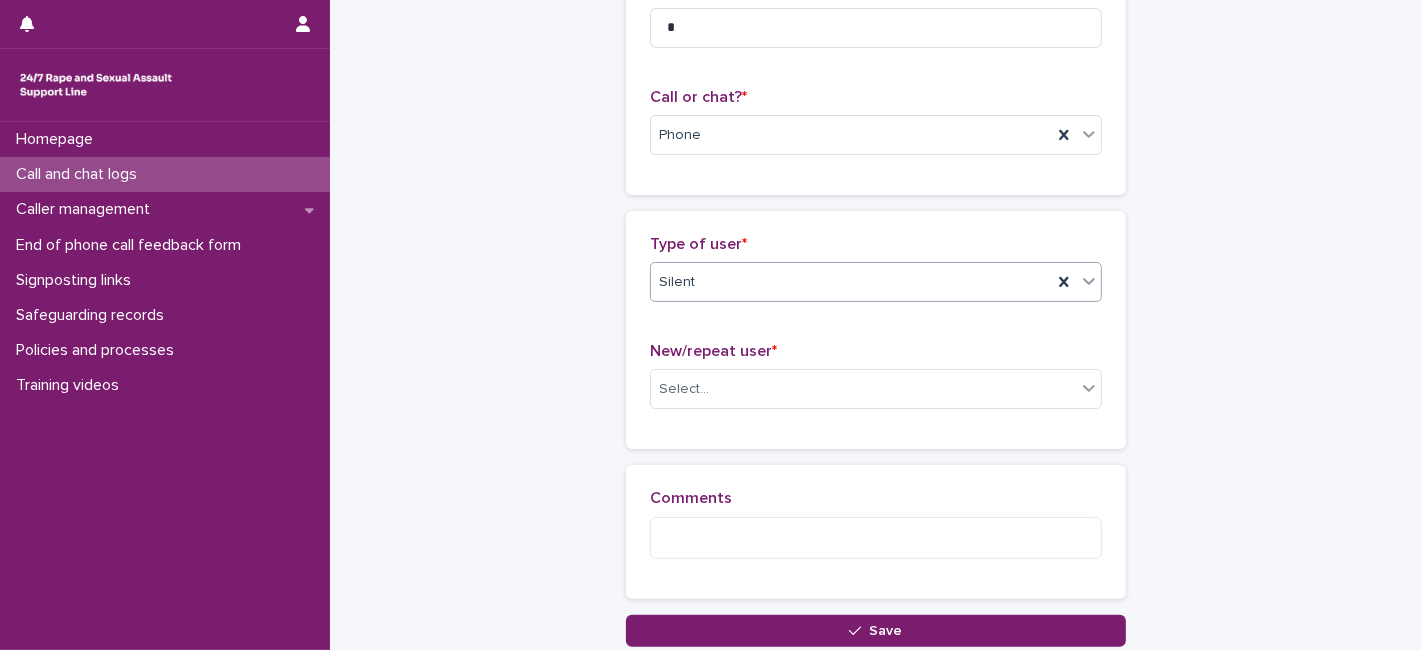 scroll, scrollTop: 310, scrollLeft: 0, axis: vertical 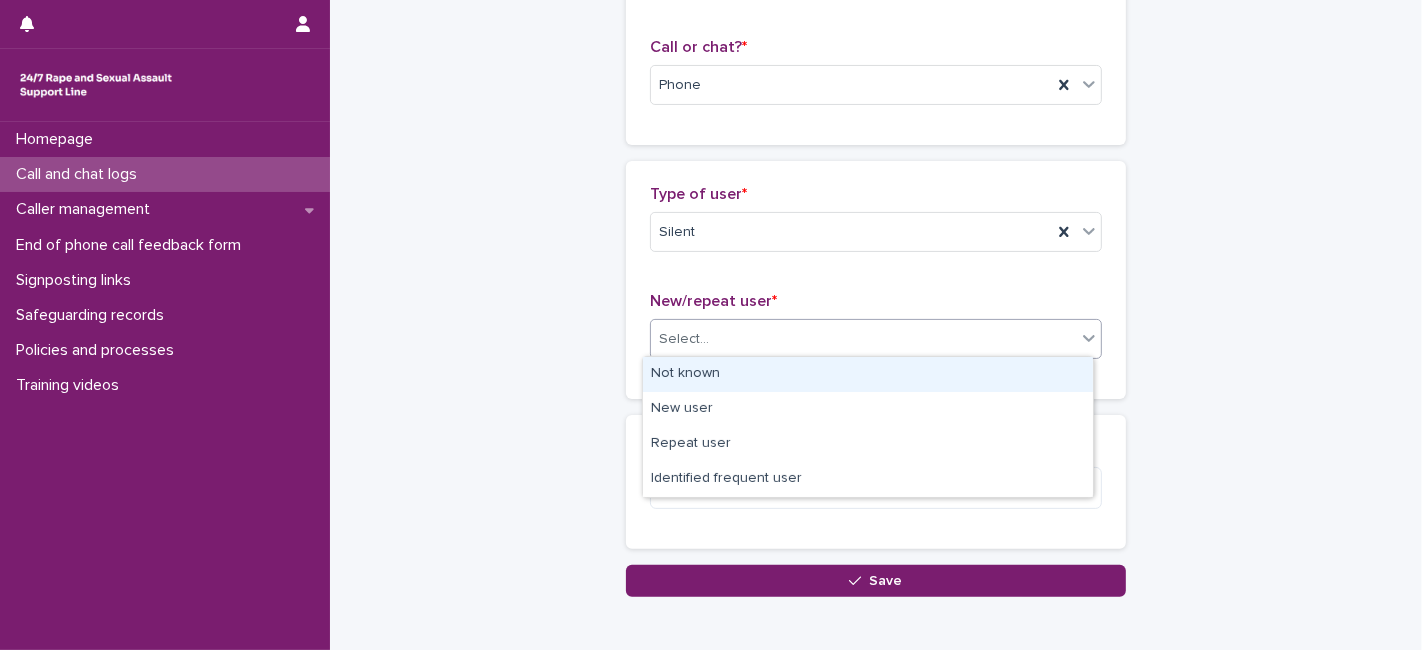 click on "Select..." at bounding box center (684, 339) 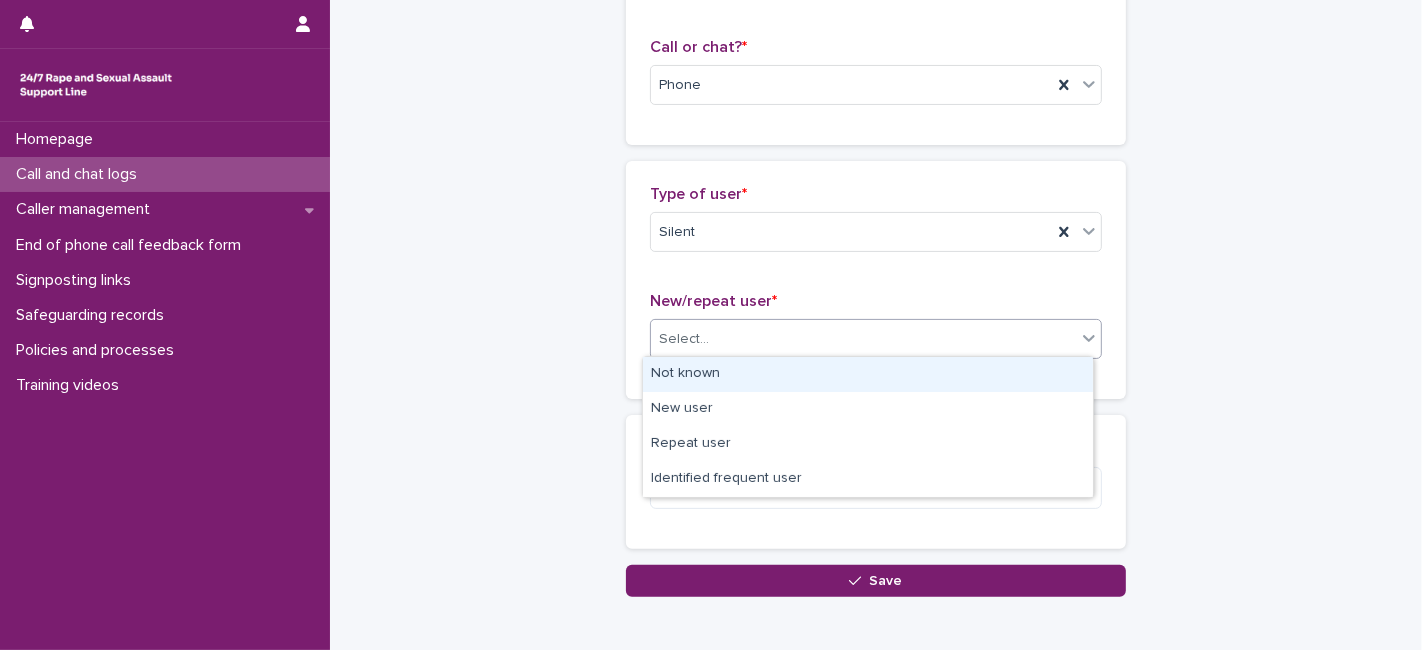 click on "Not known" at bounding box center [868, 374] 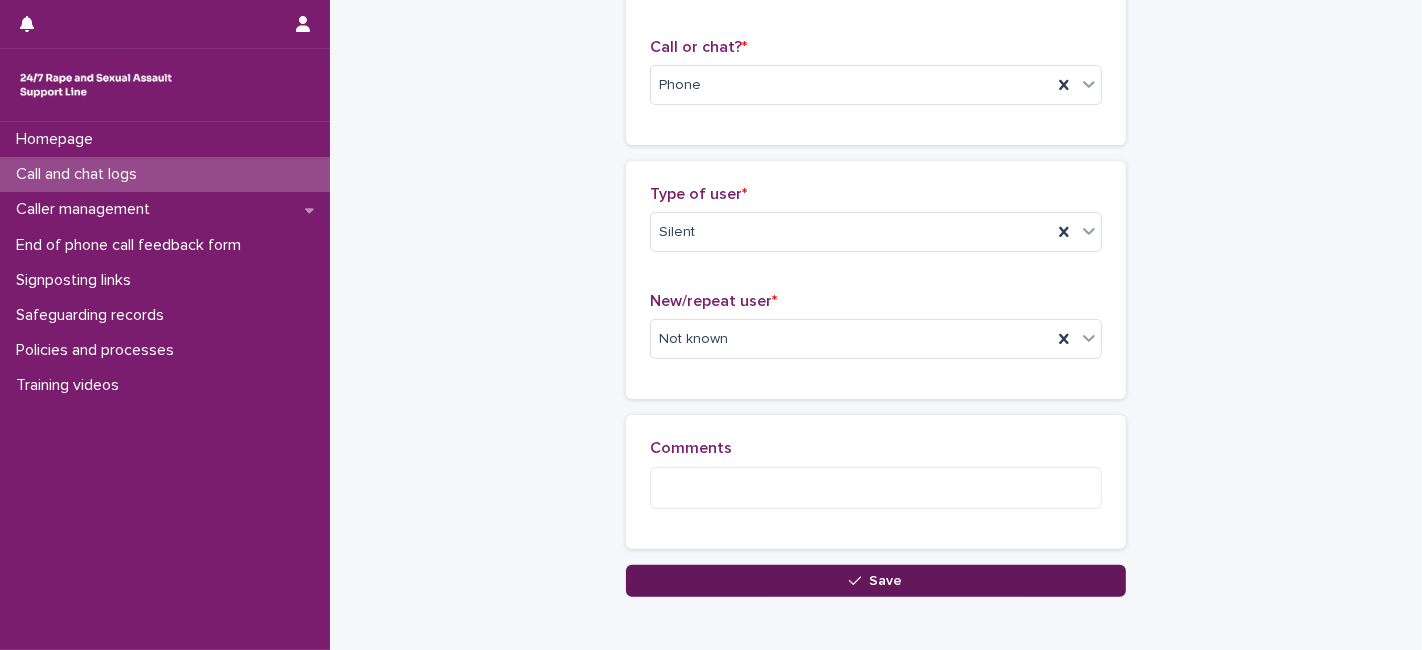 click on "Save" at bounding box center (876, 581) 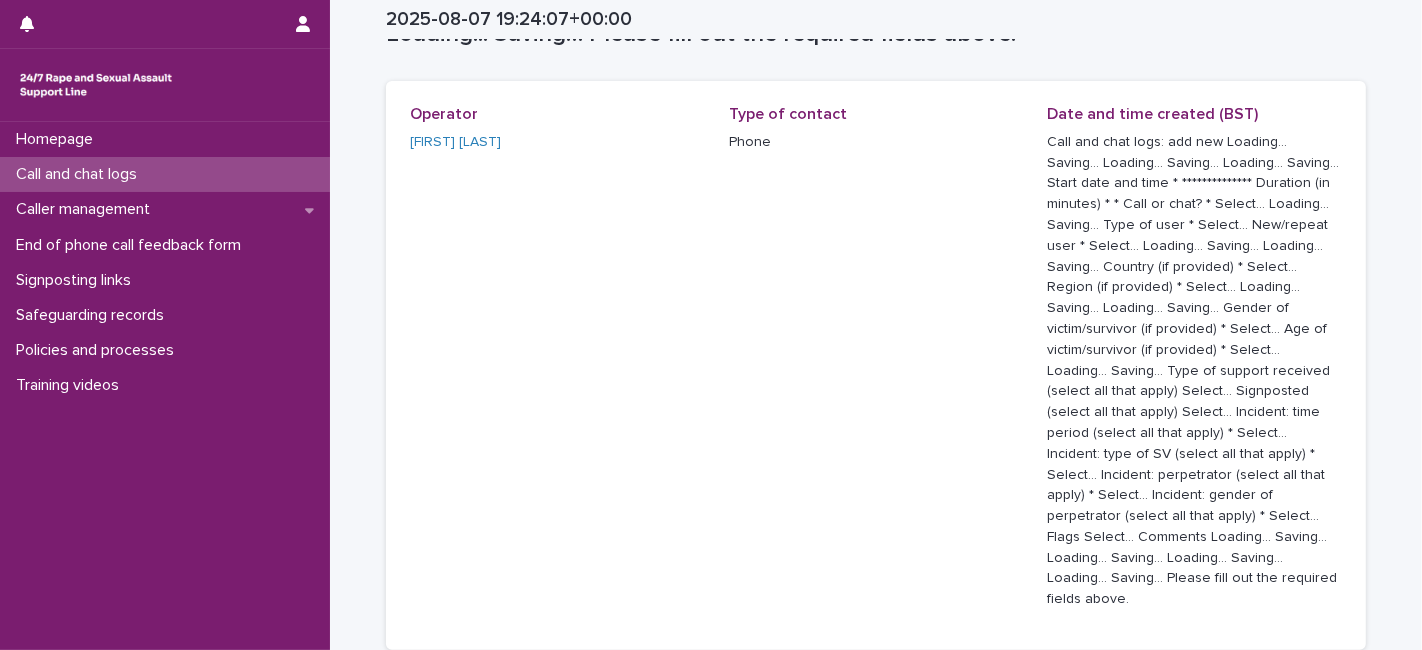 scroll, scrollTop: 0, scrollLeft: 0, axis: both 